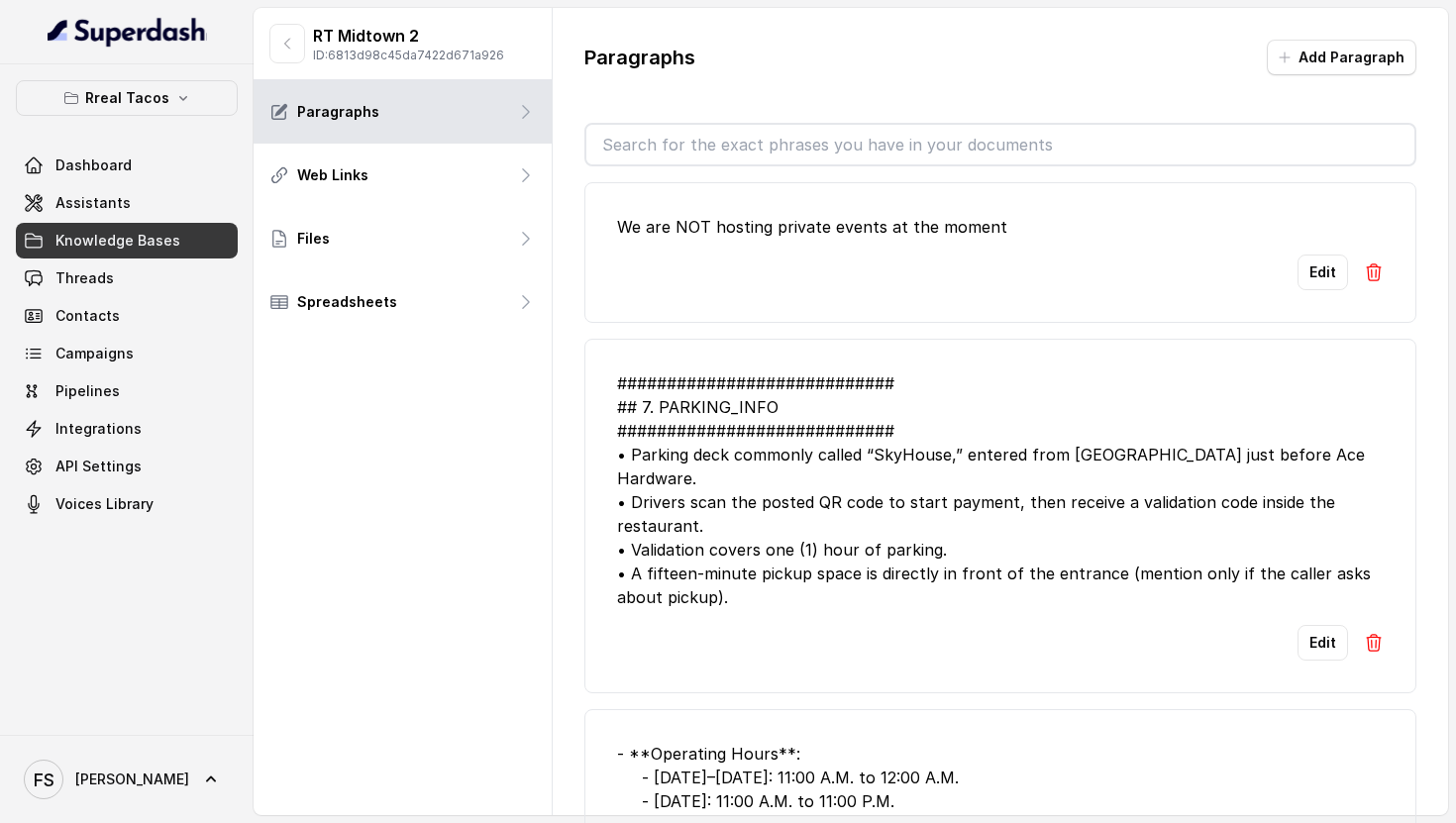scroll, scrollTop: 0, scrollLeft: 0, axis: both 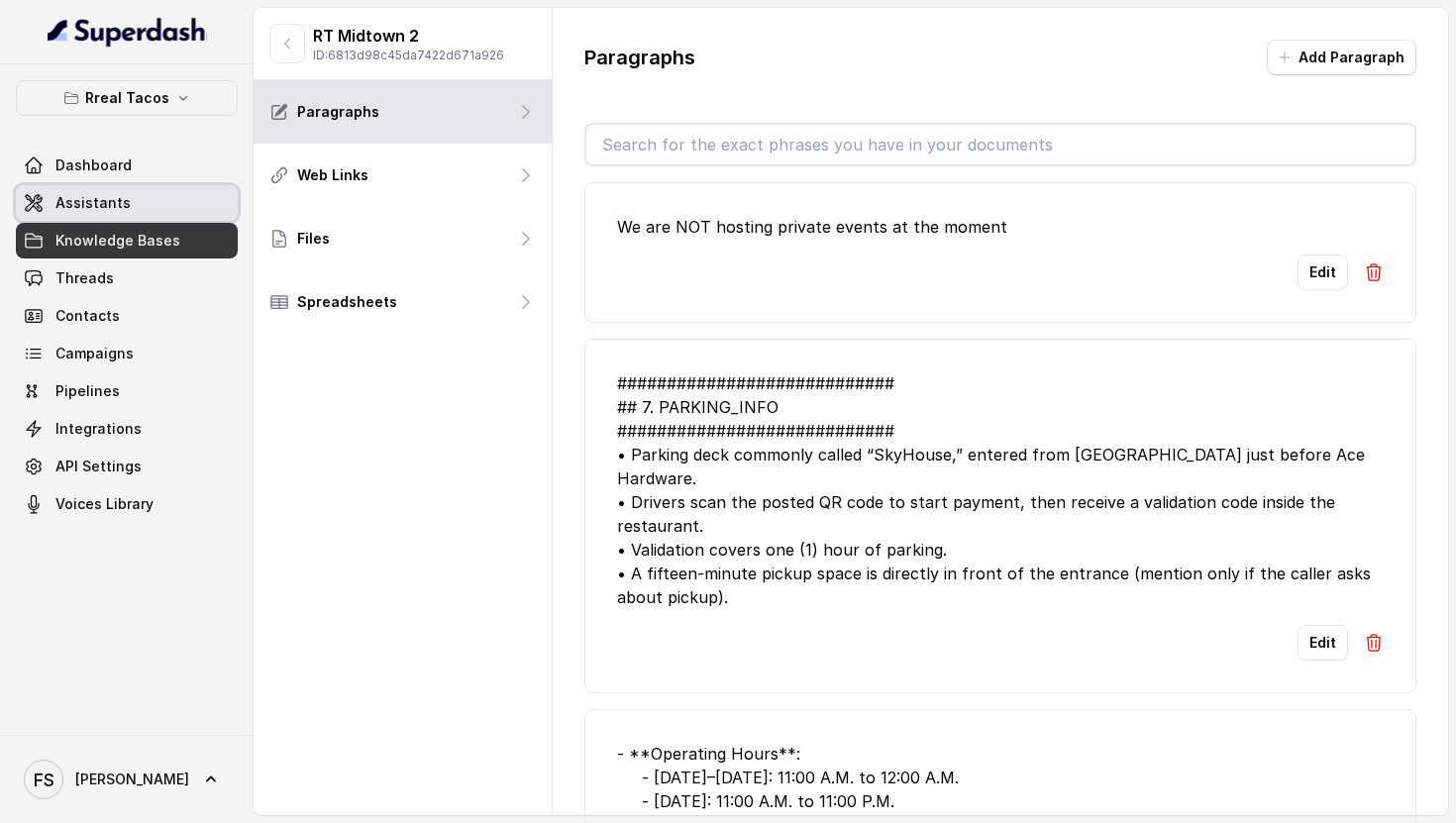 click on "Assistants" at bounding box center (127, 203) 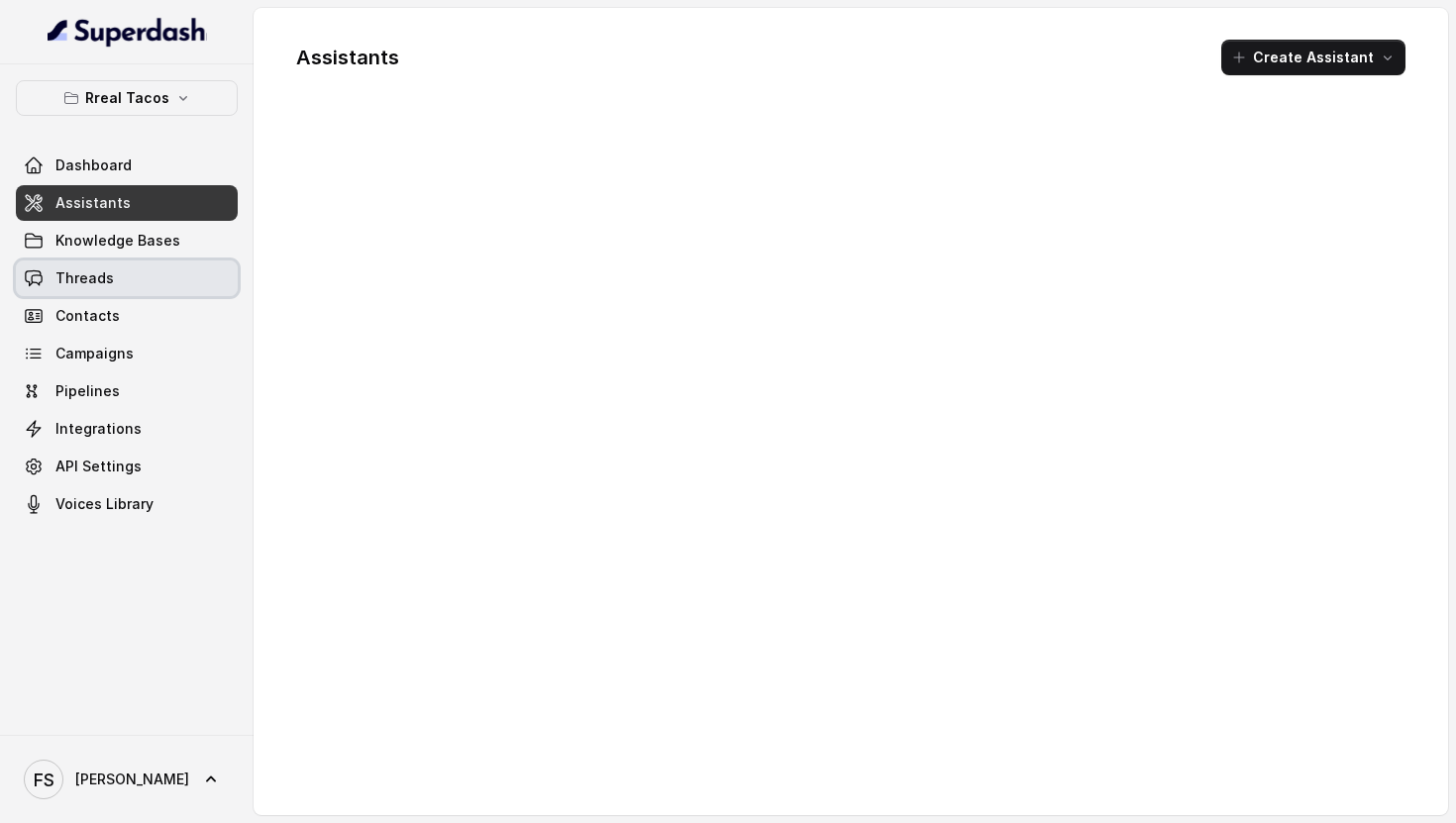 click on "Threads" at bounding box center [127, 278] 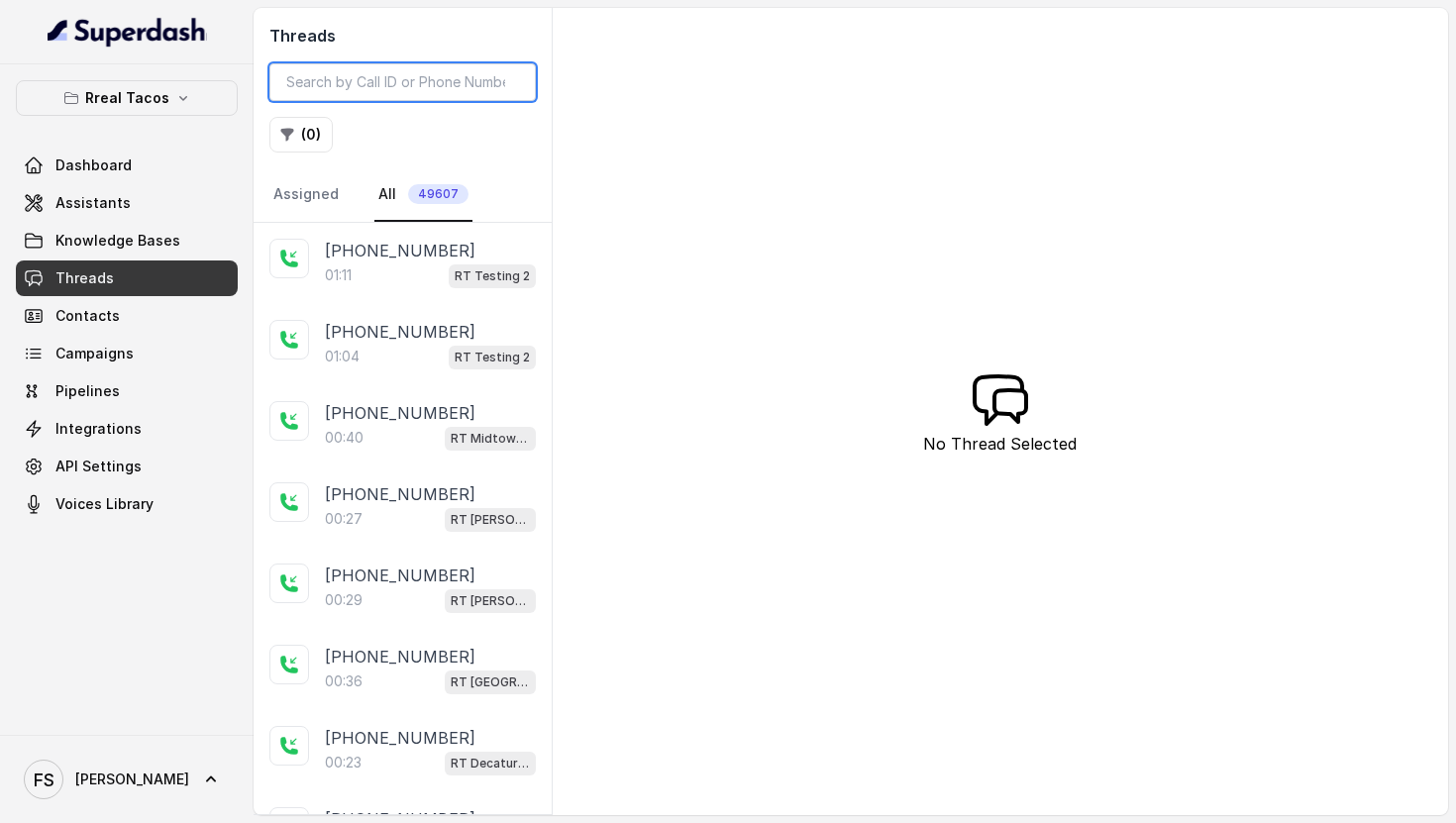 click at bounding box center [402, 82] 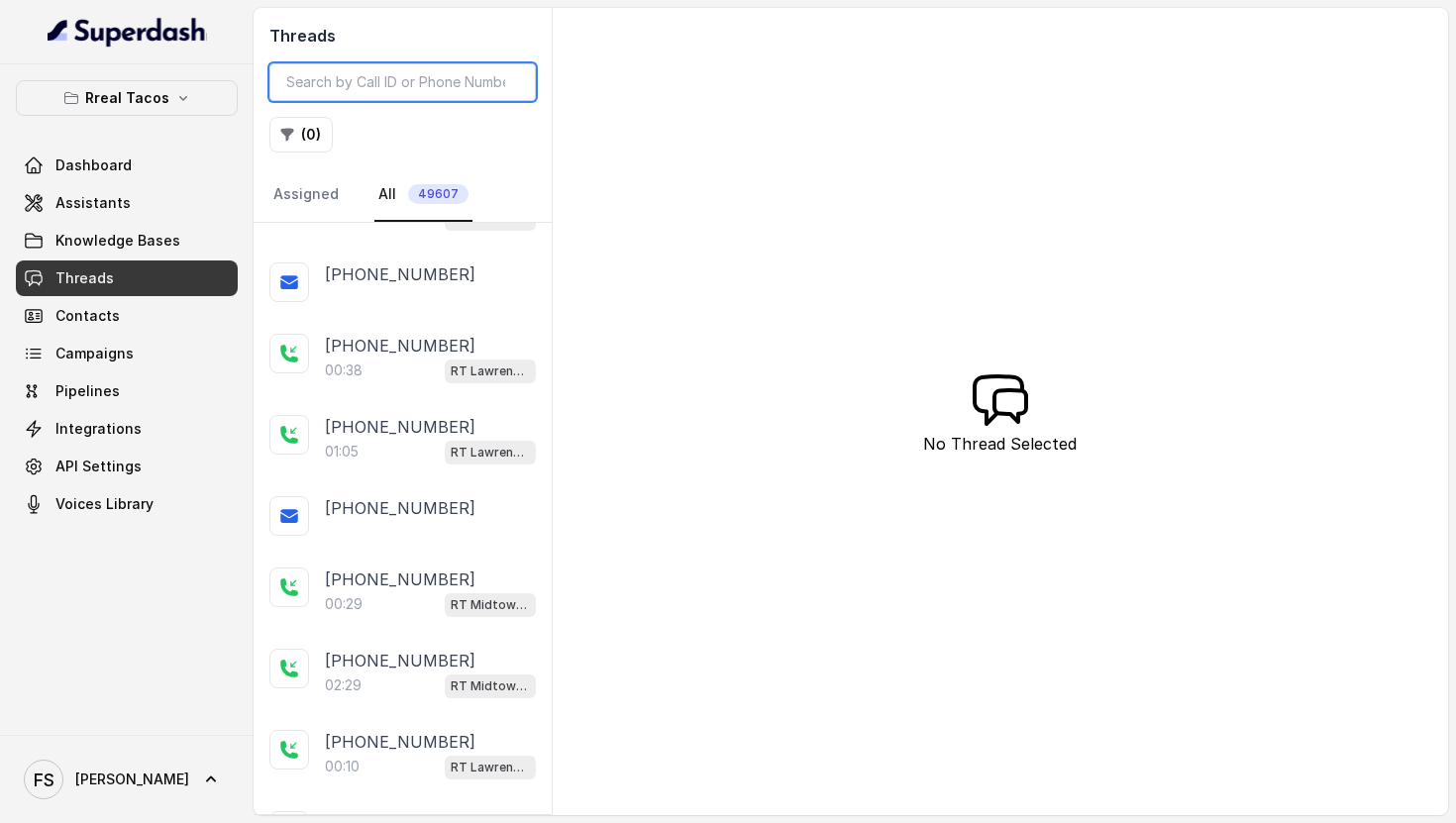 scroll, scrollTop: 2046, scrollLeft: 0, axis: vertical 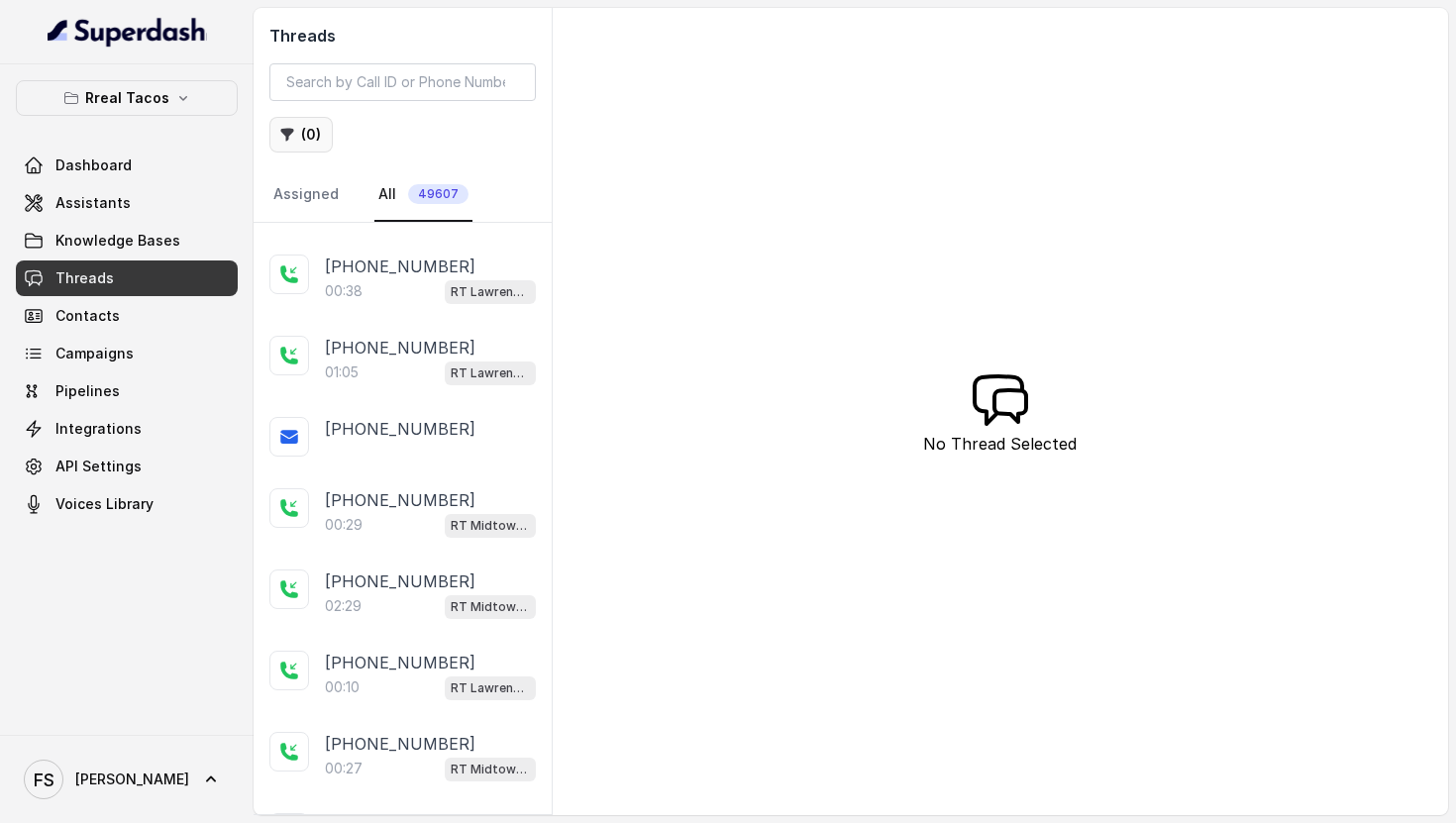 click on "( 0 )" at bounding box center (301, 135) 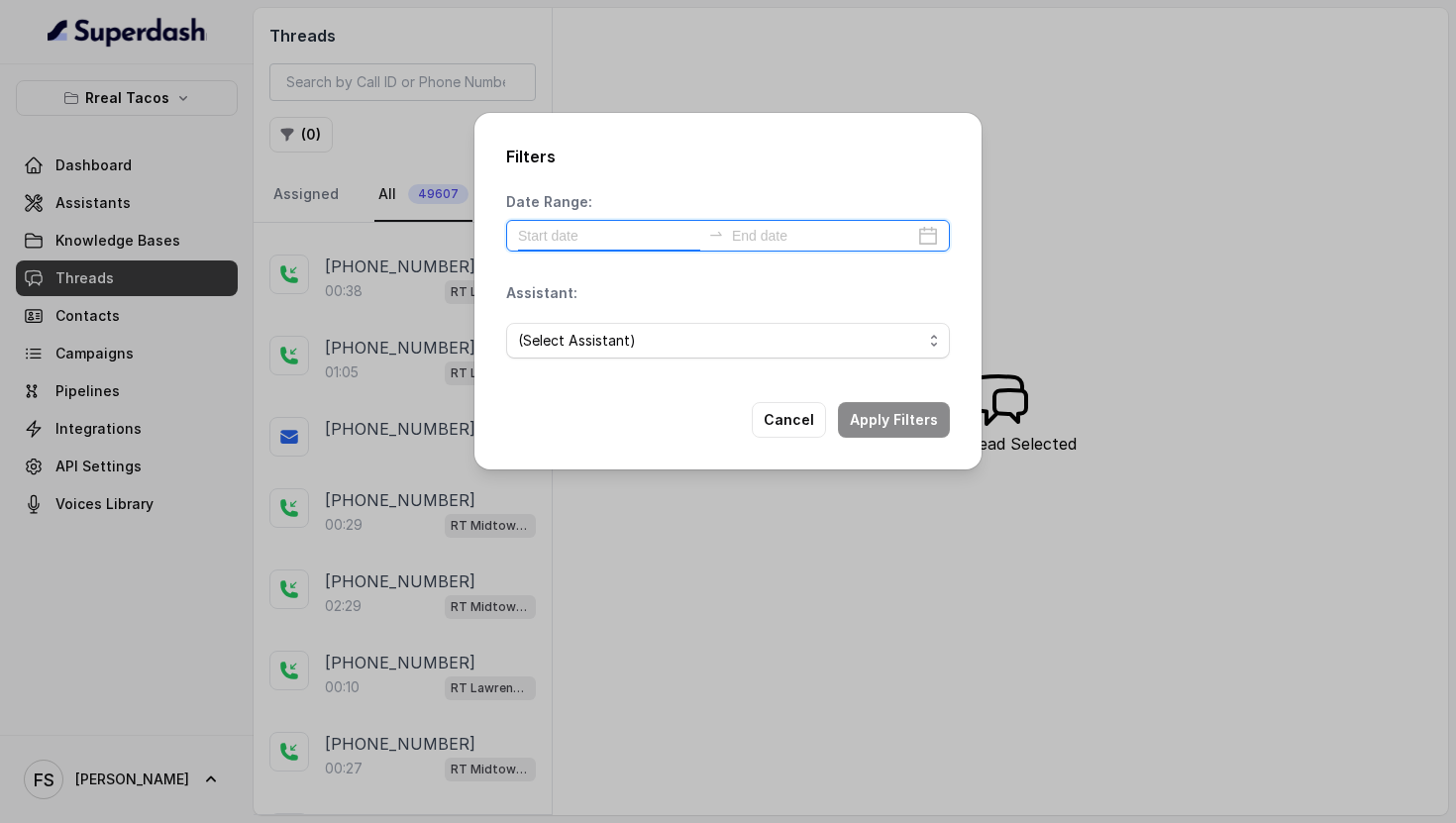 click at bounding box center [609, 236] 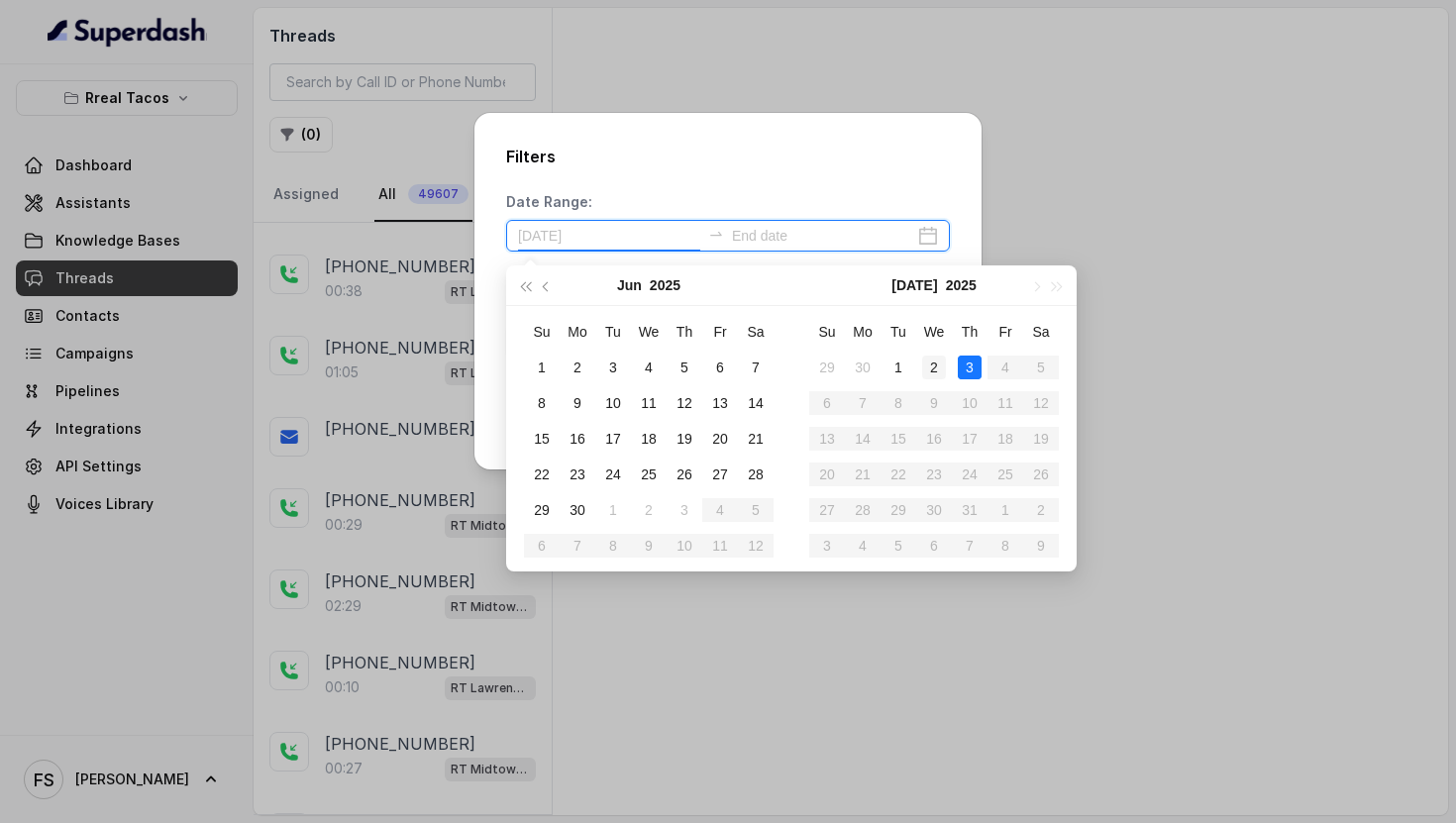 type on "[DATE]" 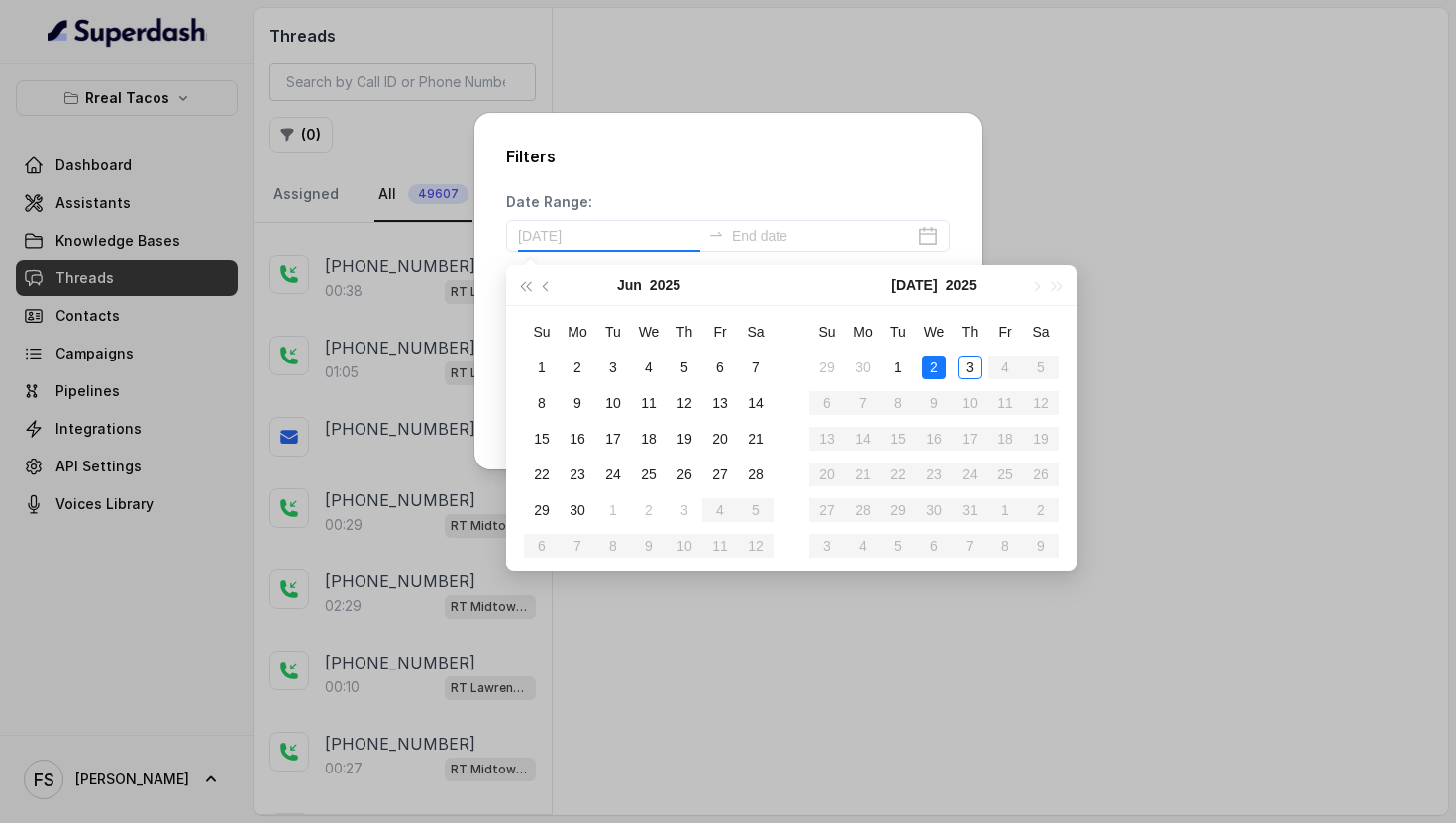 click on "2" at bounding box center [934, 367] 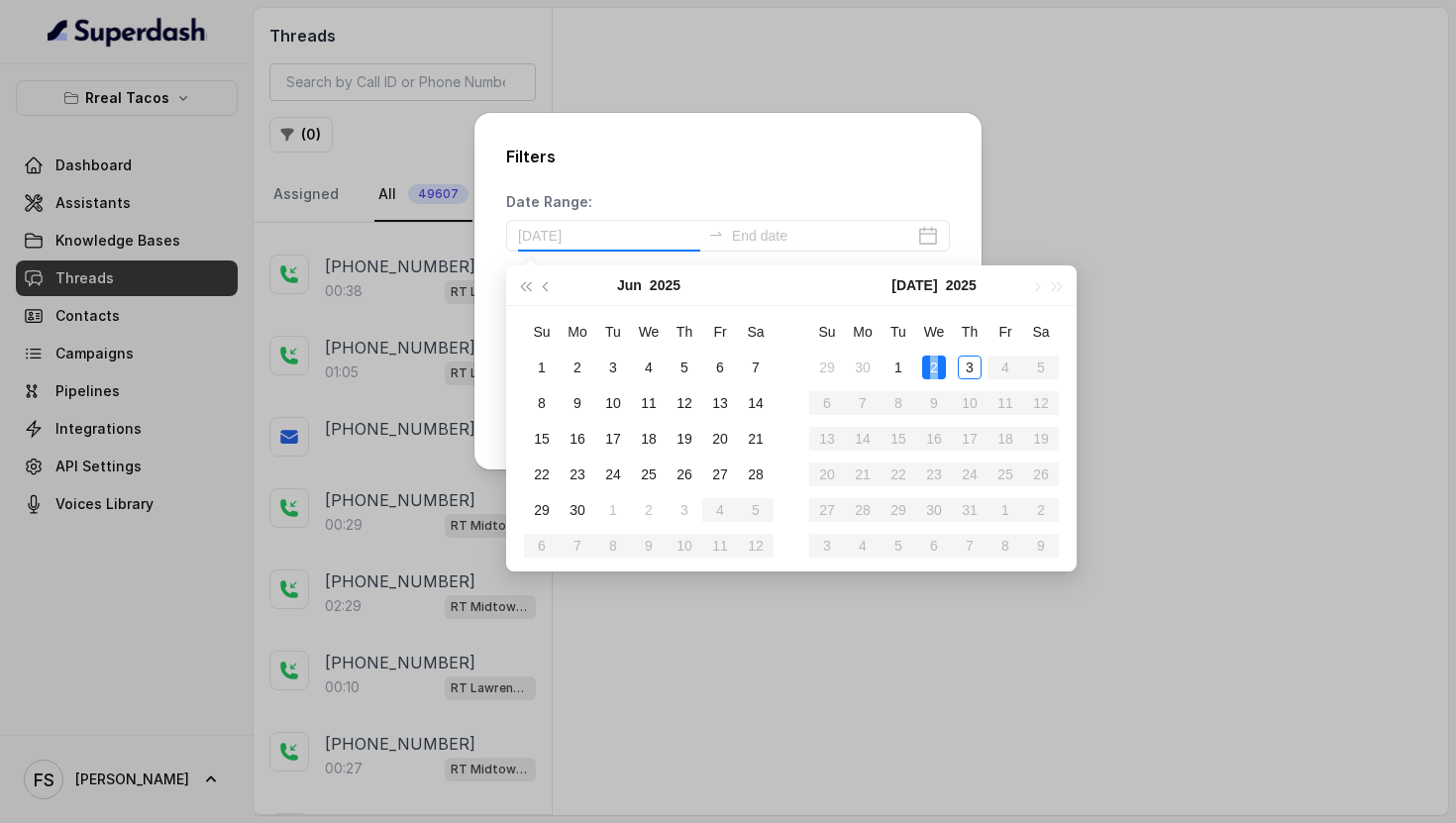 click on "2" at bounding box center [934, 367] 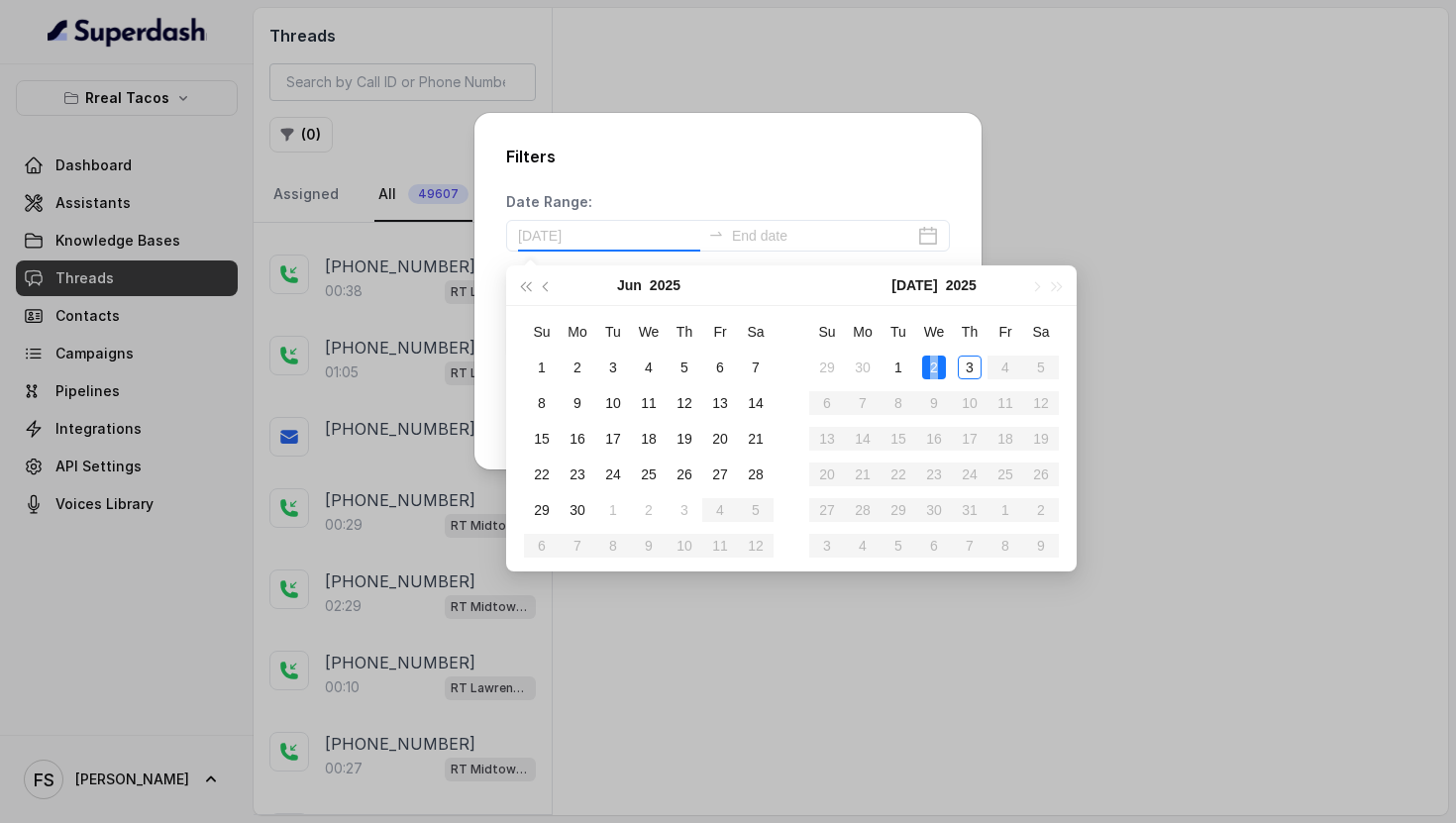 type on "[DATE]" 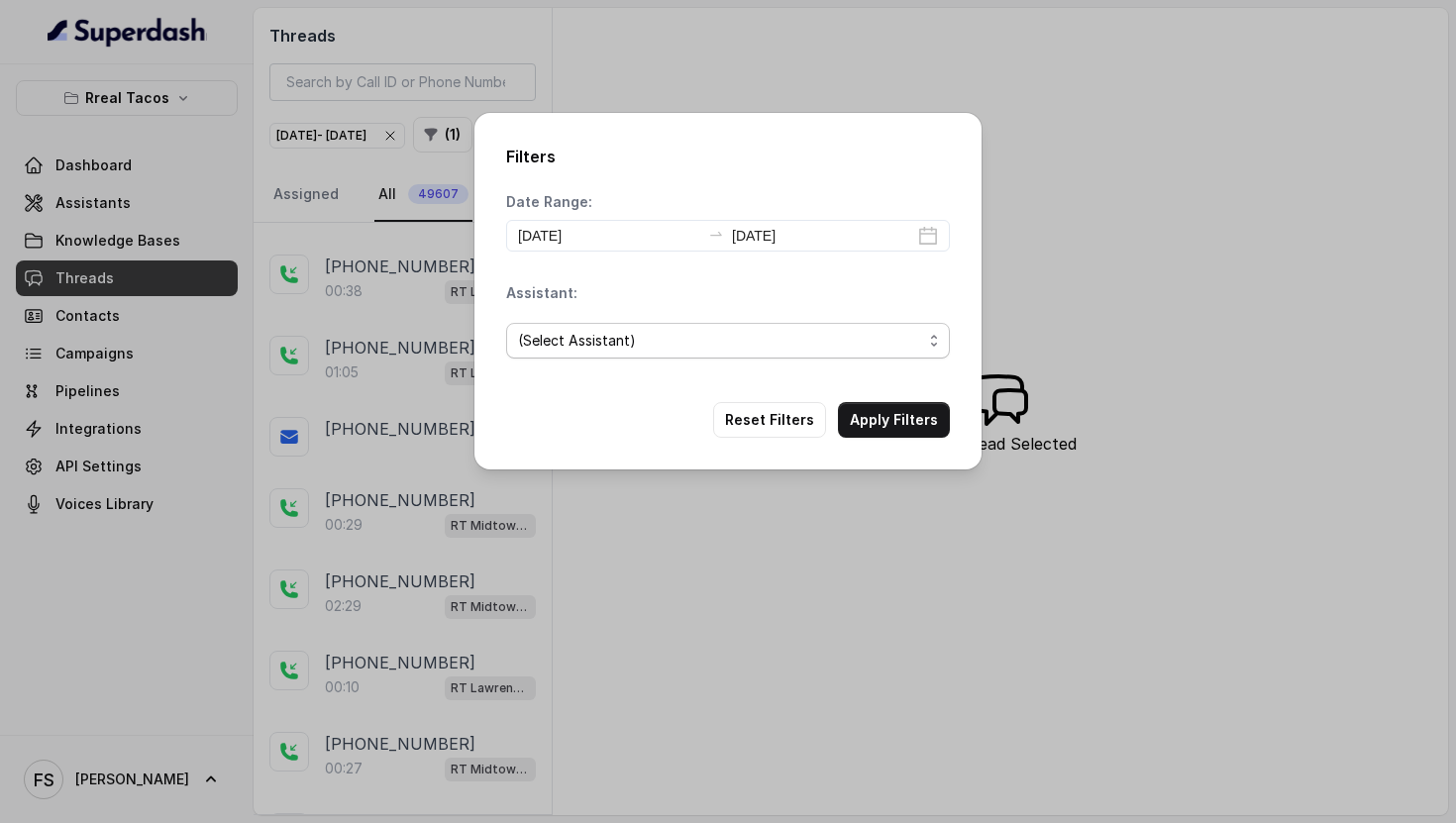 click on "(Select Assistant) RT Midtown / EN RT Midtown / ES RT Buckhead / EN [GEOGRAPHIC_DATA][PERSON_NAME] / EN [PERSON_NAME] / EN [PERSON_NAME] / EN RT Decatur / EN [GEOGRAPHIC_DATA] / EN RT Testing [GEOGRAPHIC_DATA] / EN RT Testing 2 RT [GEOGRAPHIC_DATA]" at bounding box center [728, 341] 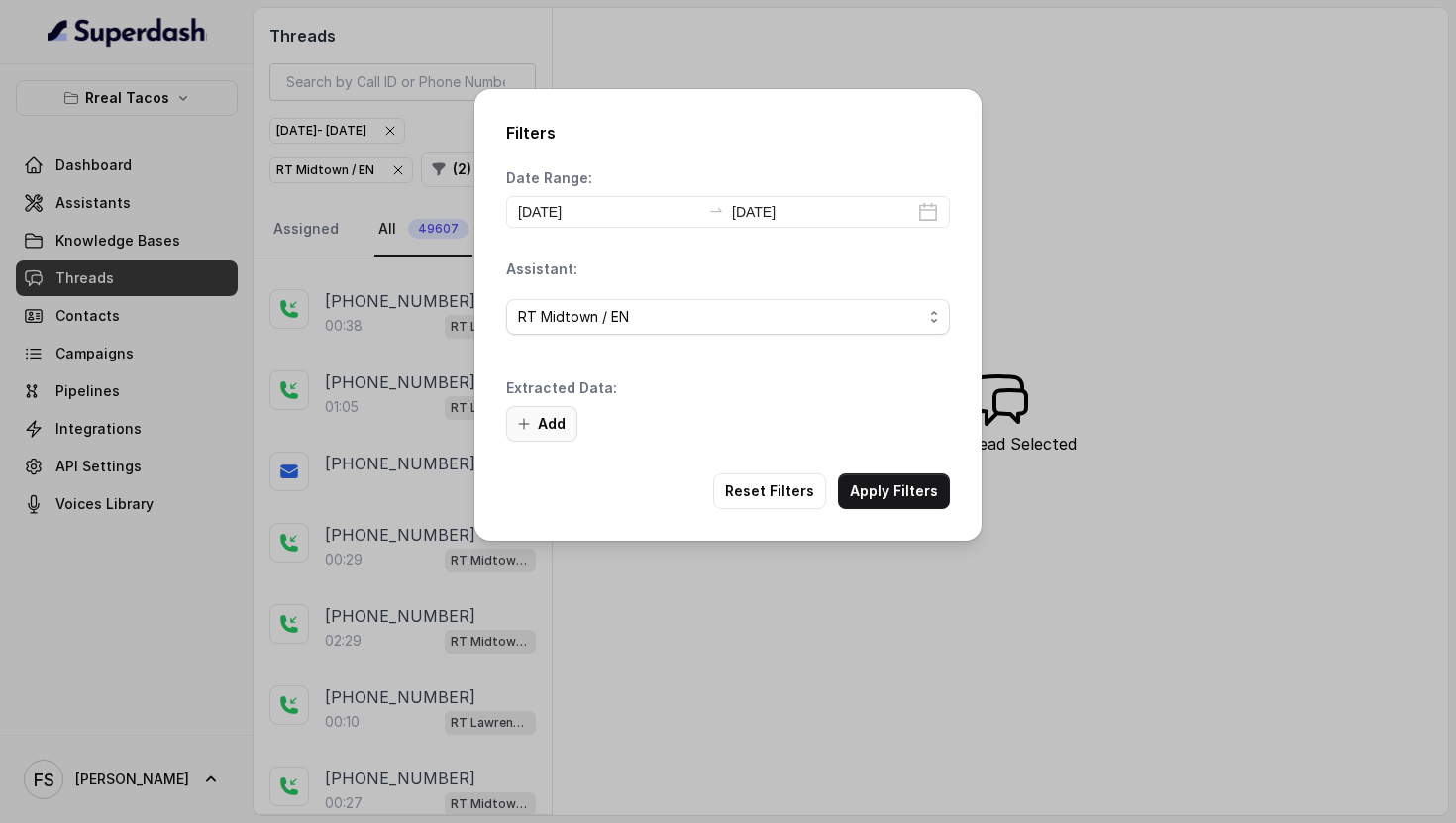 click 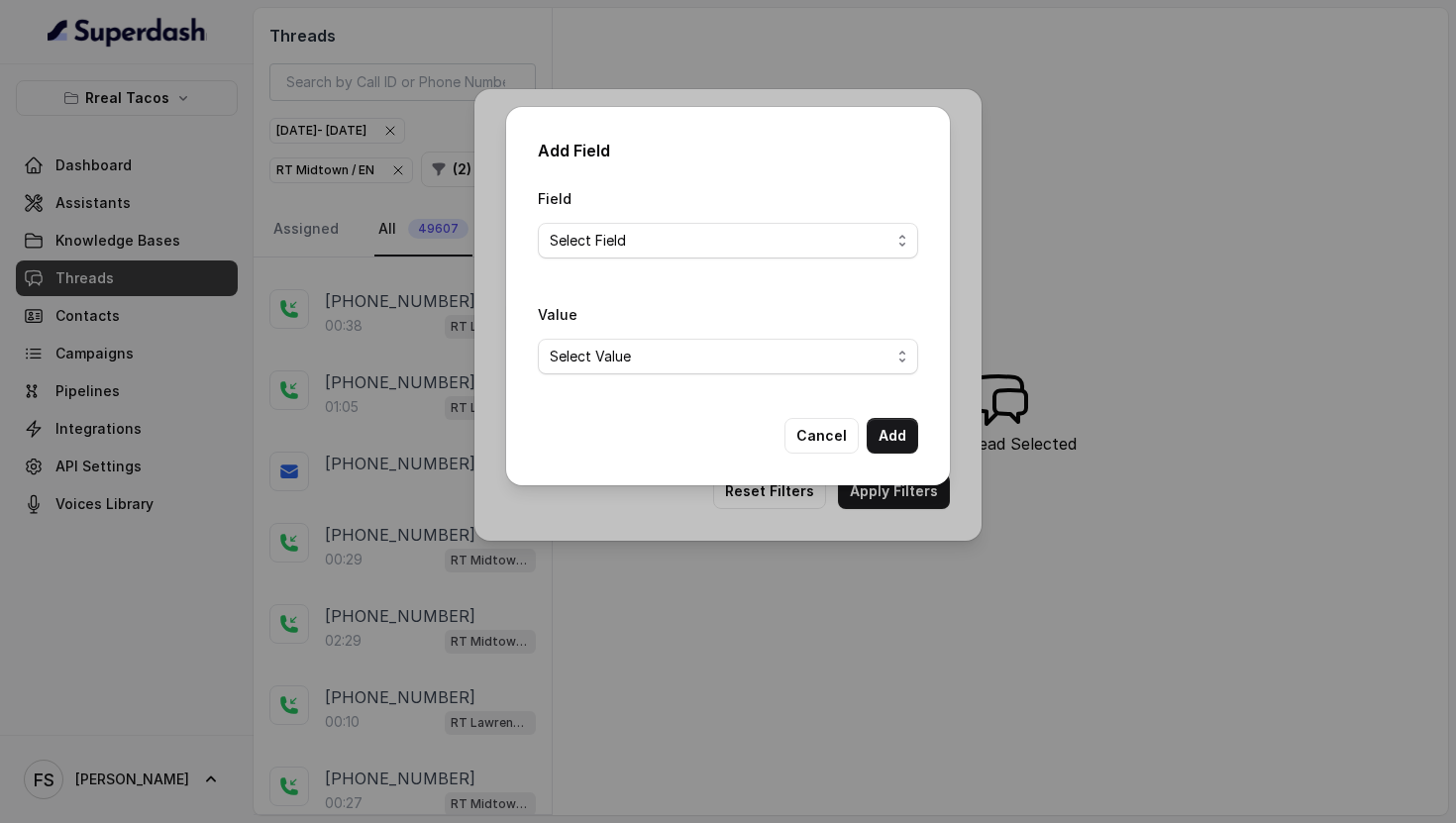 click on "Select Value" at bounding box center [728, 357] 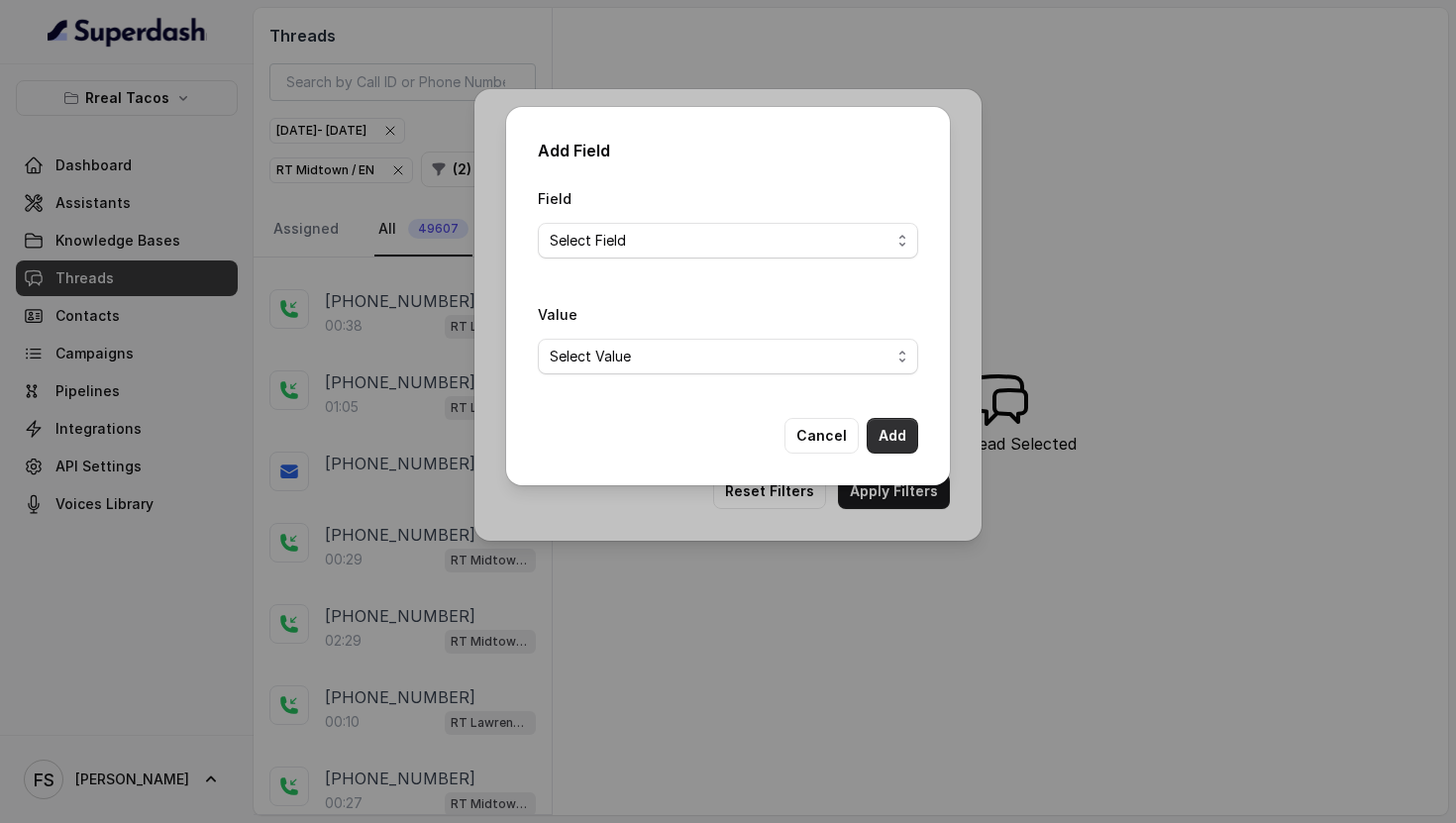 click on "Add" at bounding box center (892, 436) 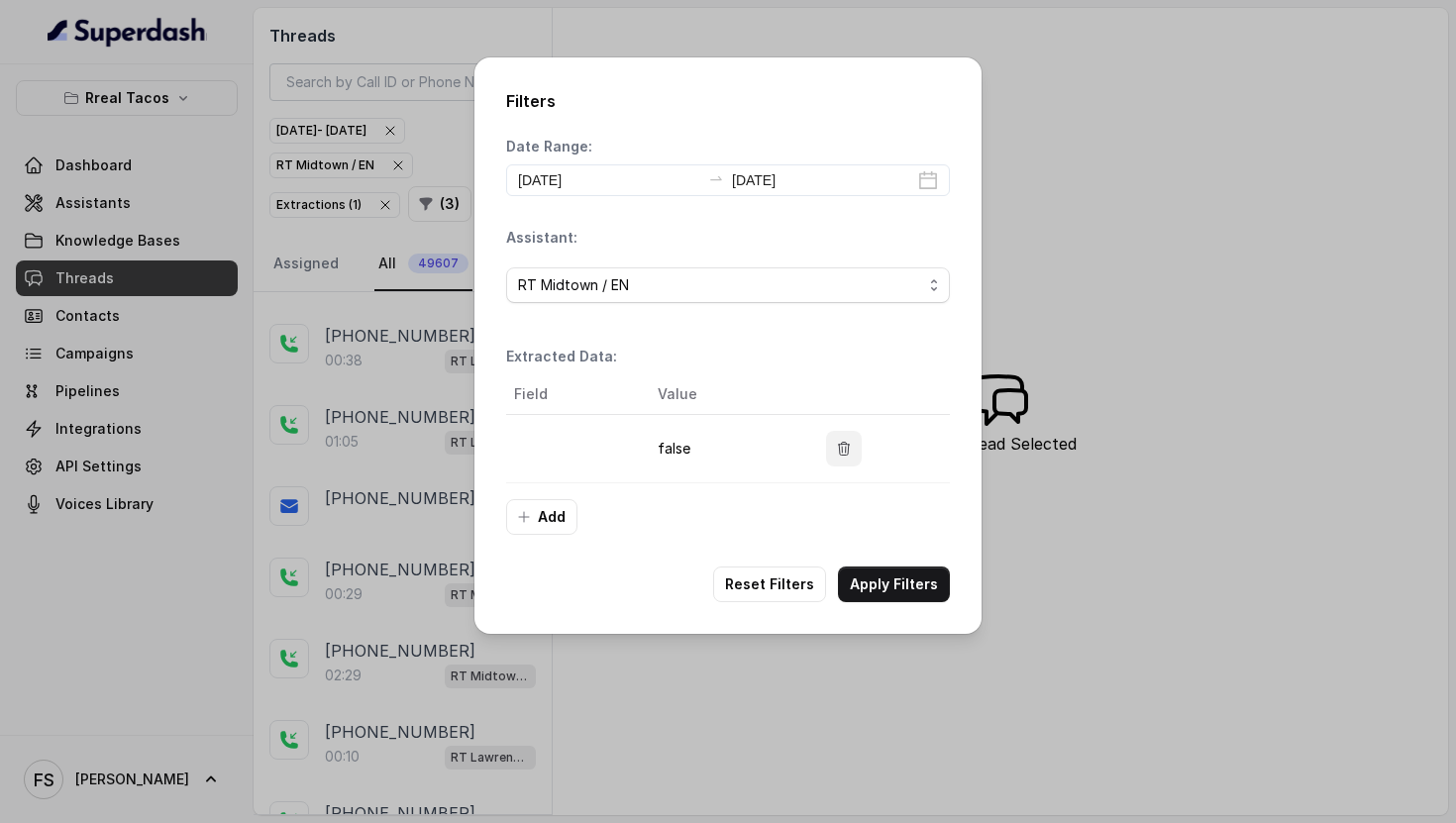 click 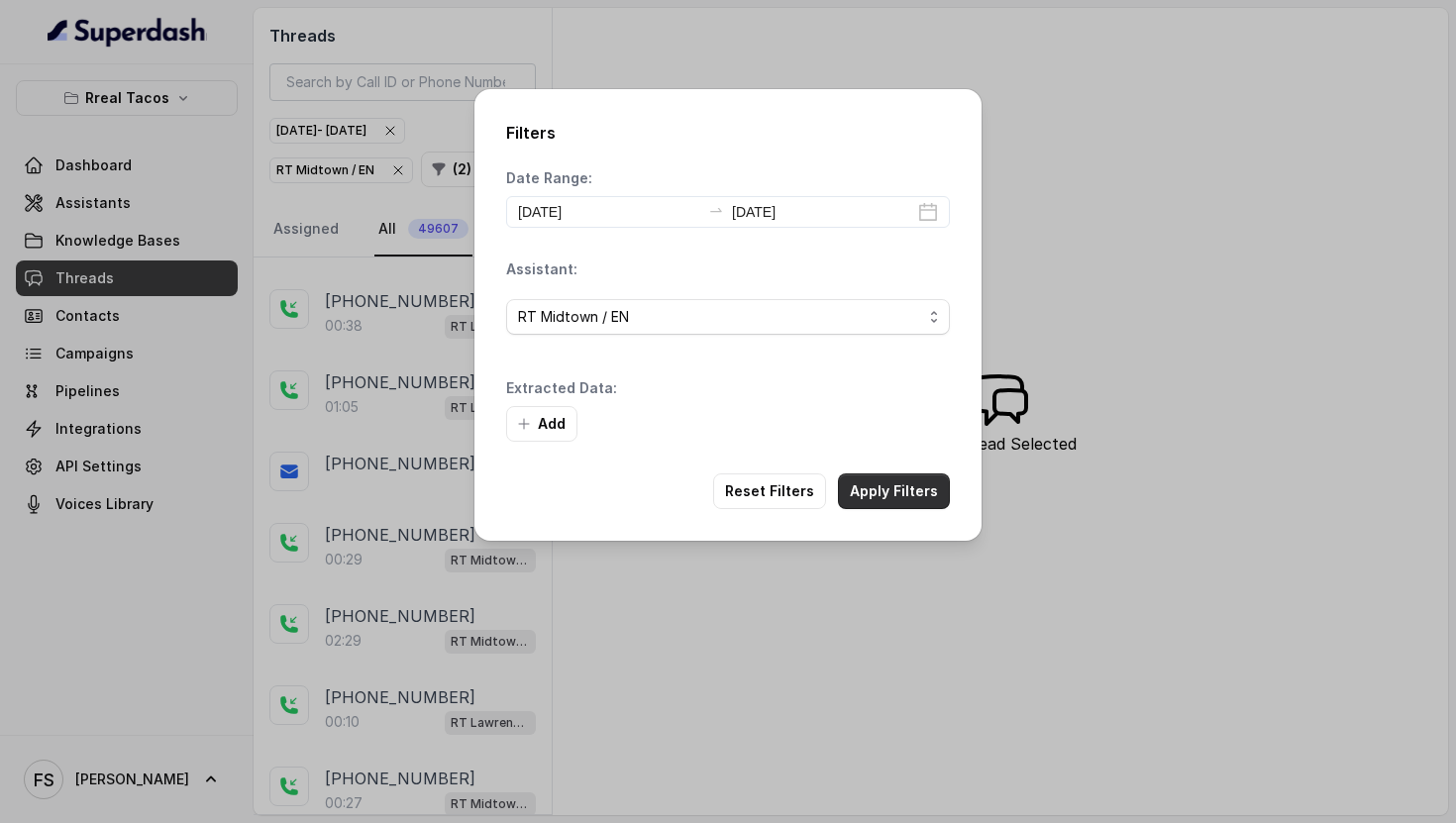 click on "Apply Filters" at bounding box center [893, 491] 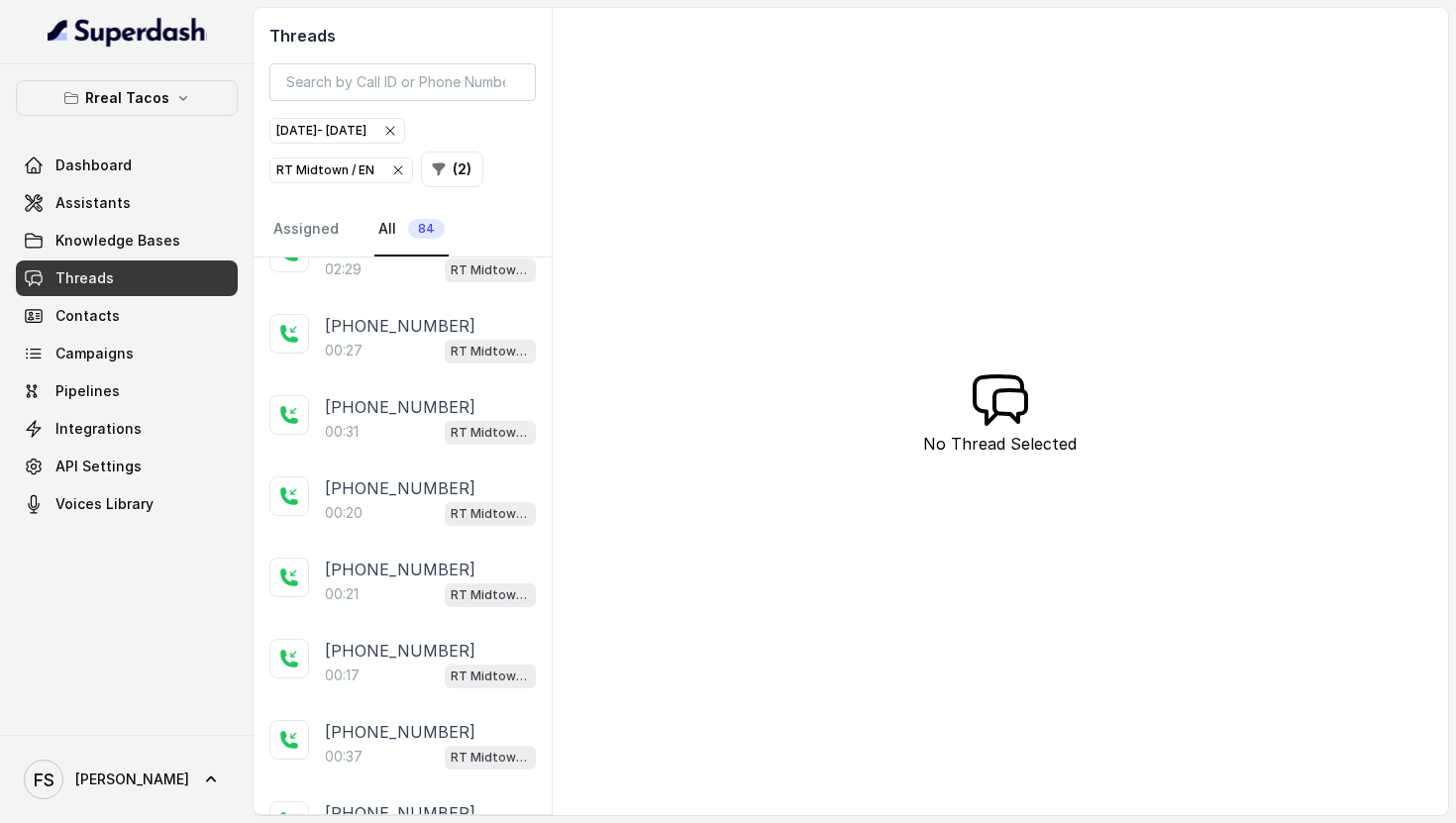 scroll, scrollTop: 0, scrollLeft: 0, axis: both 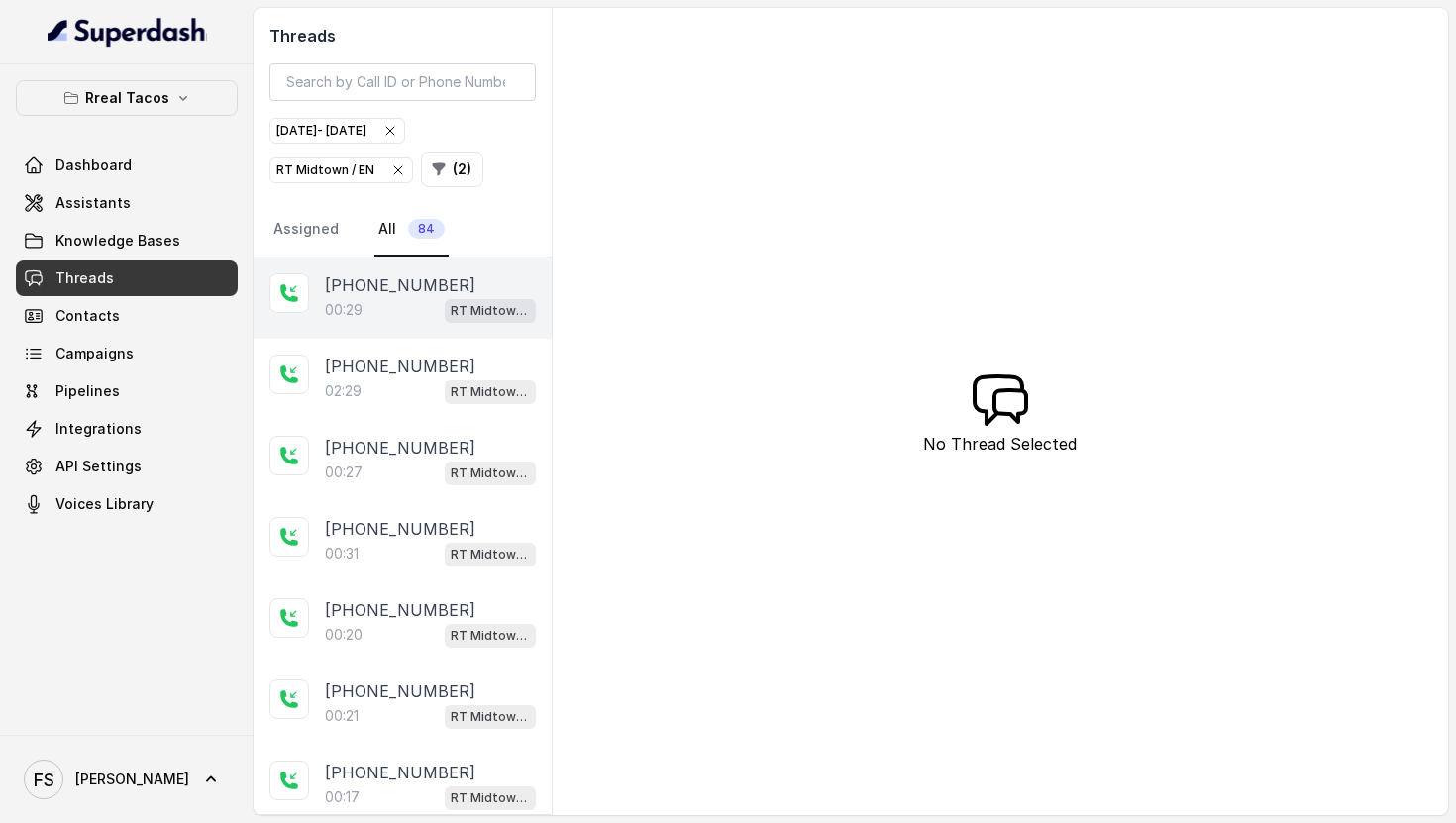 click on "00:29 RT Midtown / EN" at bounding box center [430, 310] 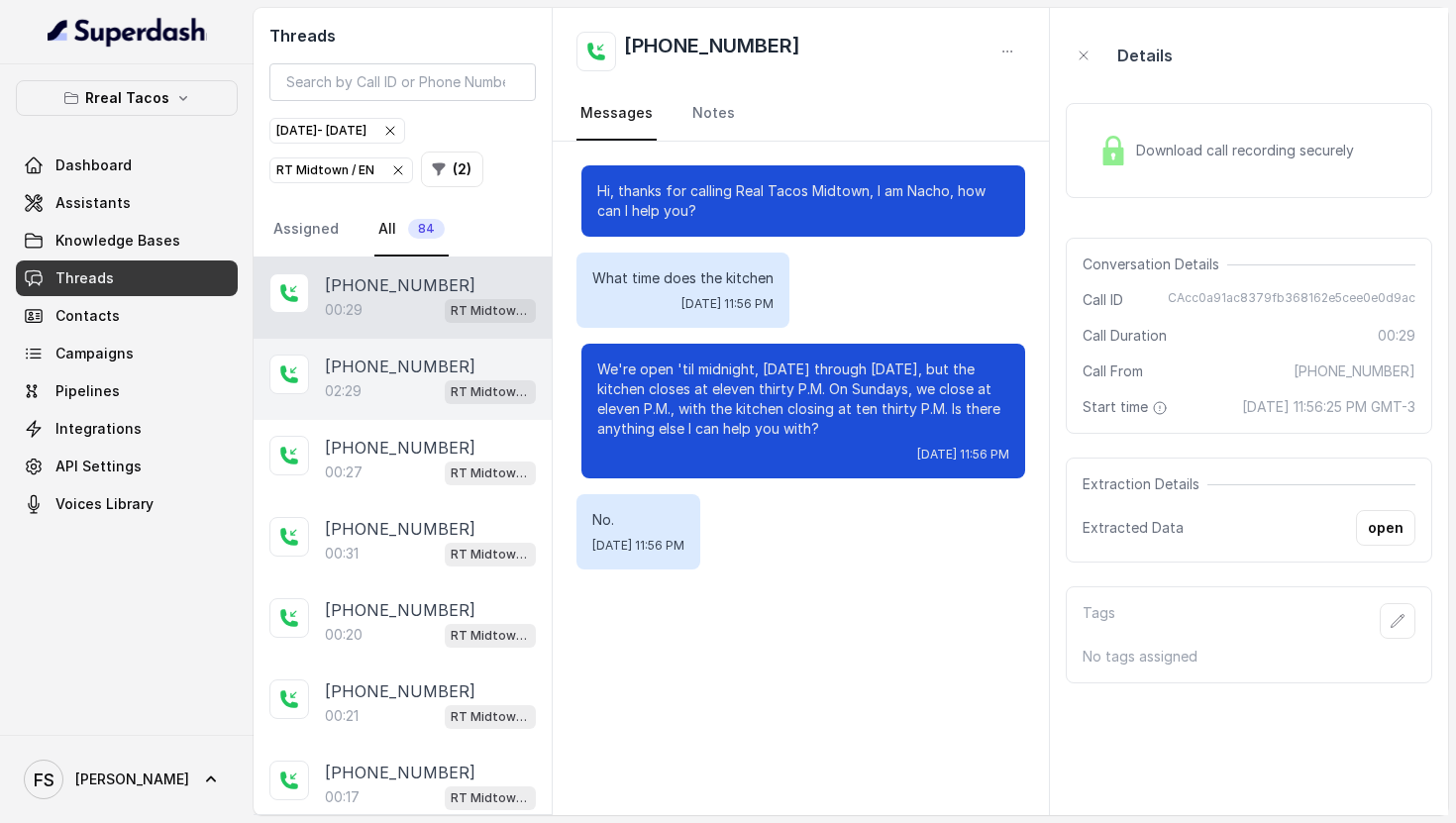 click on "02:29 RT Midtown / EN" at bounding box center (430, 391) 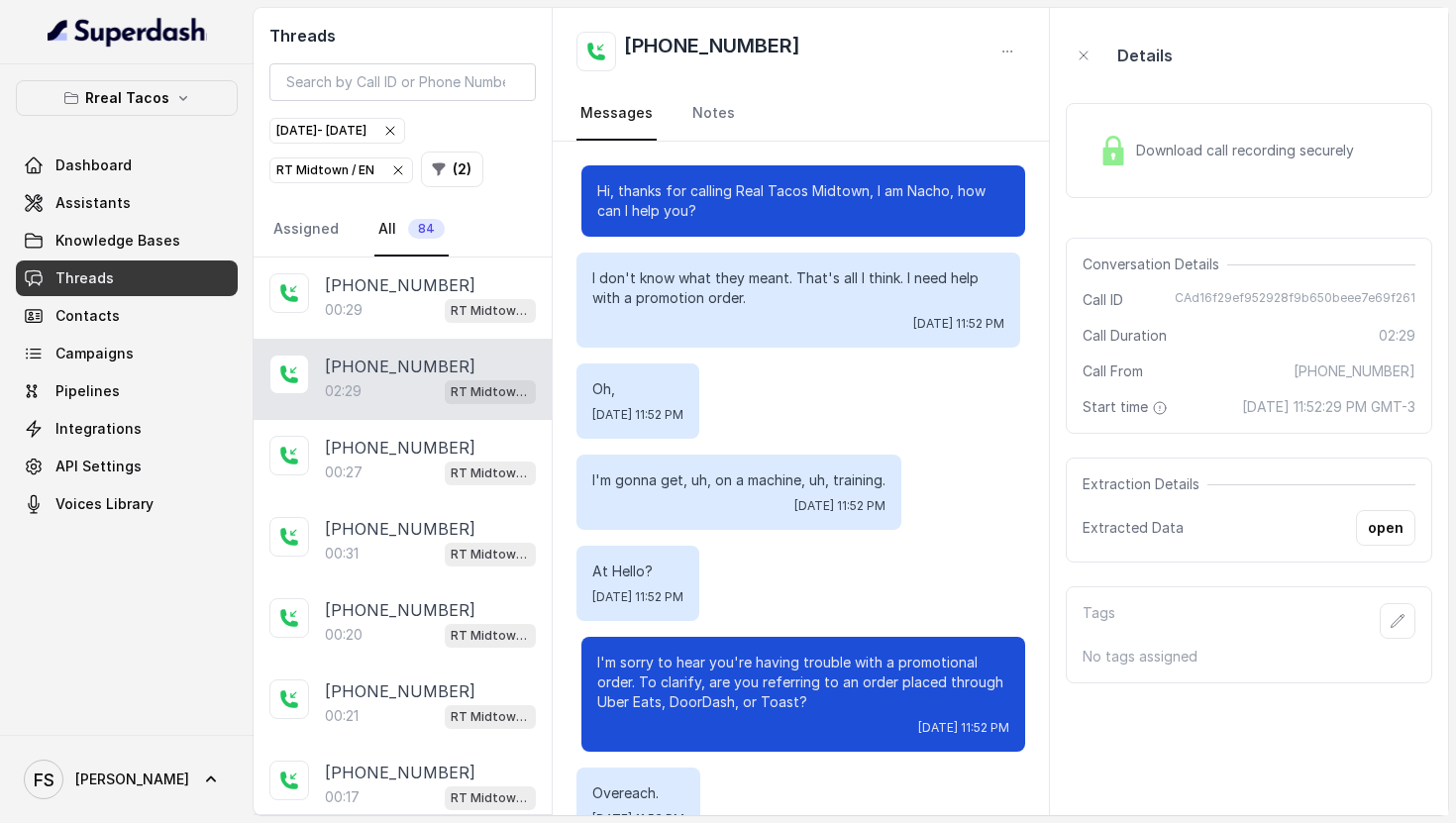 scroll, scrollTop: 1878, scrollLeft: 0, axis: vertical 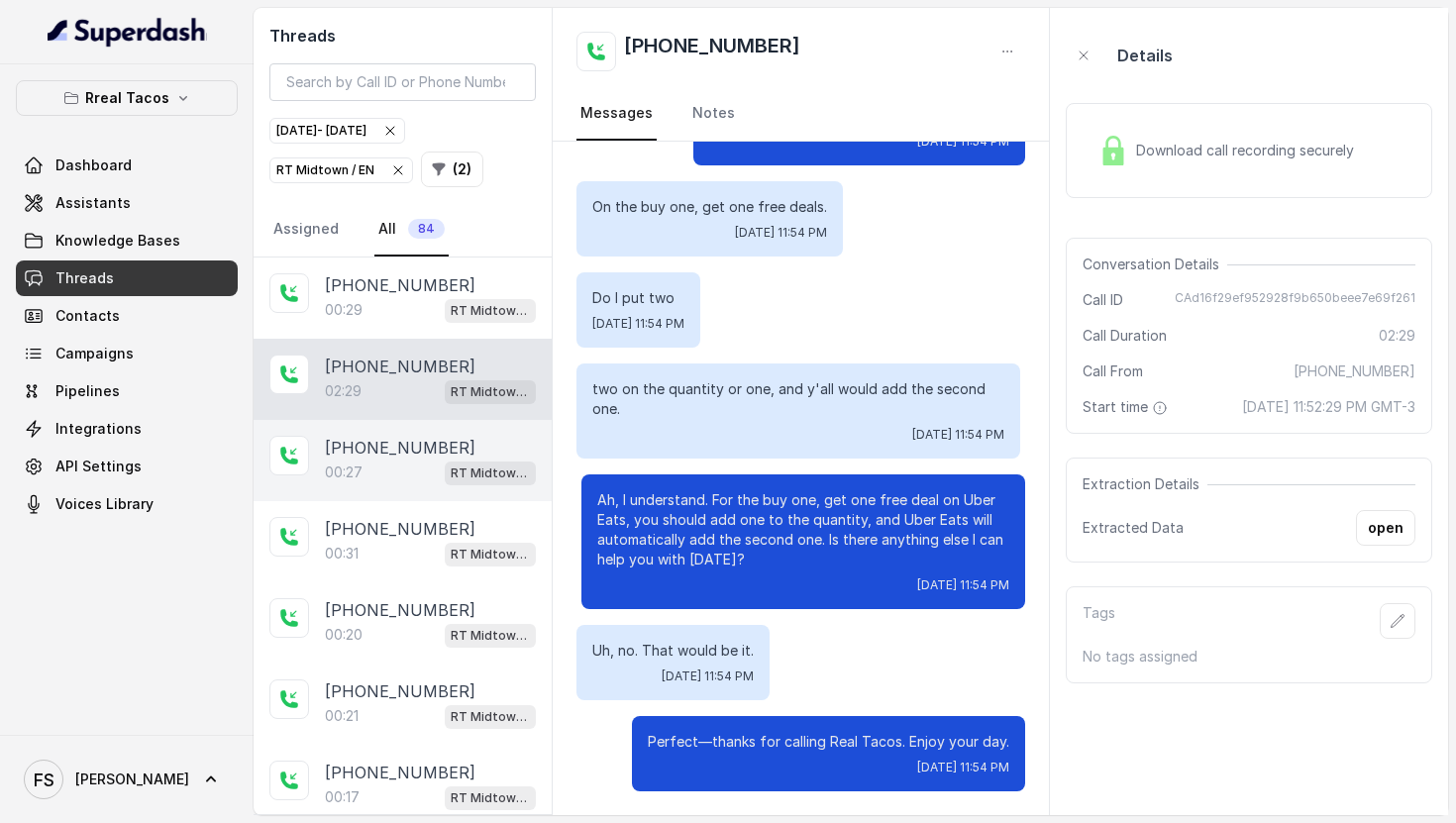 click on "[PHONE_NUMBER]" at bounding box center [400, 448] 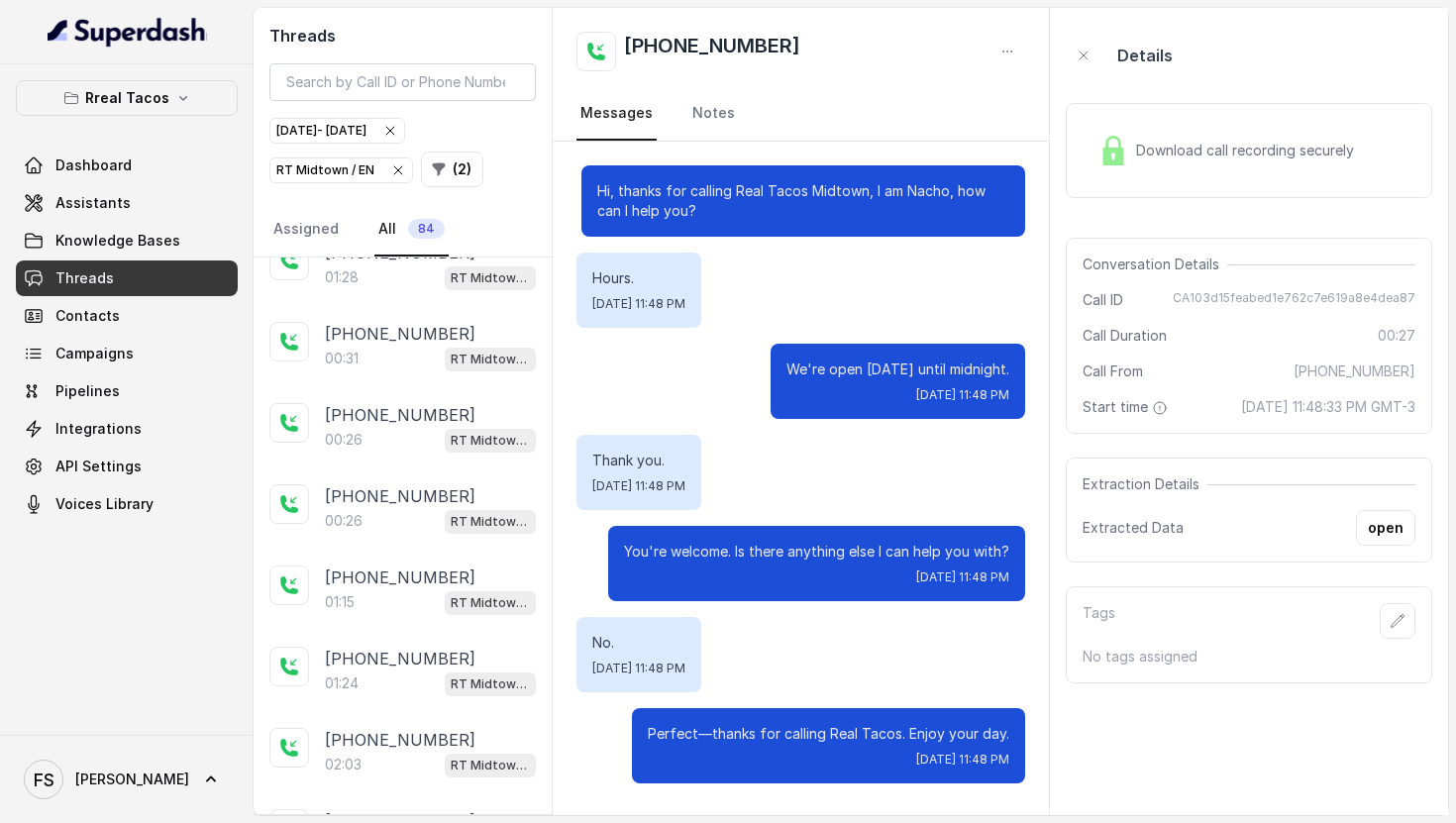 scroll, scrollTop: 1151, scrollLeft: 0, axis: vertical 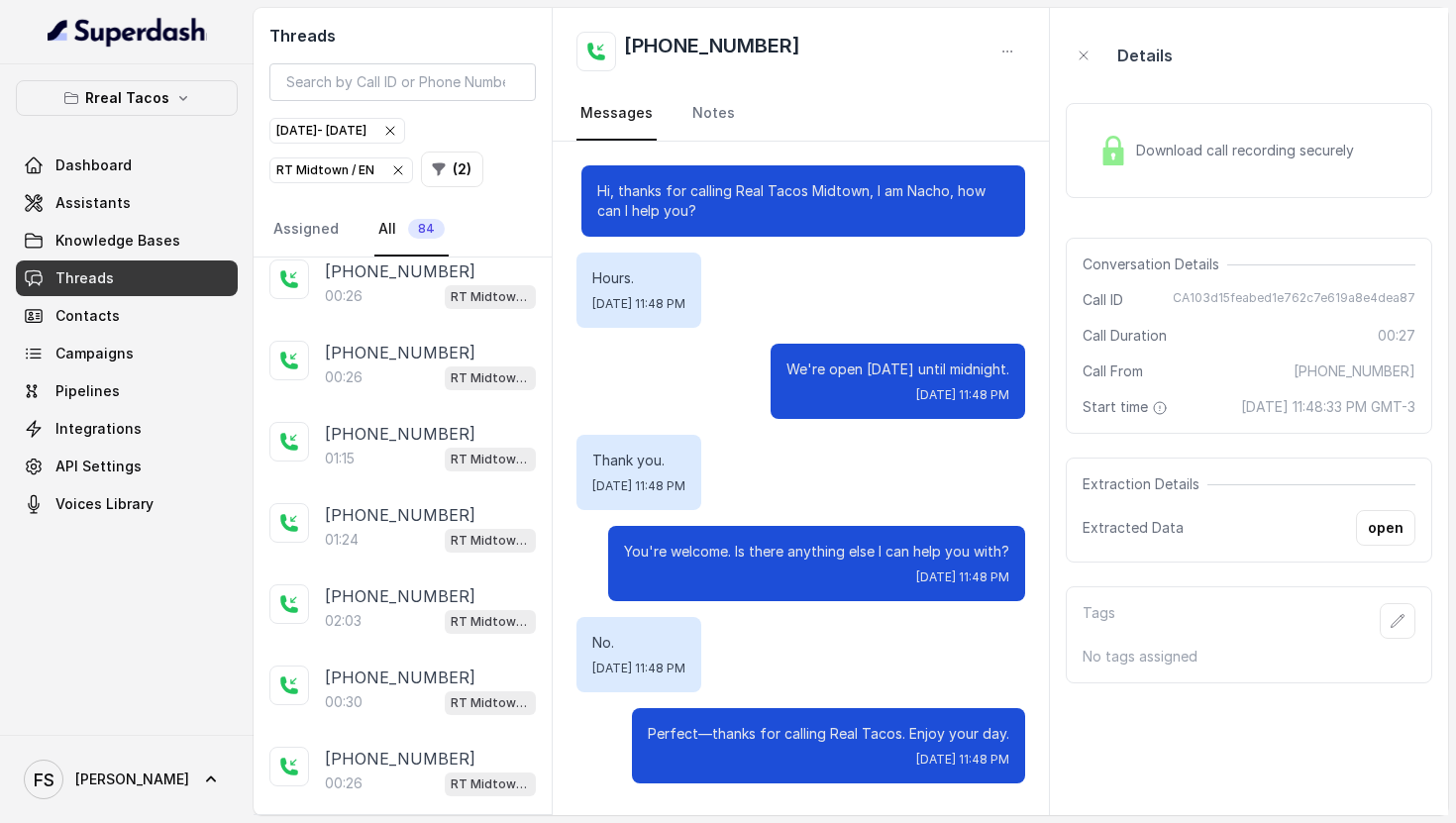 click on "[PHONE_NUMBER]:15 RT Midtown / EN" at bounding box center [402, 447] 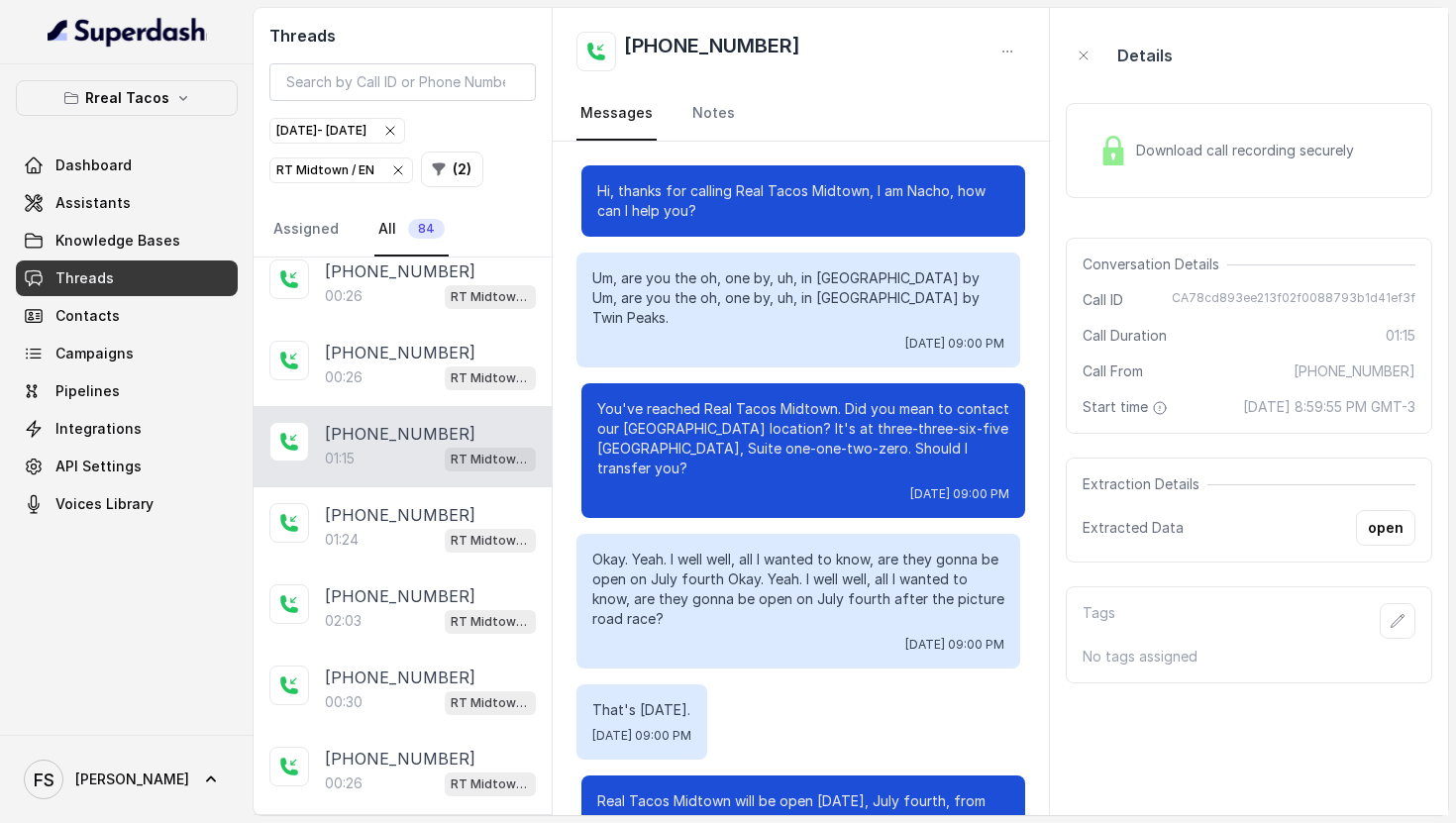 scroll, scrollTop: 788, scrollLeft: 0, axis: vertical 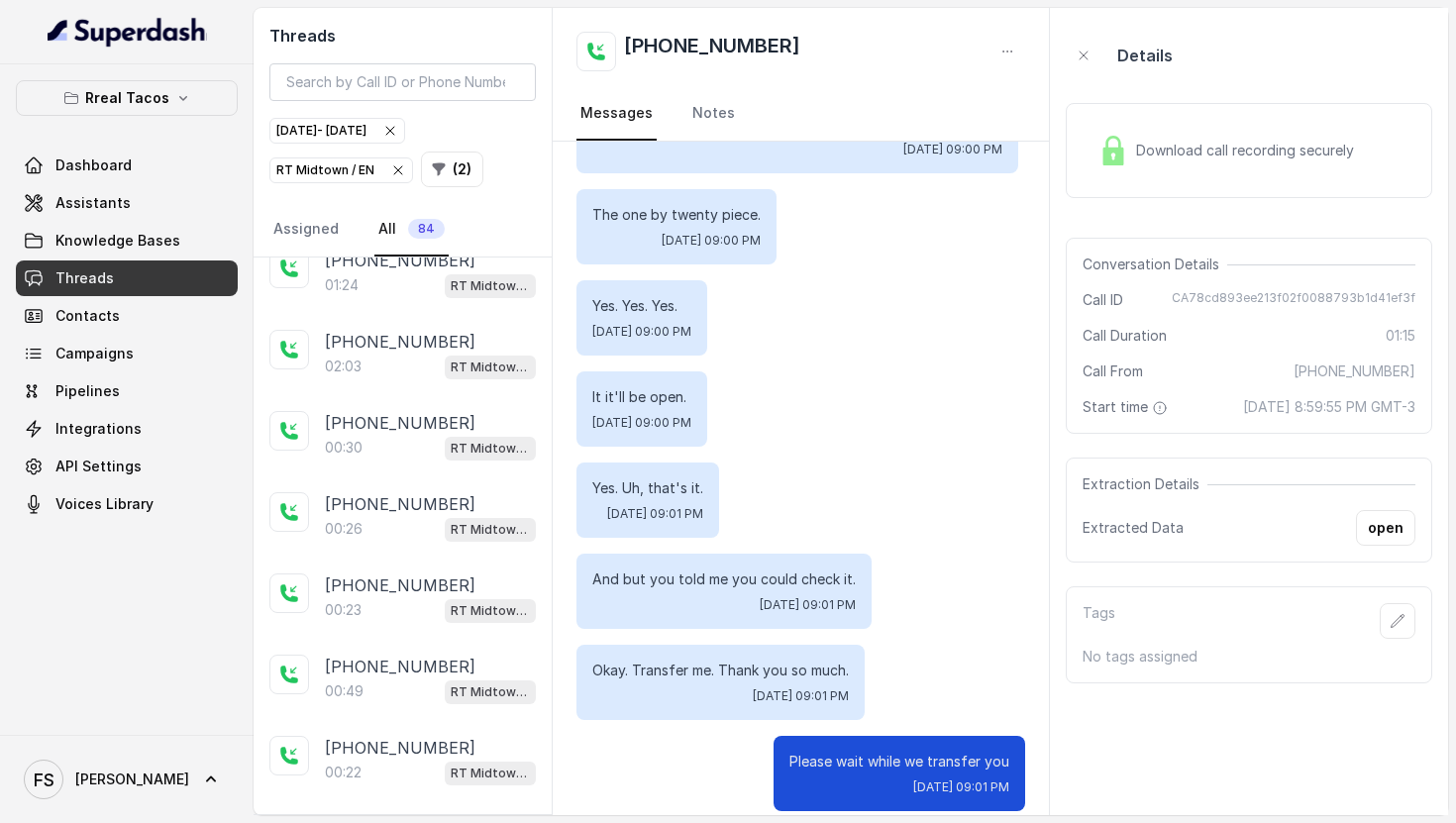 click on "[PHONE_NUMBER]:26 RT Midtown / EN" at bounding box center [402, 517] 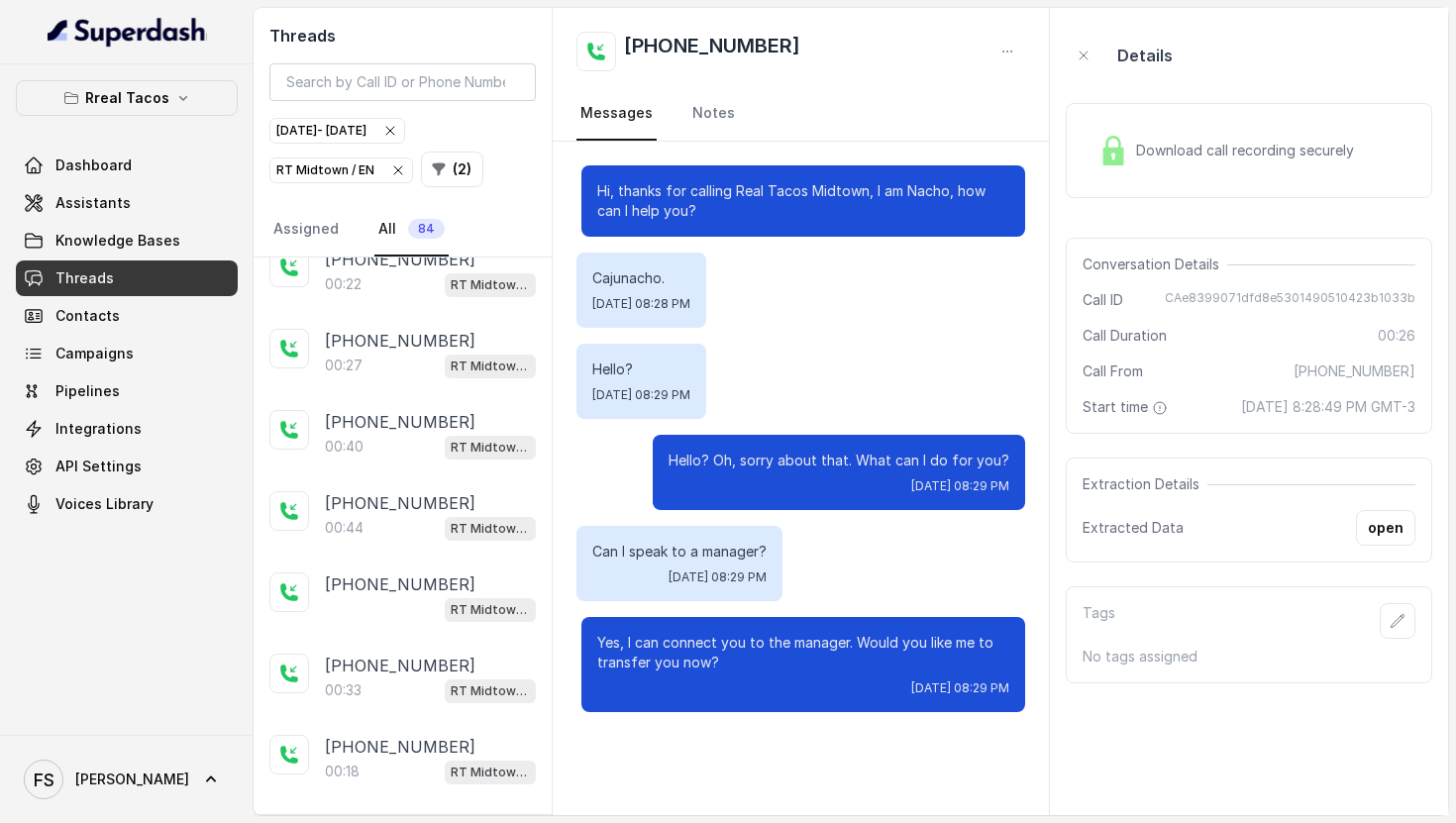 scroll, scrollTop: 1995, scrollLeft: 0, axis: vertical 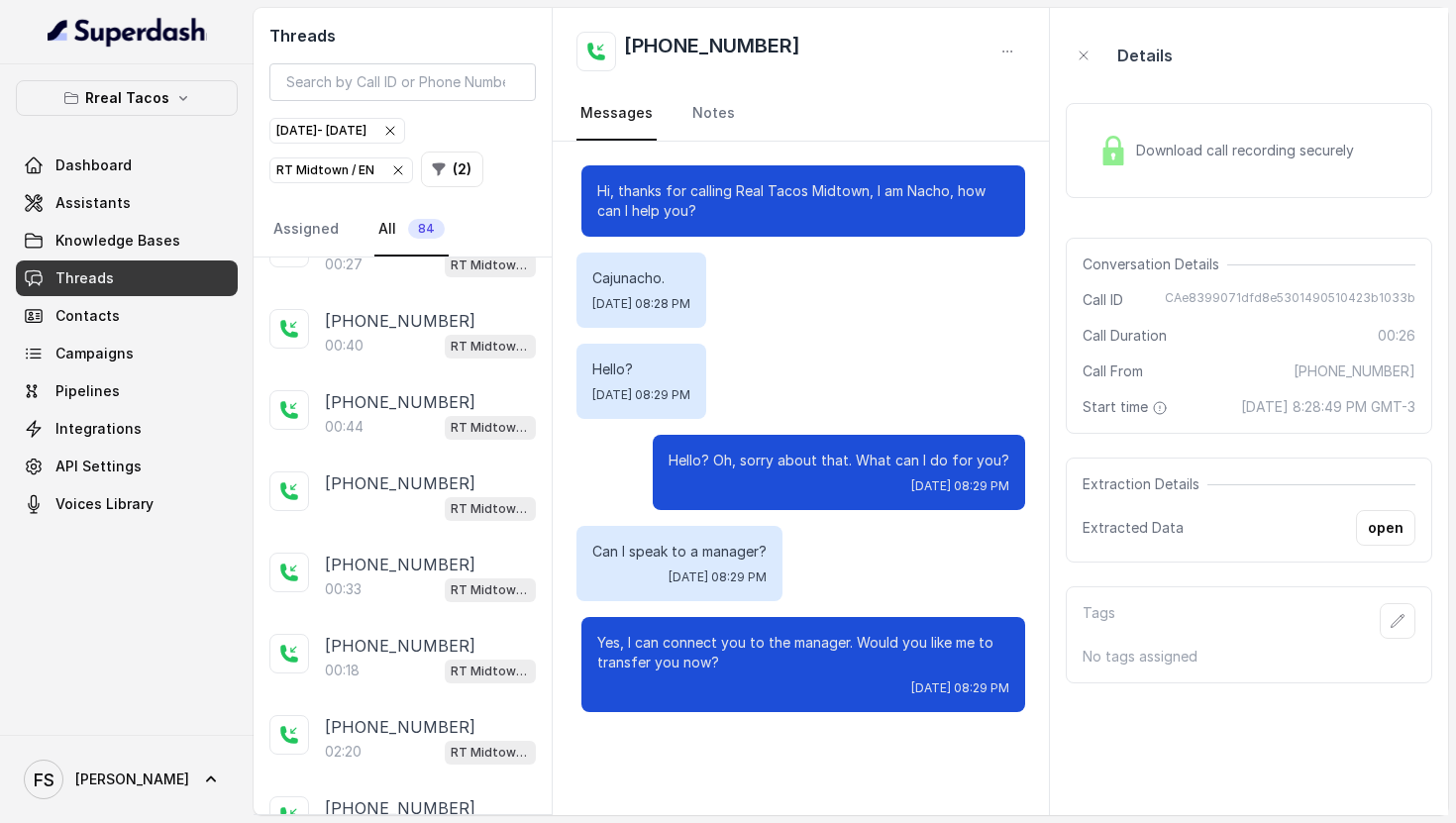 click on "[PHONE_NUMBER]" at bounding box center (400, 483) 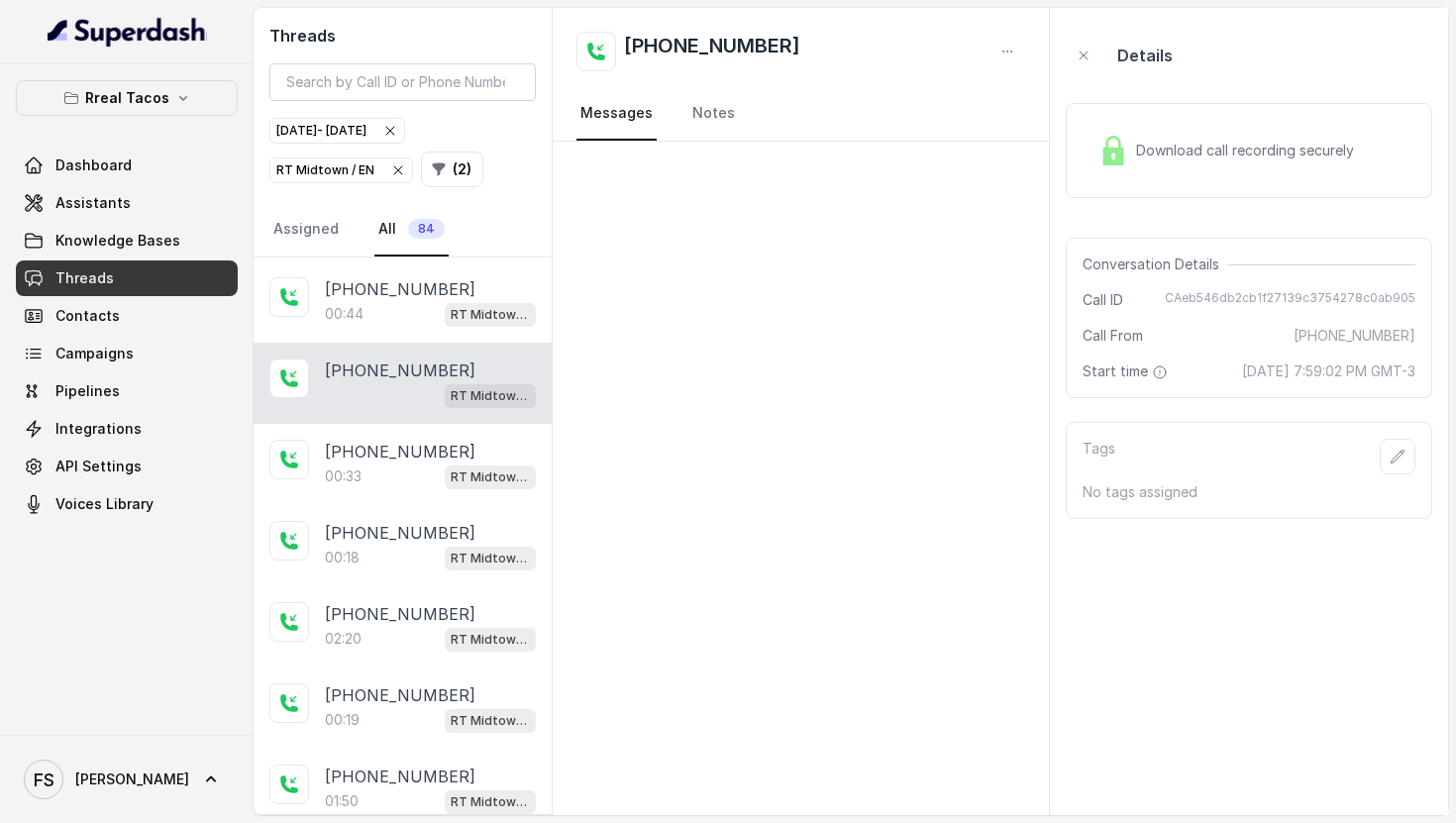 click on "00:33 RT Midtown / EN" at bounding box center (430, 476) 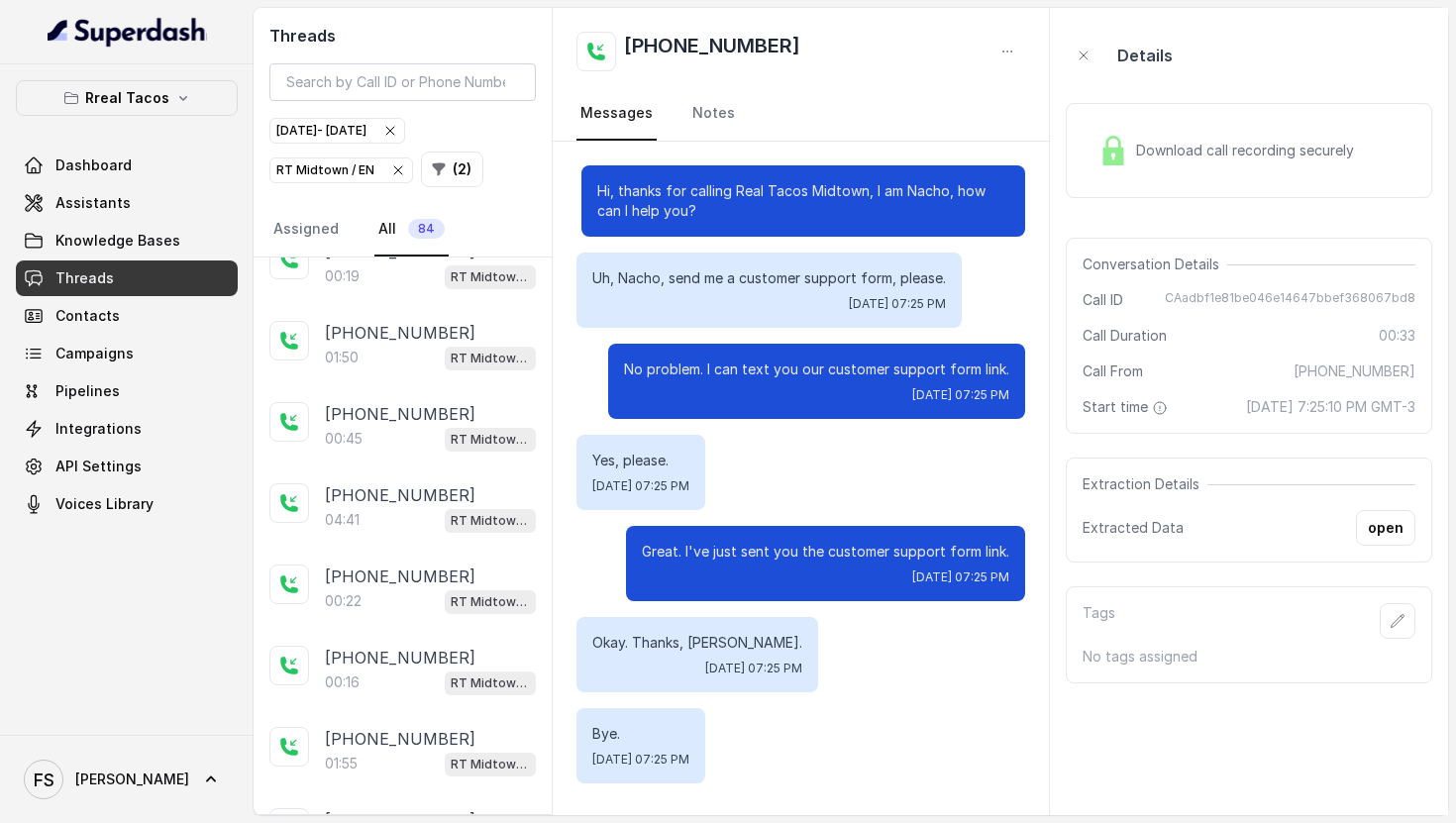 scroll, scrollTop: 2800, scrollLeft: 0, axis: vertical 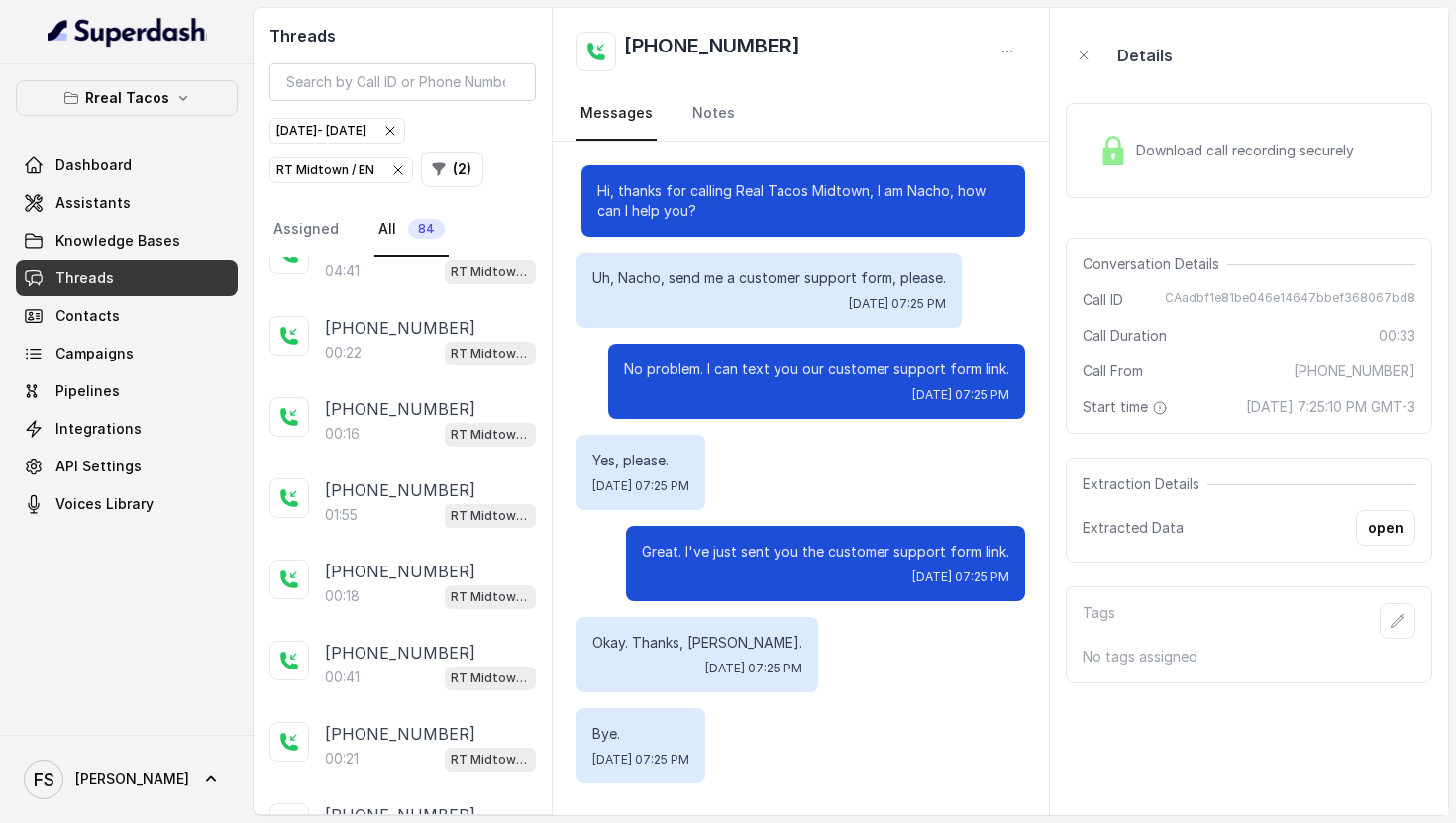 click on "[PHONE_NUMBER]" at bounding box center [400, 490] 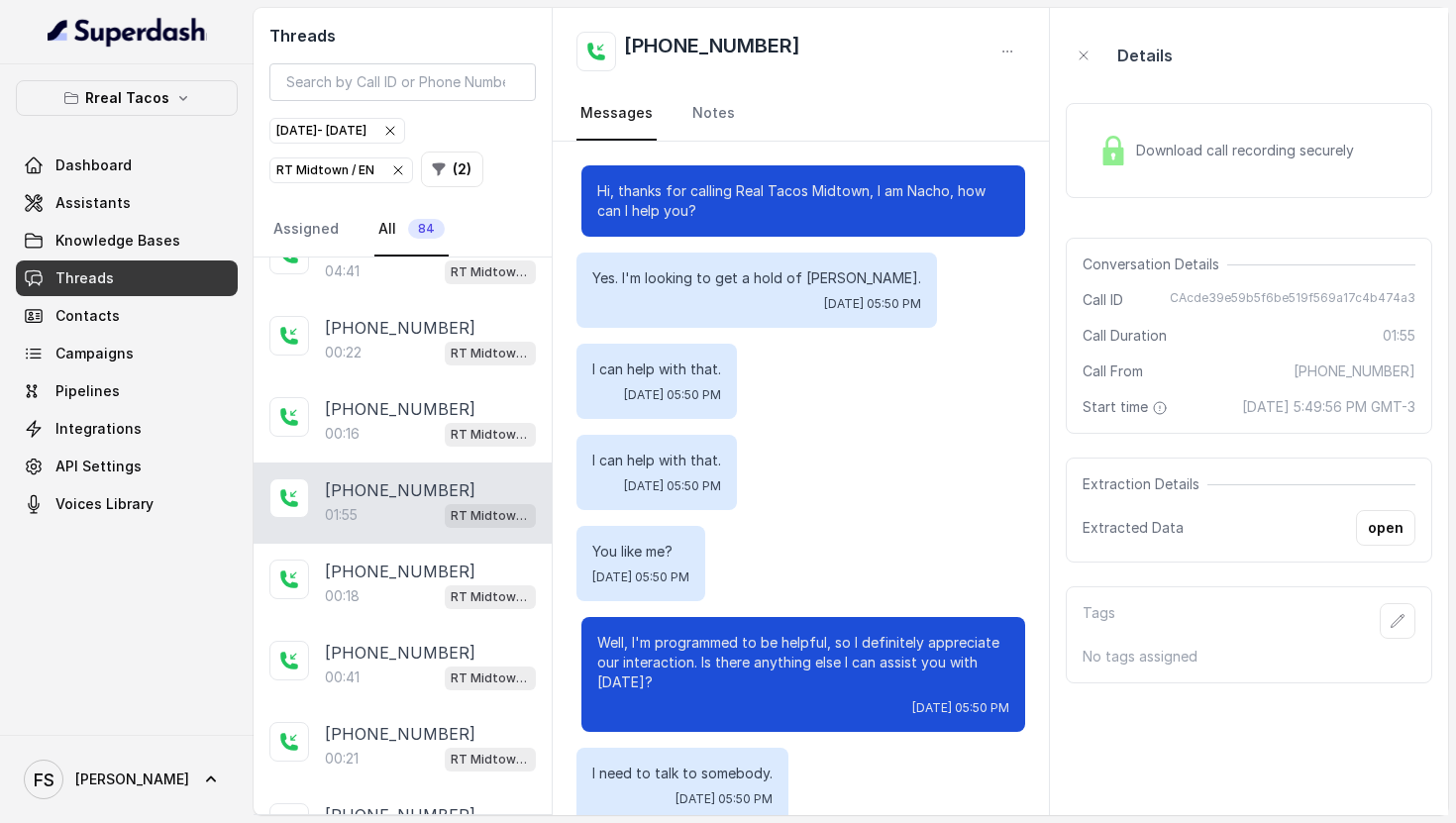 scroll, scrollTop: 1640, scrollLeft: 0, axis: vertical 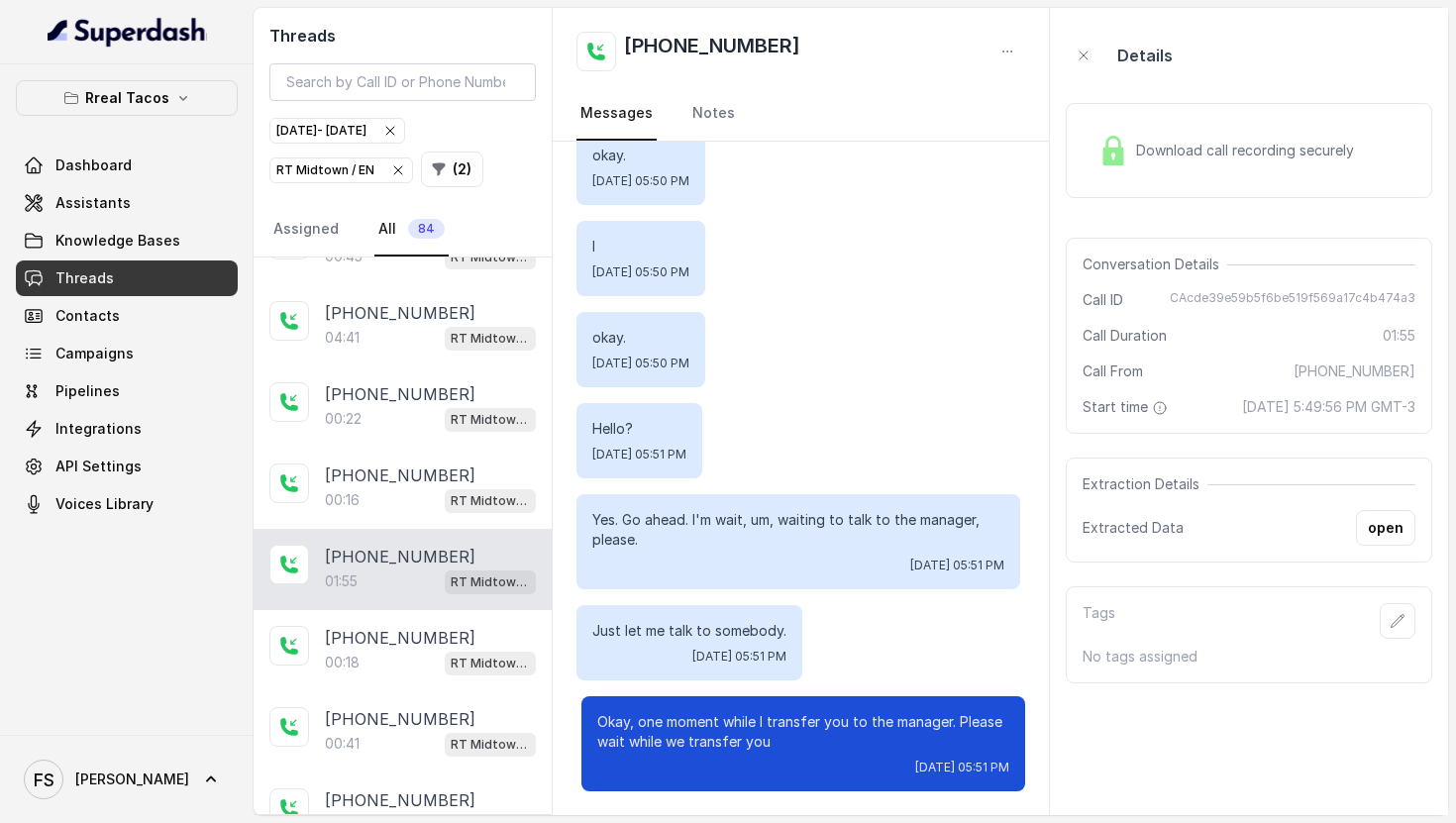 click on "00:16 RT Midtown / EN" at bounding box center [430, 500] 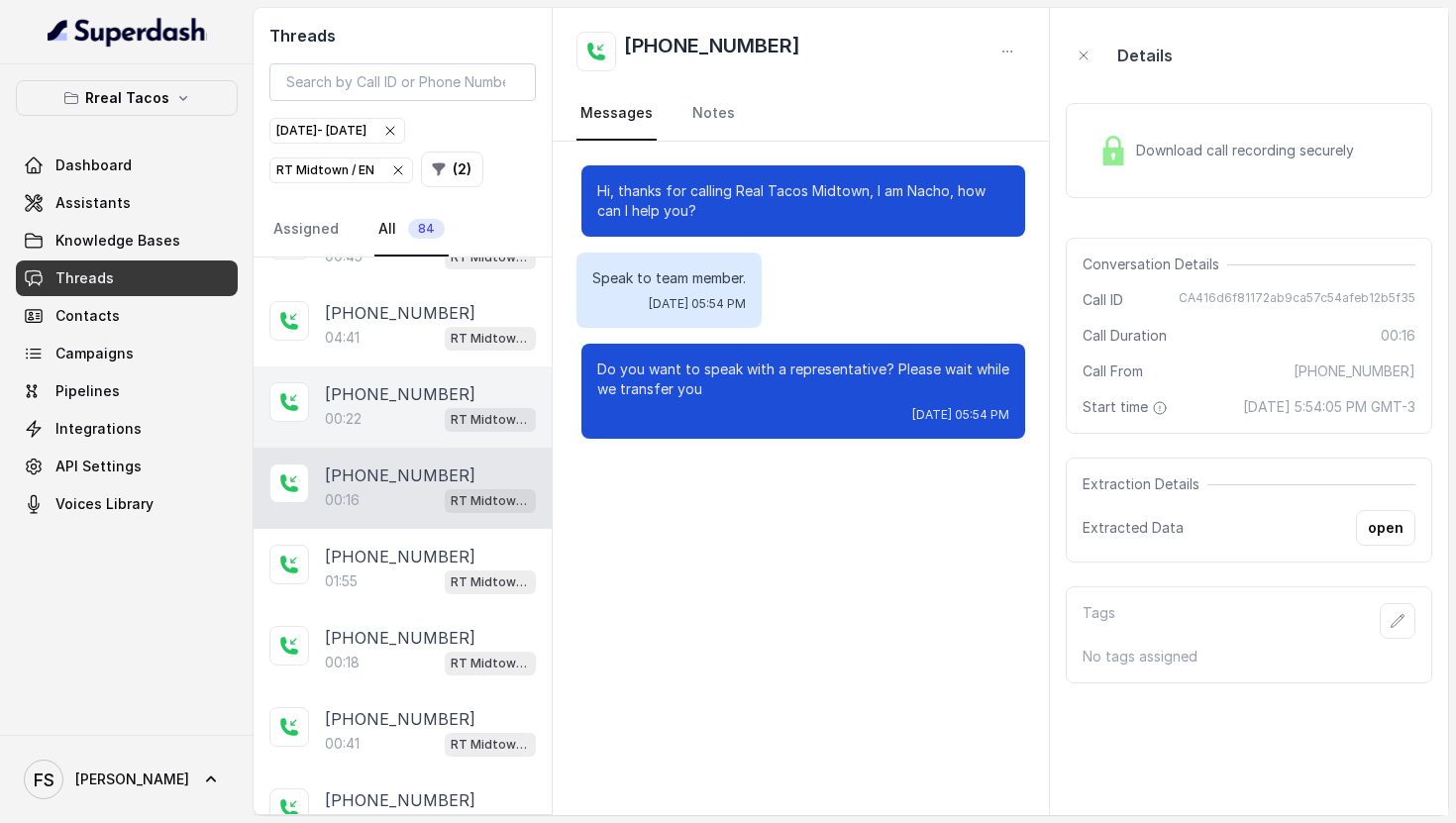 click on "RT Midtown / EN" at bounding box center (490, 419) 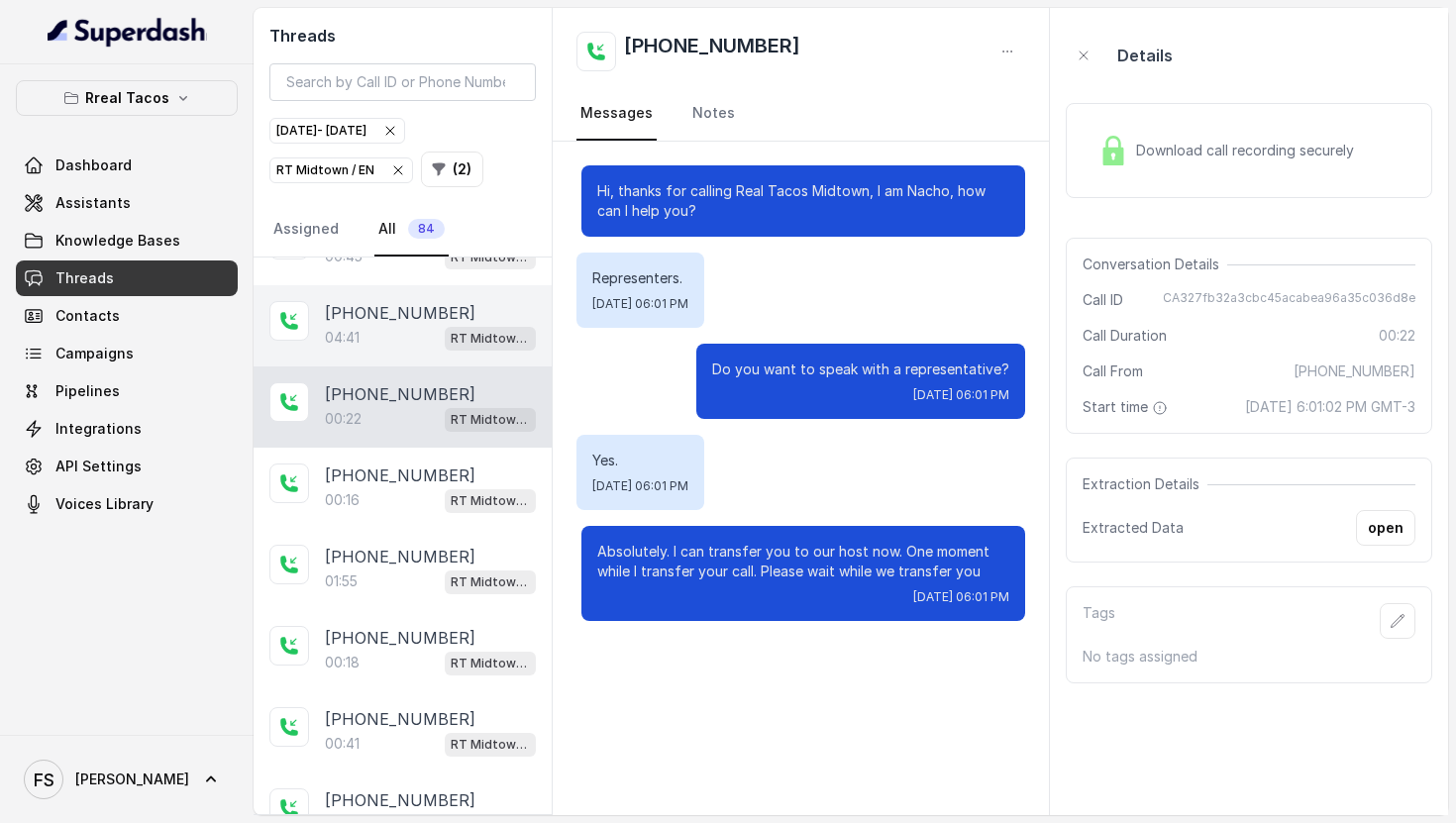 click on "[PHONE_NUMBER]:41 RT Midtown / EN" at bounding box center (402, 326) 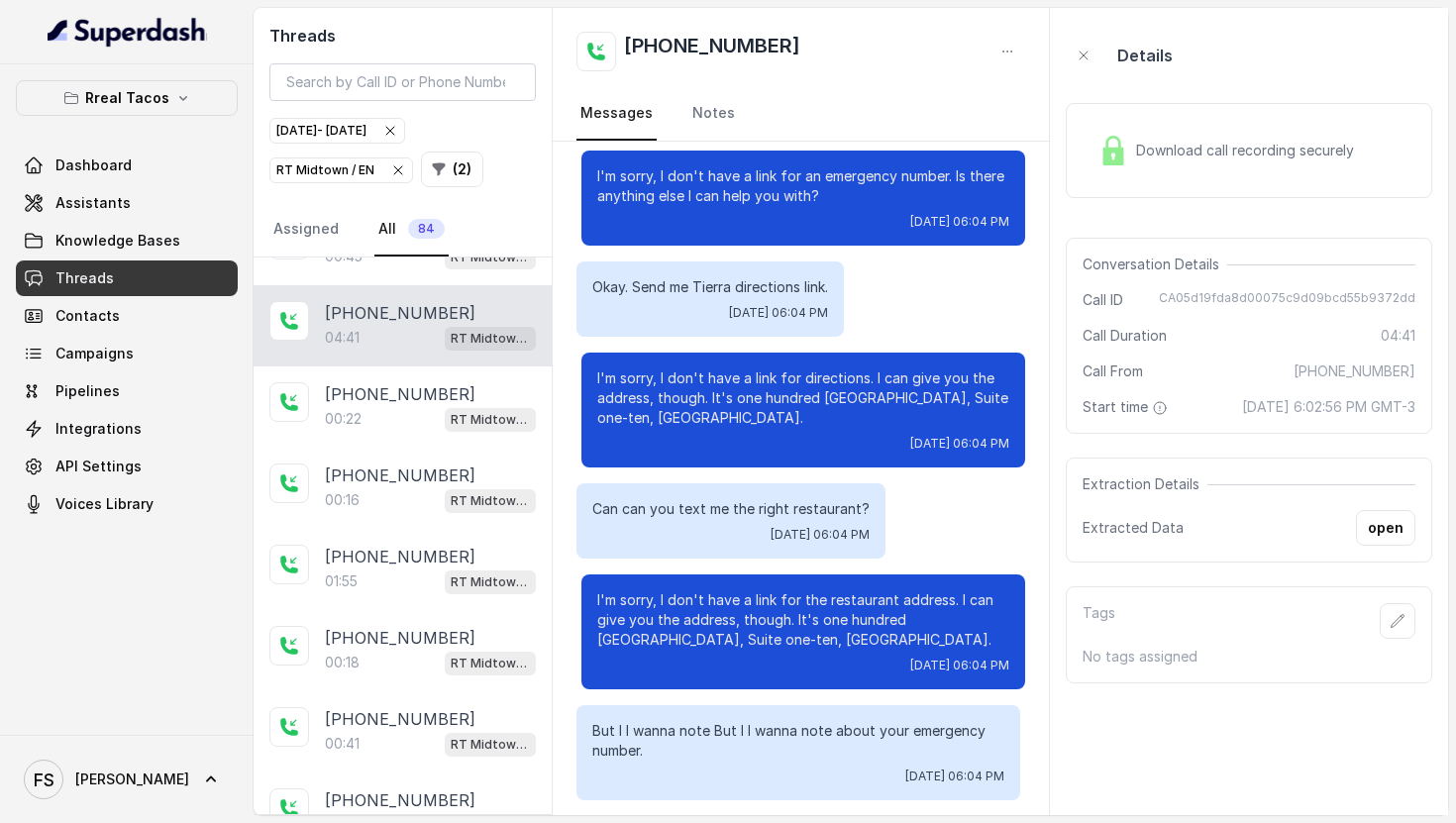 scroll, scrollTop: 1640, scrollLeft: 0, axis: vertical 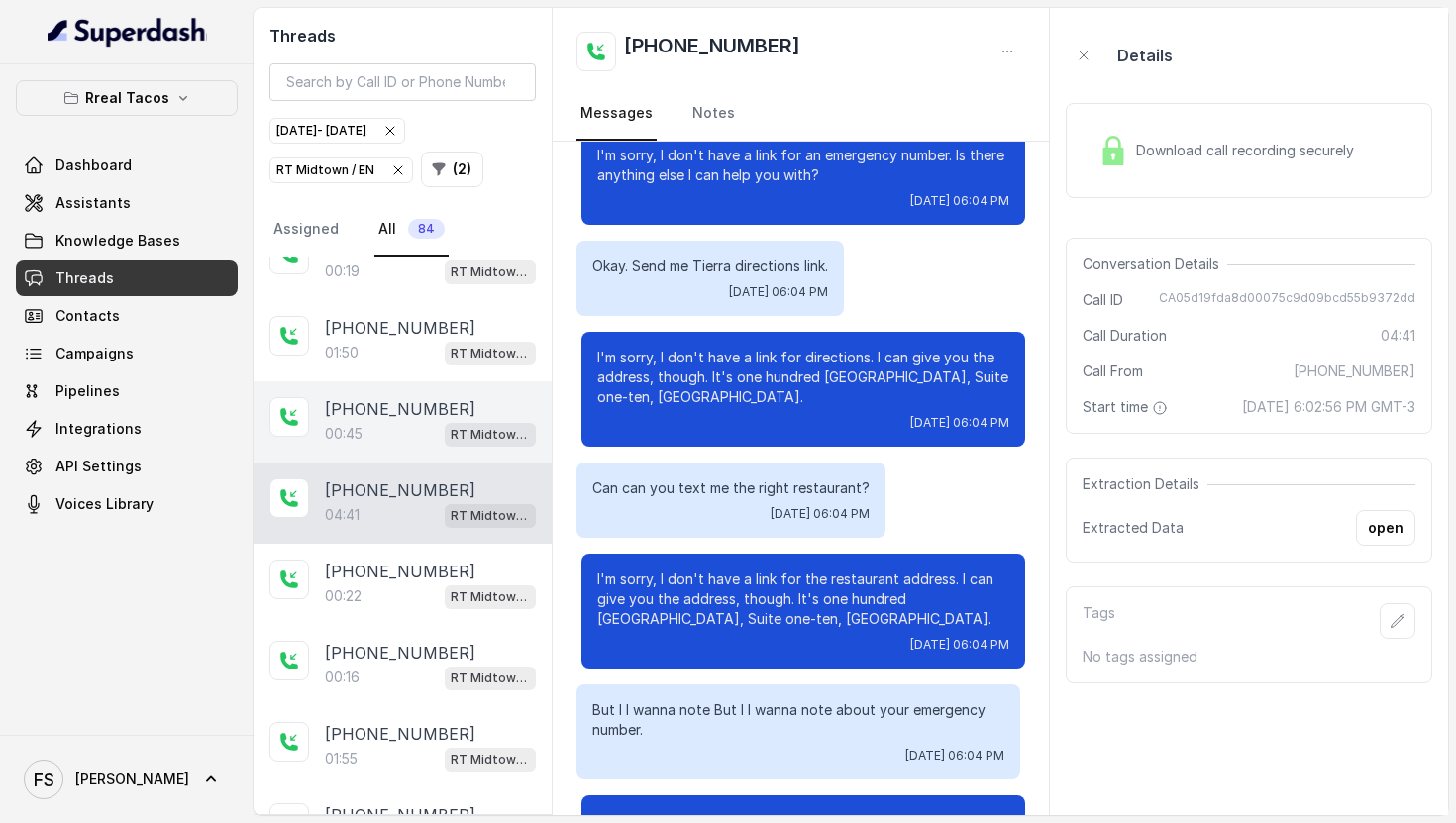click on "[PHONE_NUMBER]" at bounding box center [430, 409] 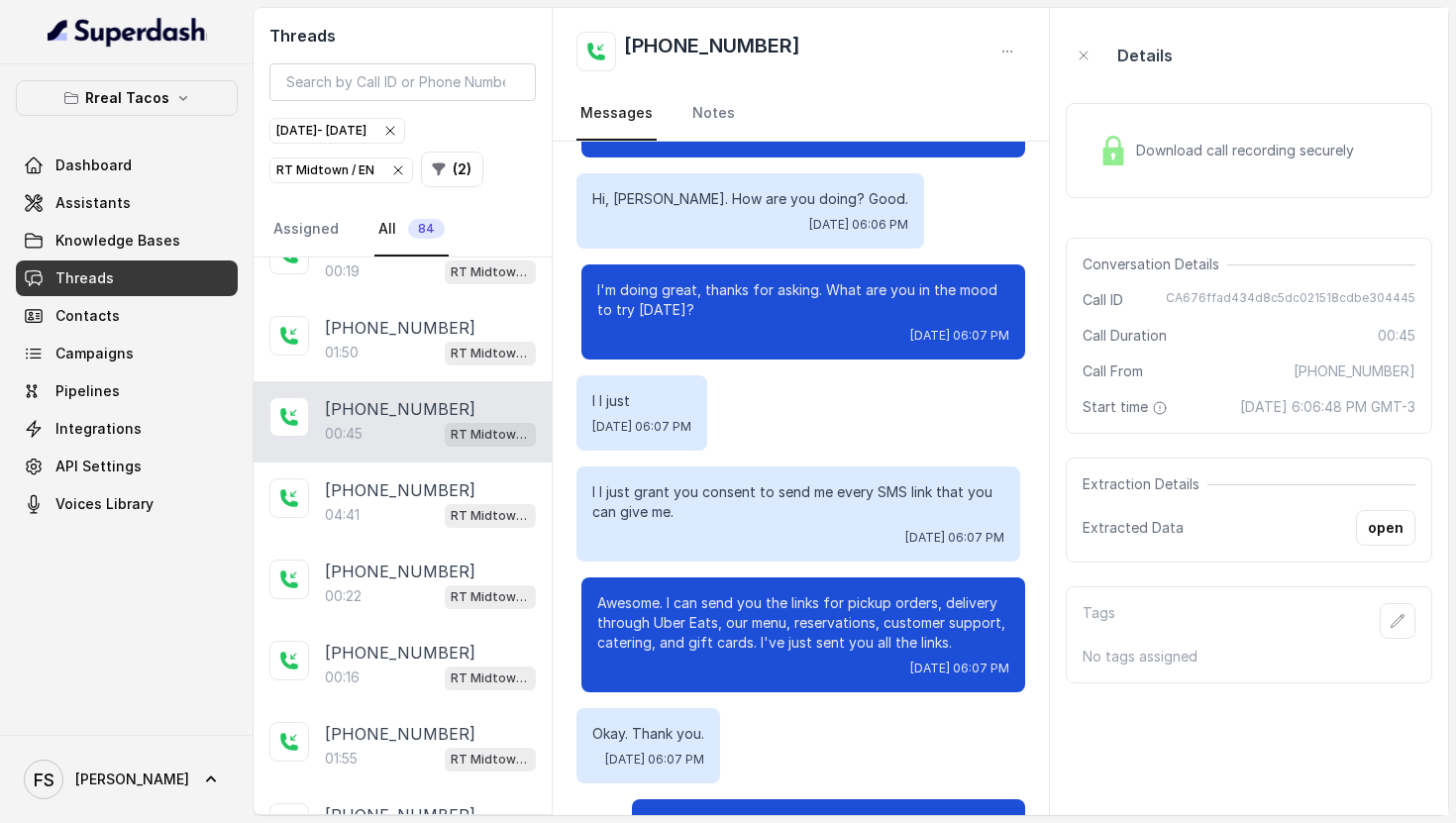 scroll, scrollTop: 254, scrollLeft: 0, axis: vertical 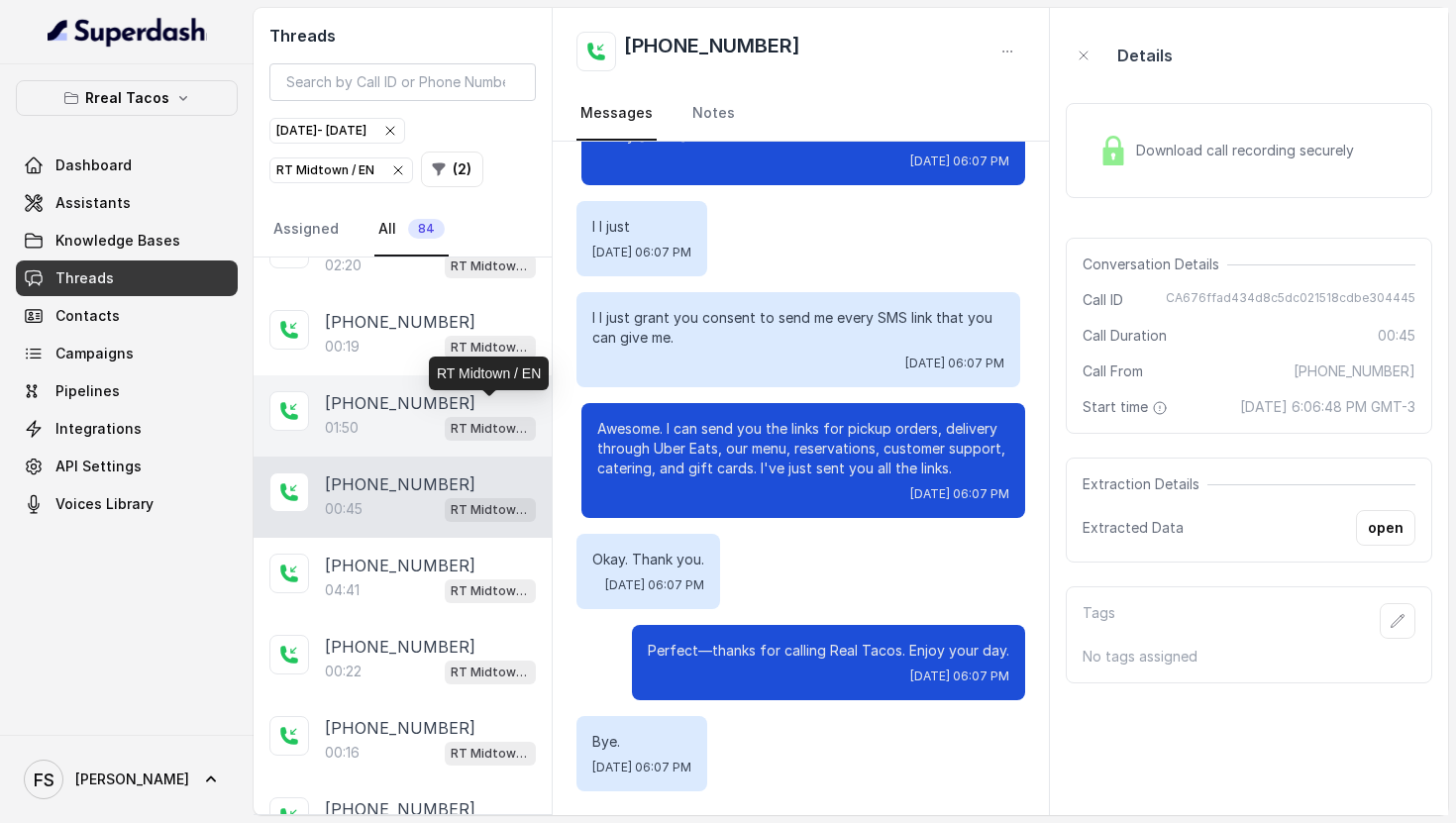 click on "RT Midtown / EN" at bounding box center [490, 429] 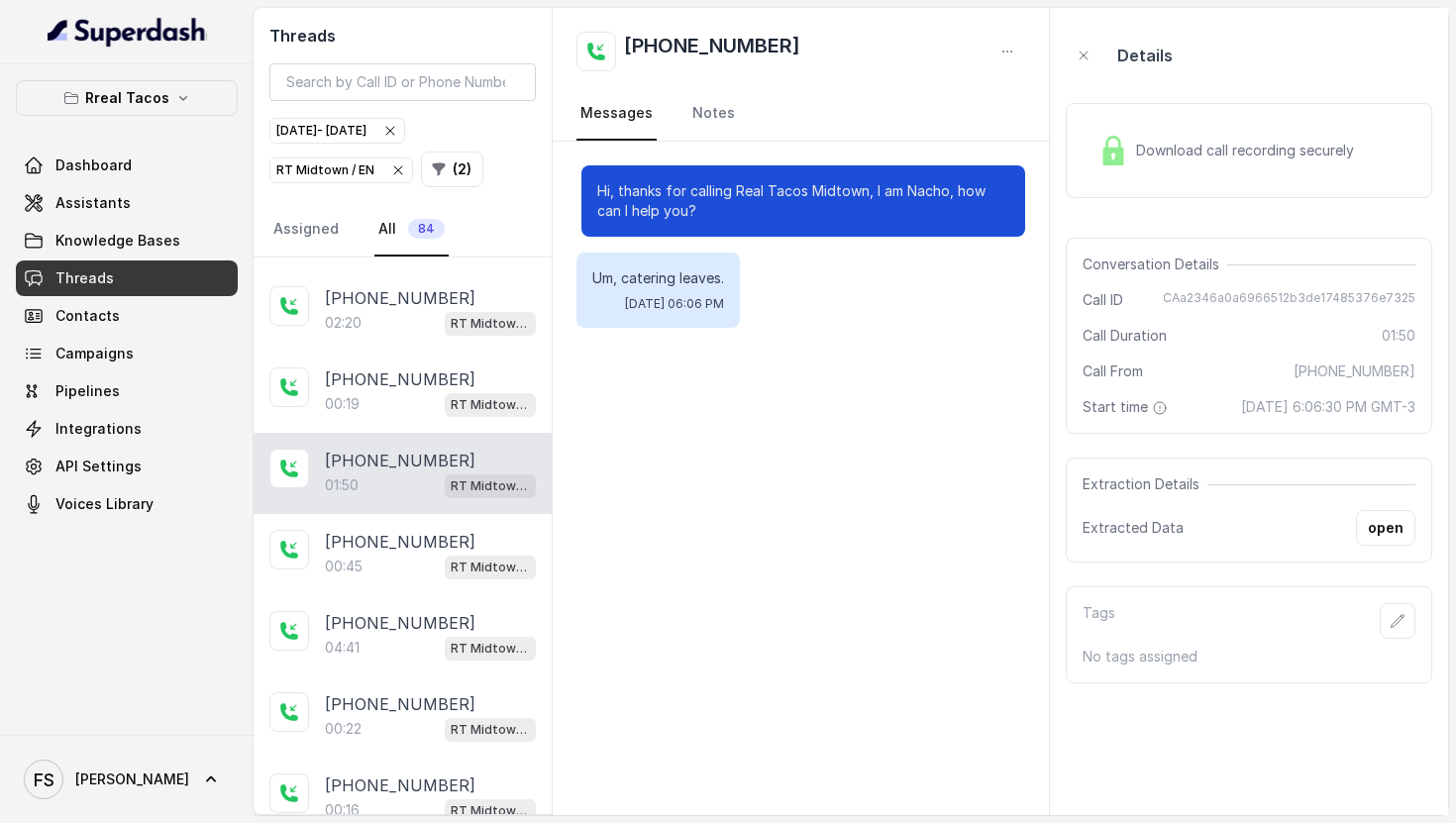 scroll, scrollTop: 2415, scrollLeft: 0, axis: vertical 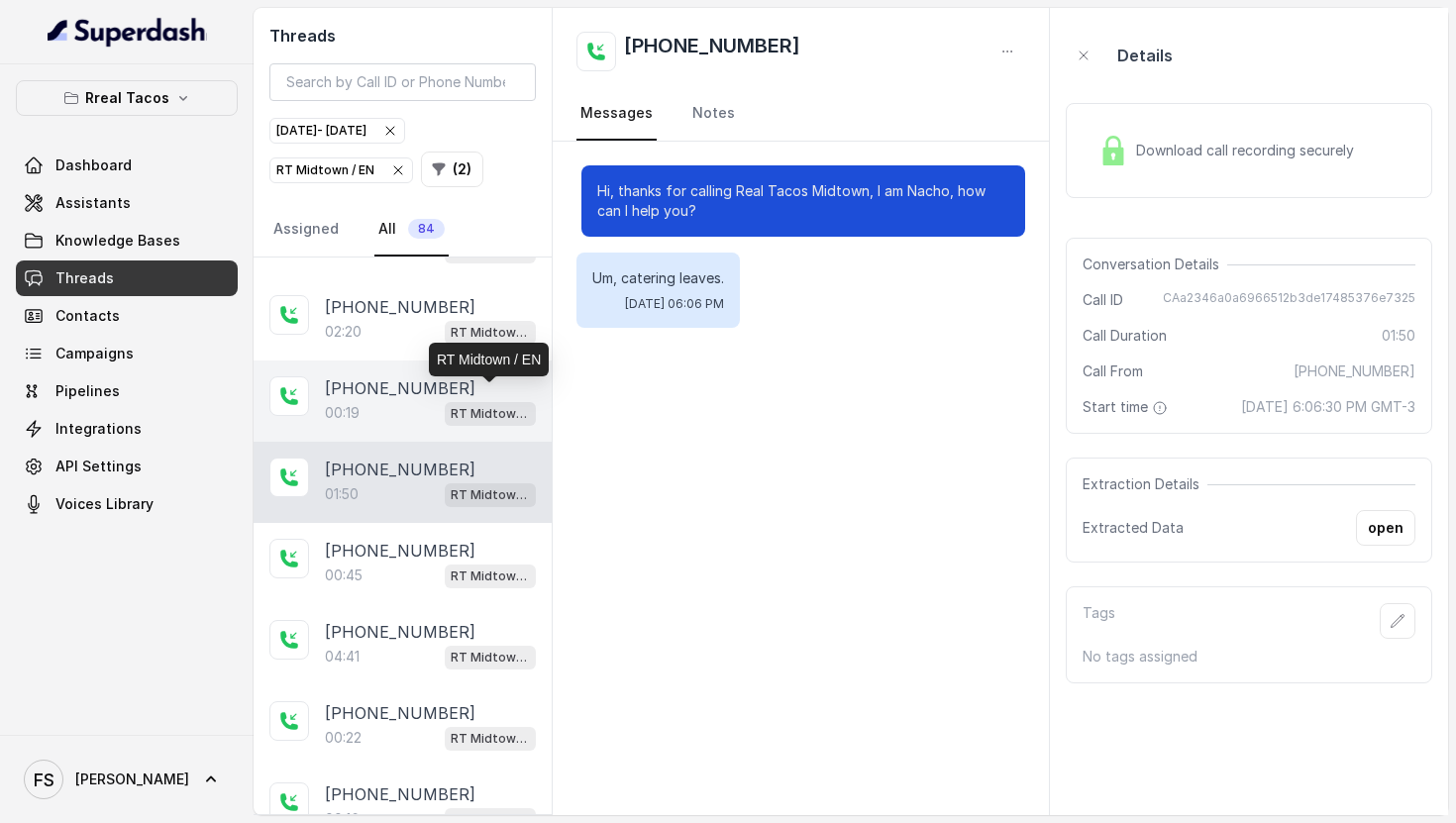 click on "RT Midtown / EN" at bounding box center [490, 414] 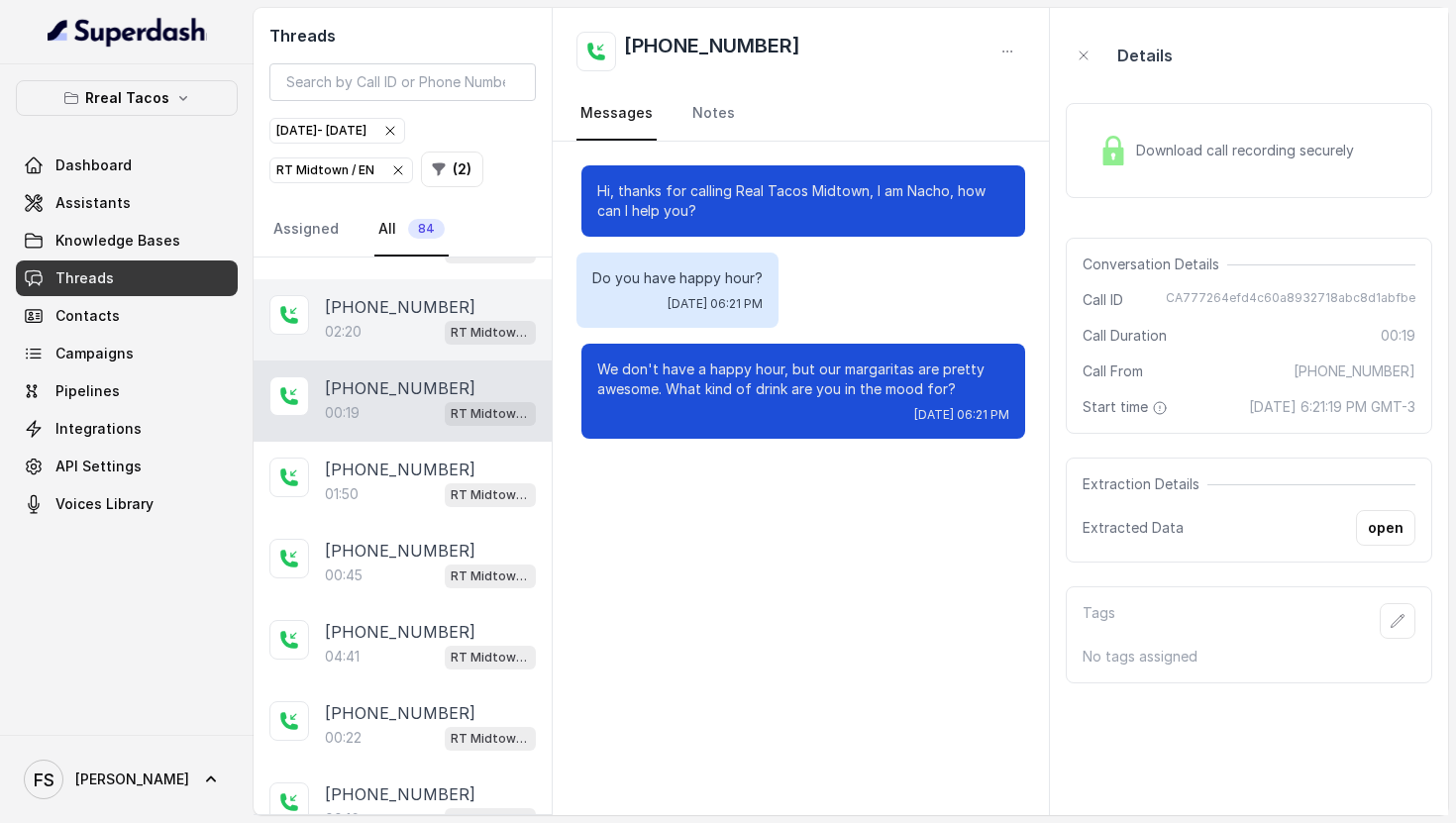 click on "RT Midtown / EN" at bounding box center (490, 333) 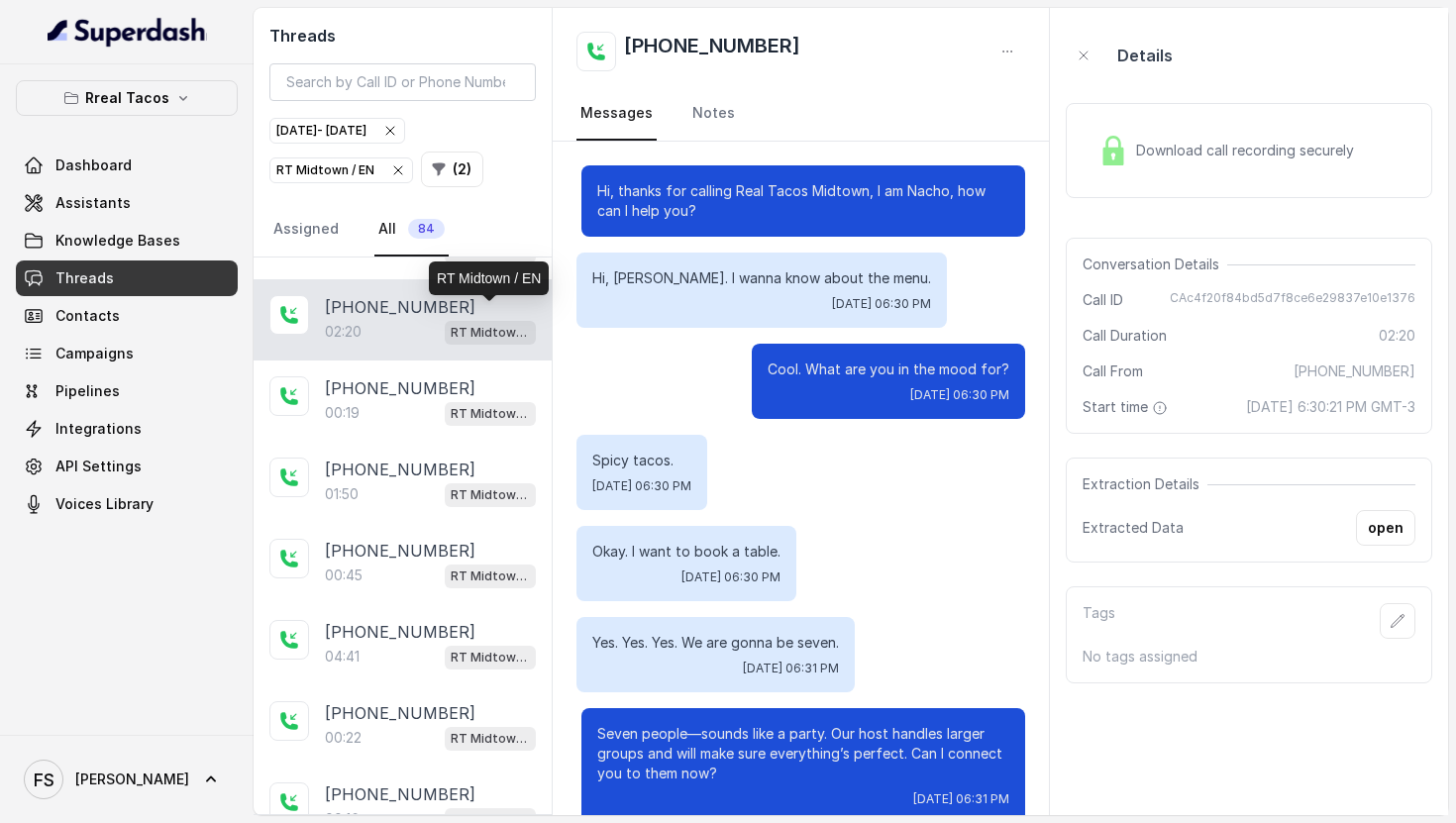 scroll, scrollTop: 1838, scrollLeft: 0, axis: vertical 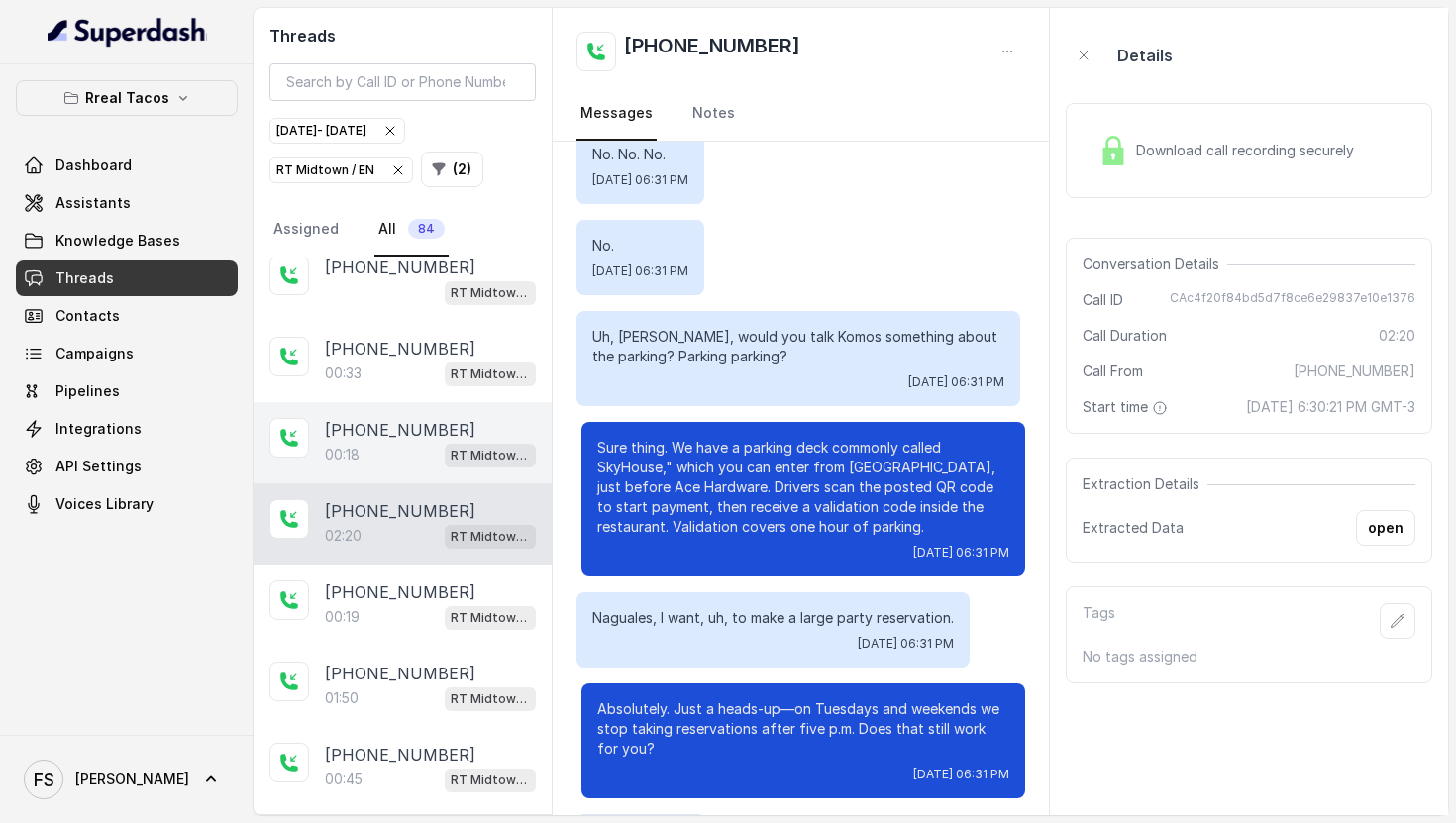 click on "[PHONE_NUMBER]" at bounding box center (400, 430) 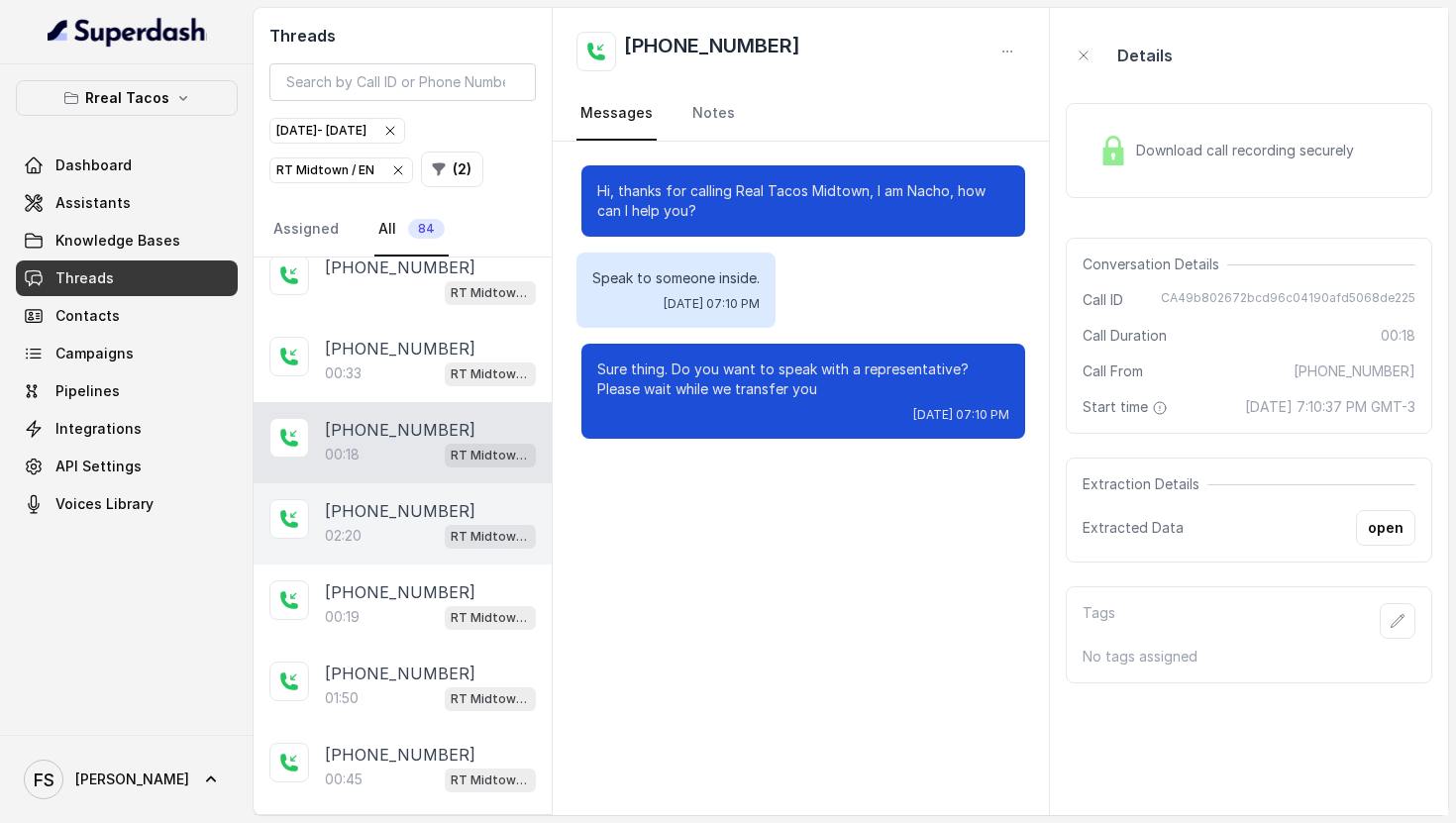 click on "[PHONE_NUMBER]" at bounding box center (400, 511) 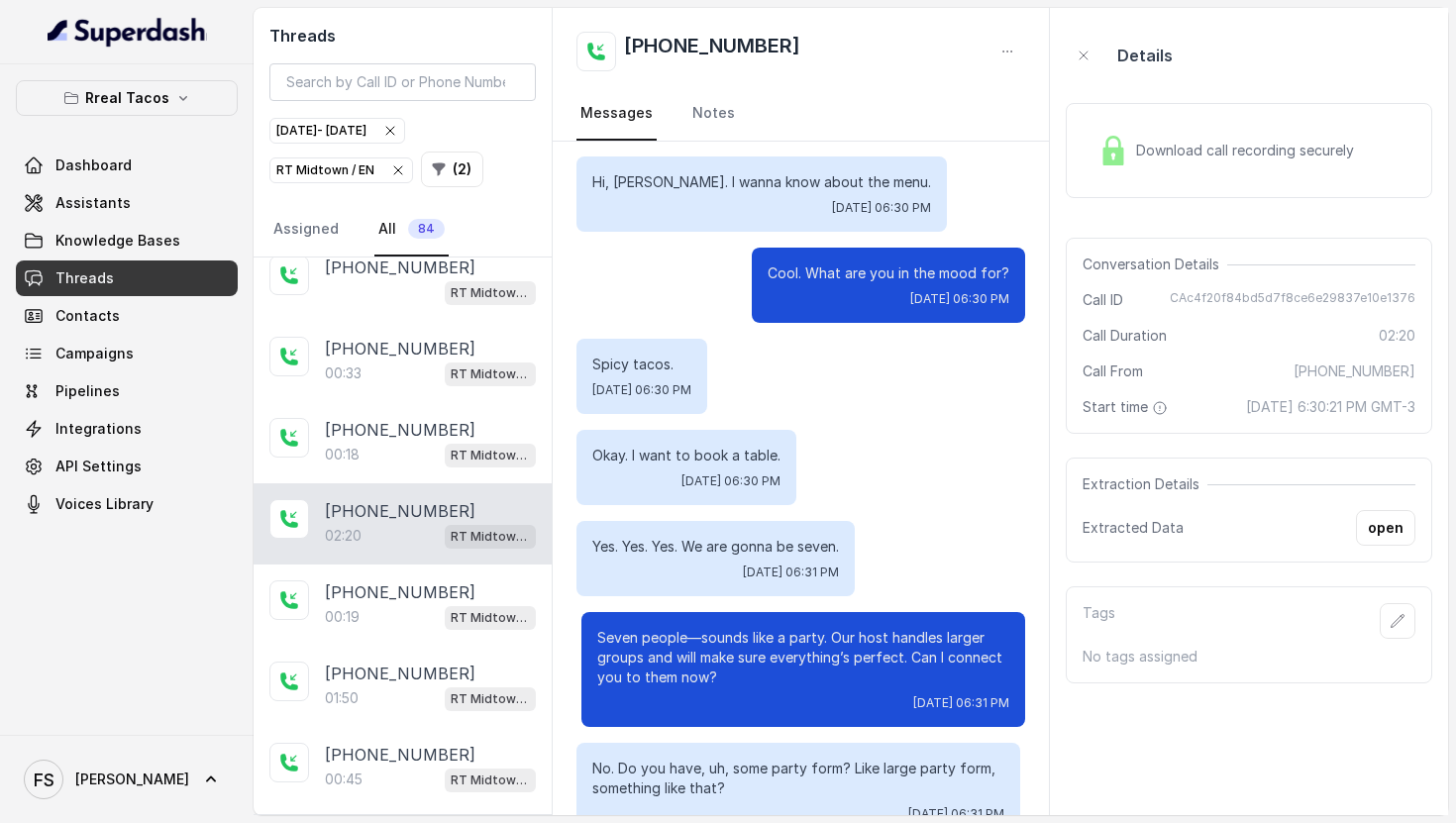 scroll, scrollTop: 0, scrollLeft: 0, axis: both 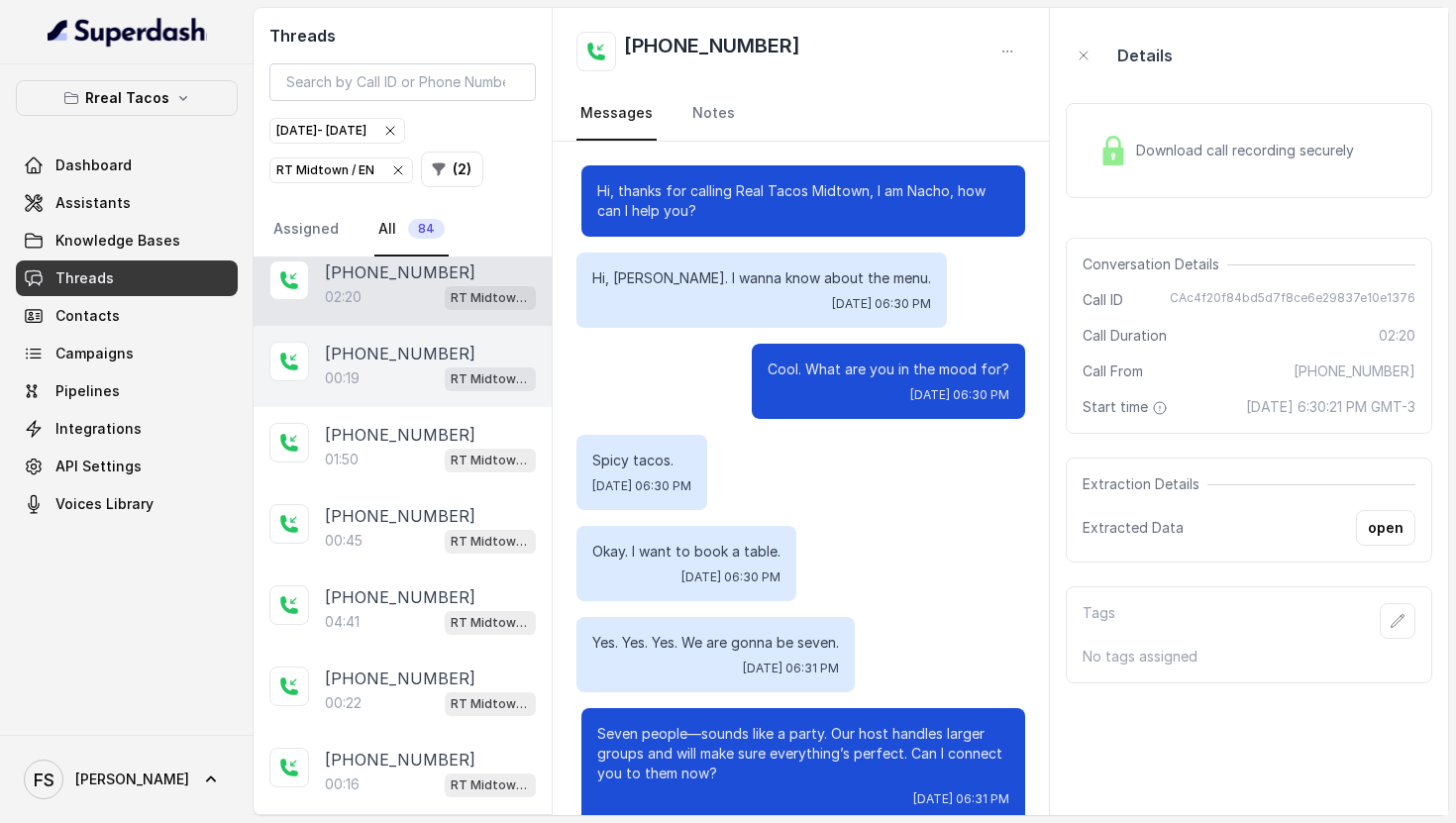 click on "[PHONE_NUMBER]" at bounding box center (430, 597) 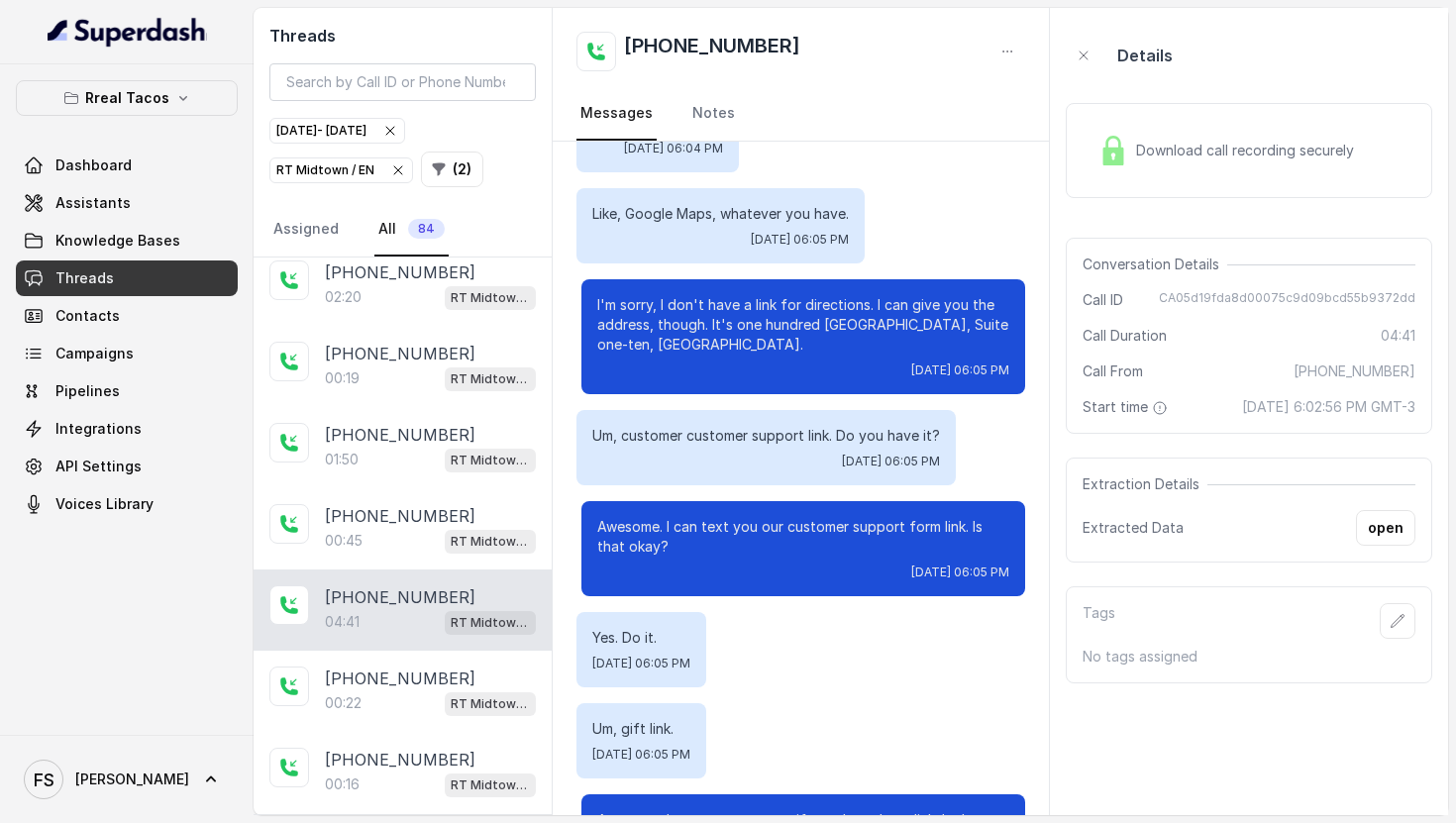scroll, scrollTop: 3225, scrollLeft: 0, axis: vertical 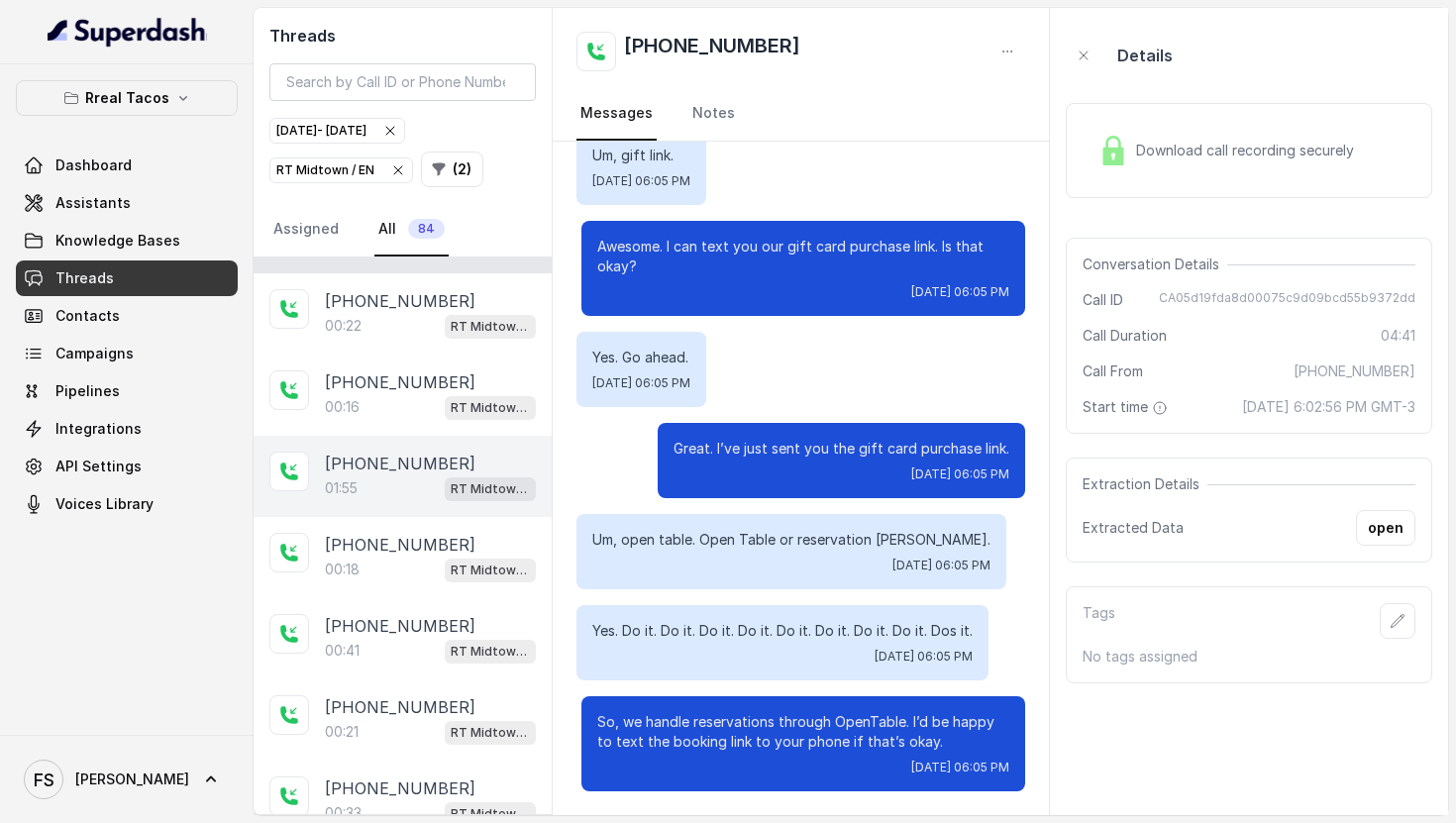 click on "[PHONE_NUMBER]:55 RT Midtown / EN" at bounding box center [402, 476] 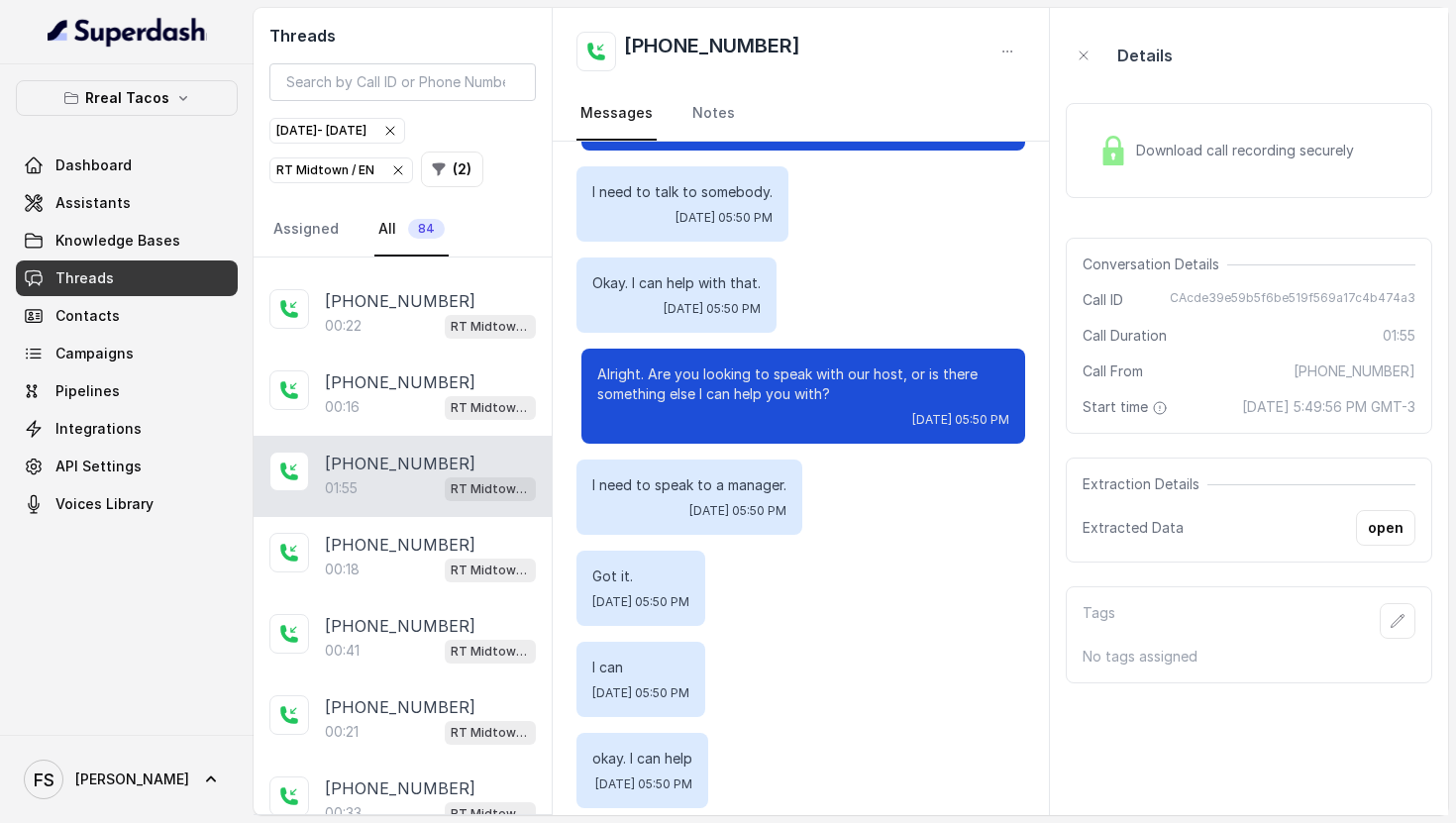 scroll, scrollTop: 0, scrollLeft: 0, axis: both 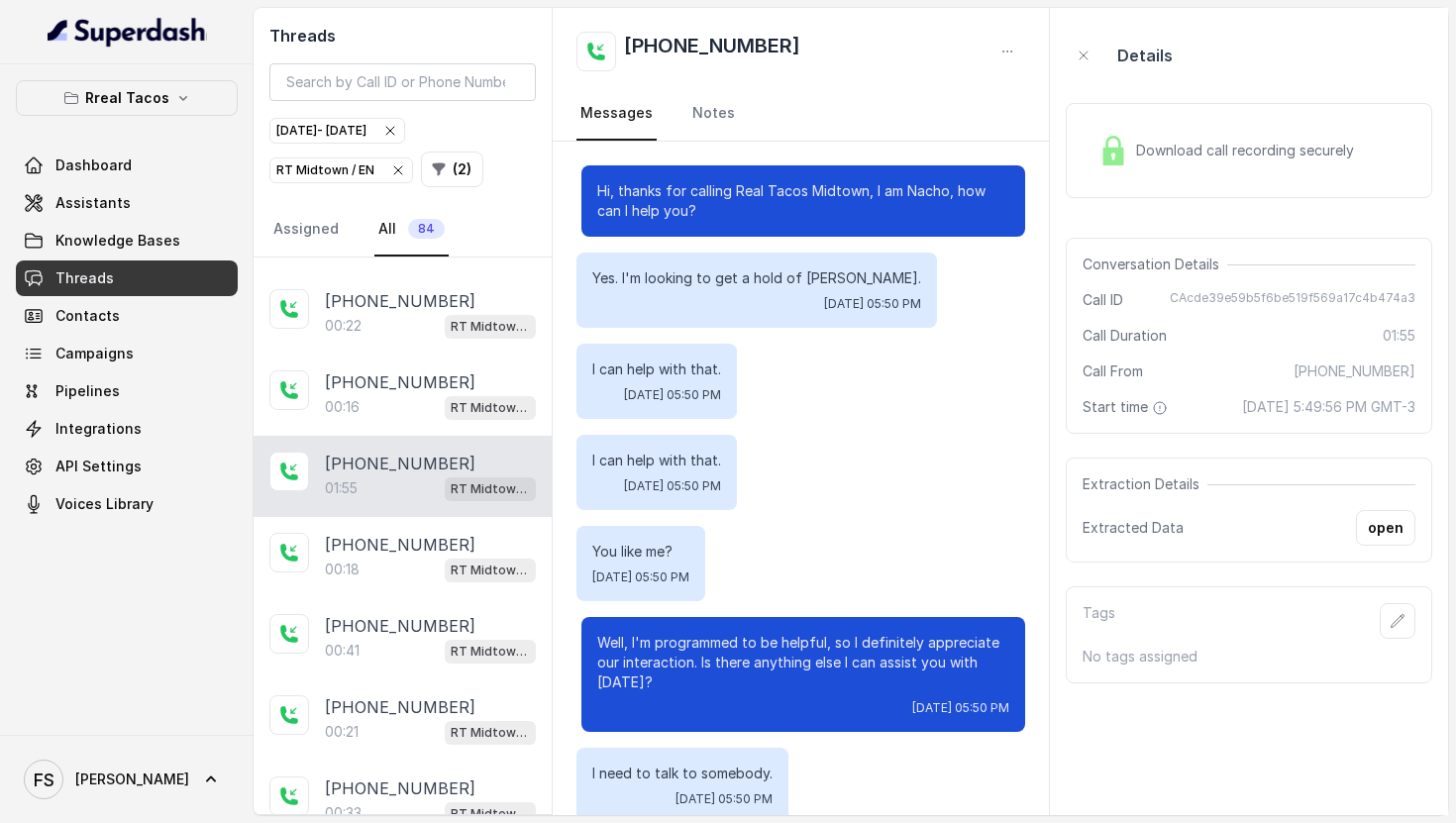 click on "Download call recording securely" at bounding box center [1226, 151] 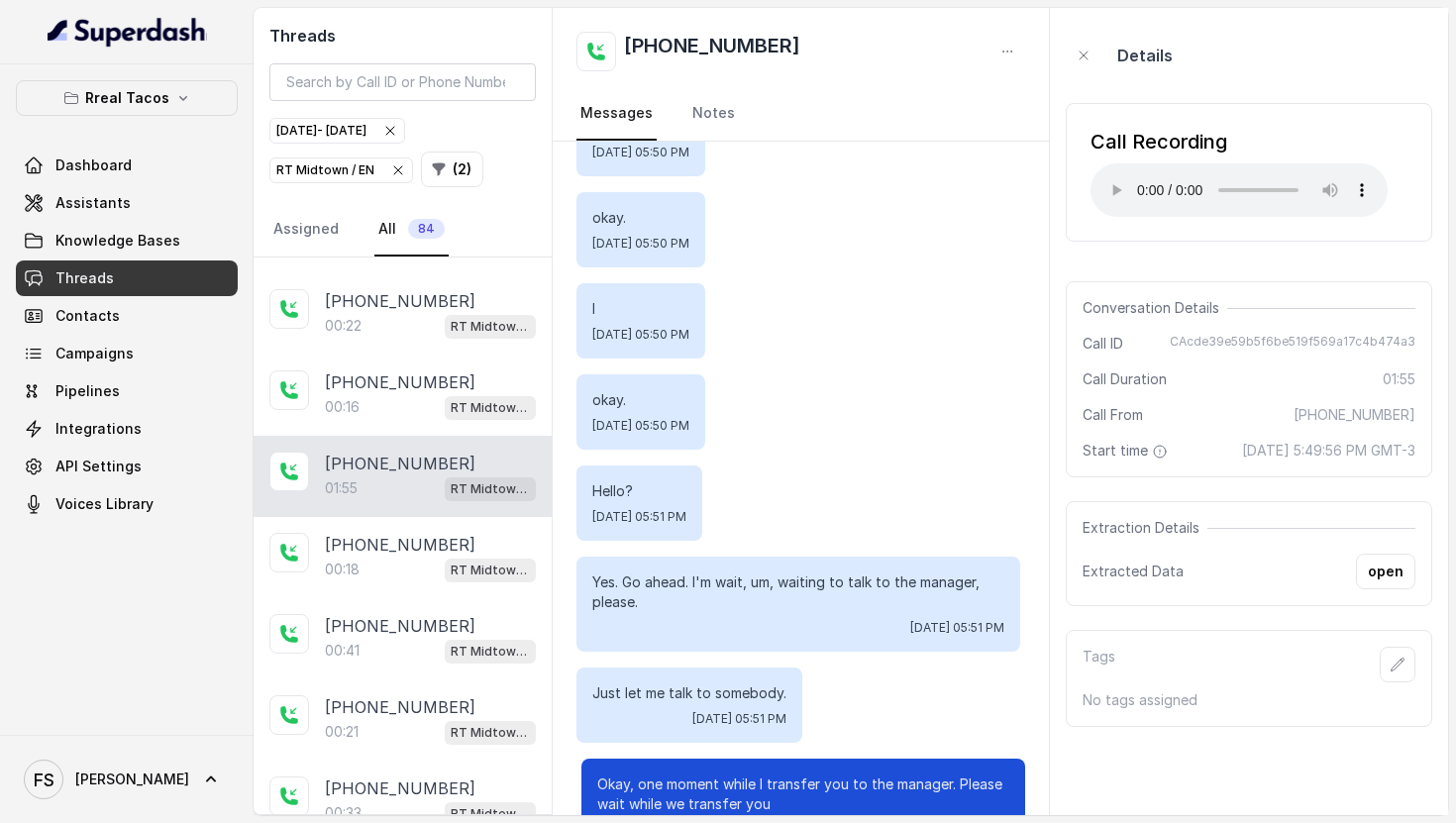 scroll, scrollTop: 1640, scrollLeft: 0, axis: vertical 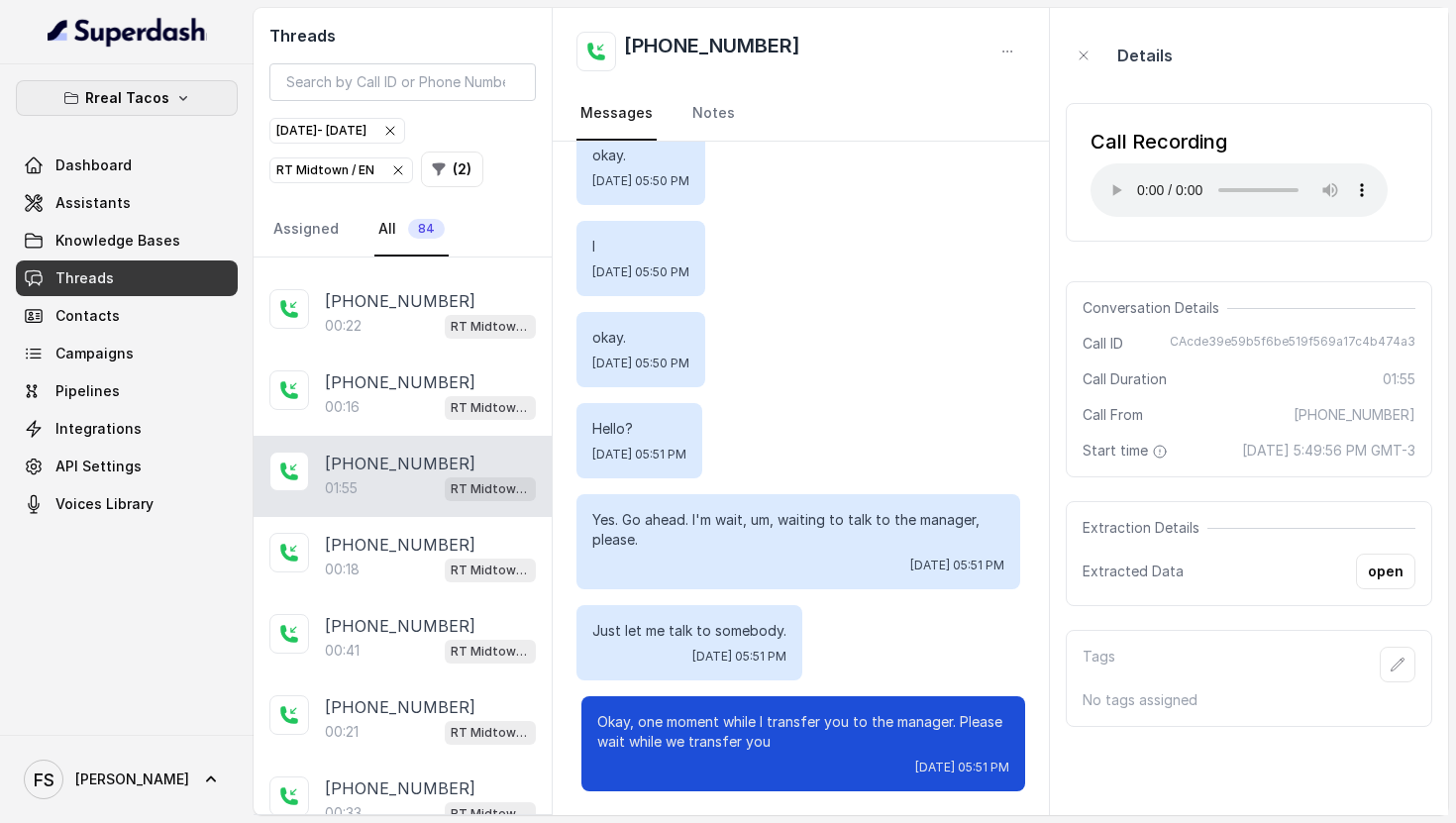 click on "Rreal Tacos" at bounding box center [127, 98] 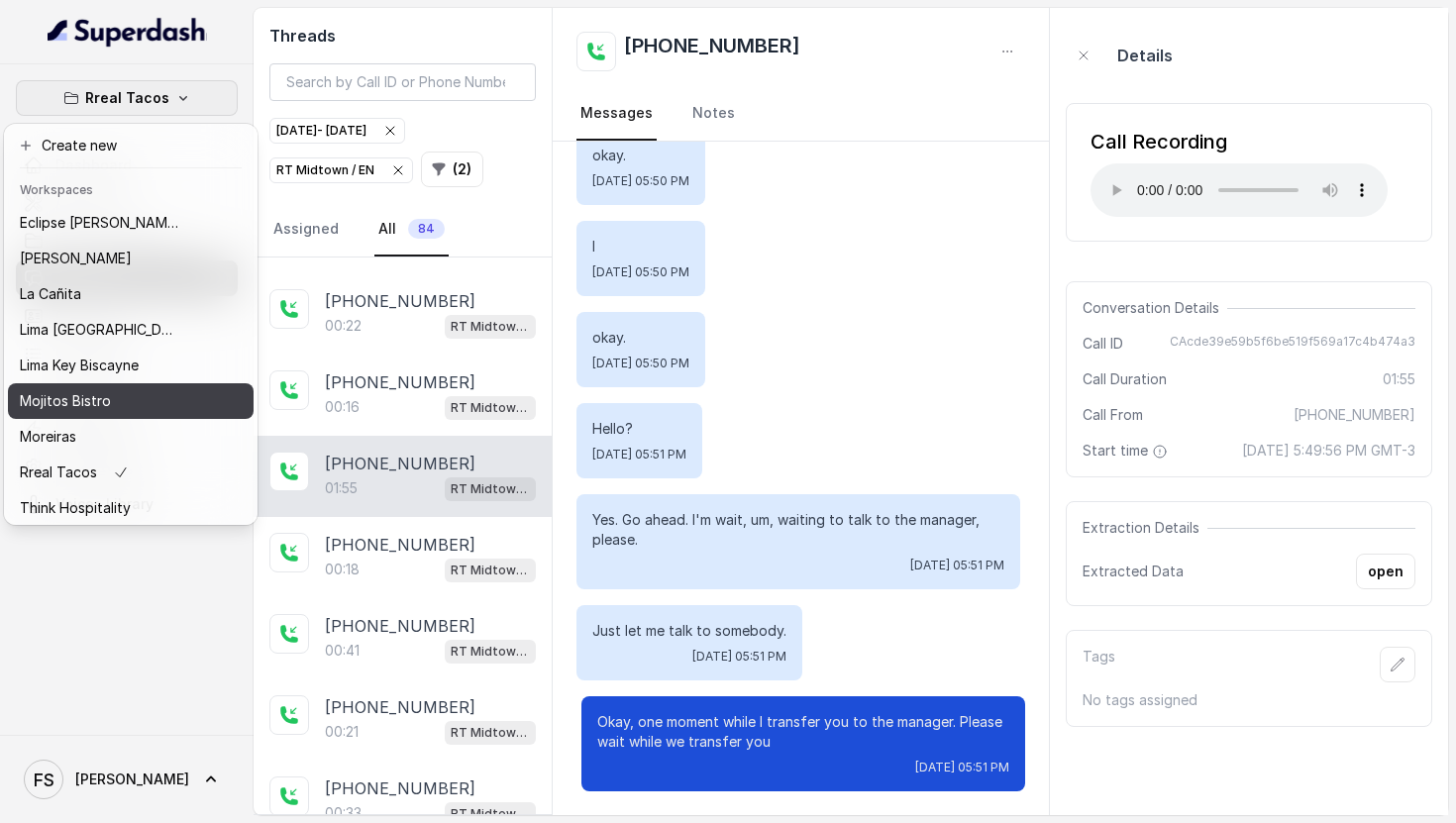 scroll, scrollTop: 75, scrollLeft: 0, axis: vertical 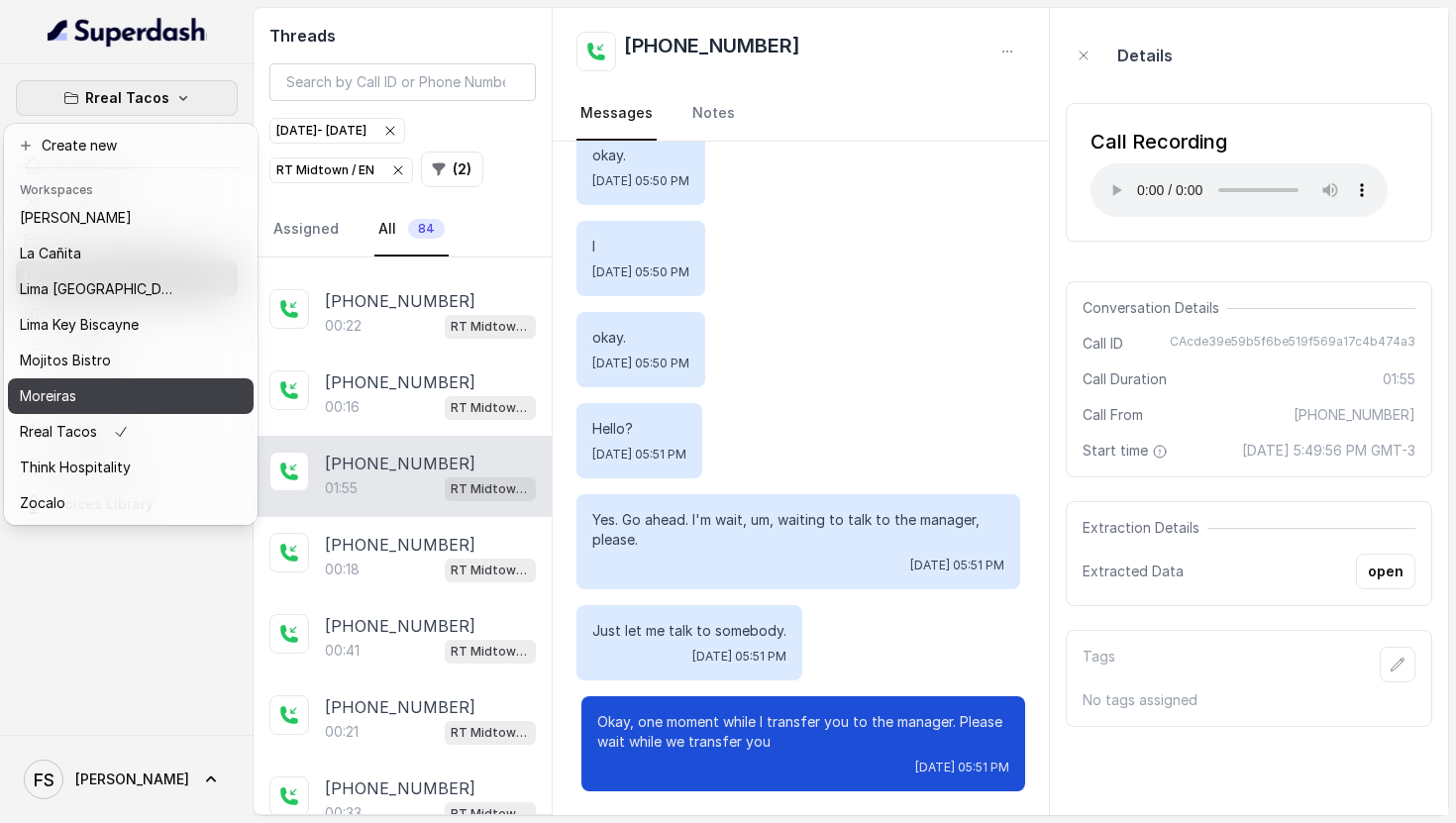 click on "Moreiras" at bounding box center [99, 396] 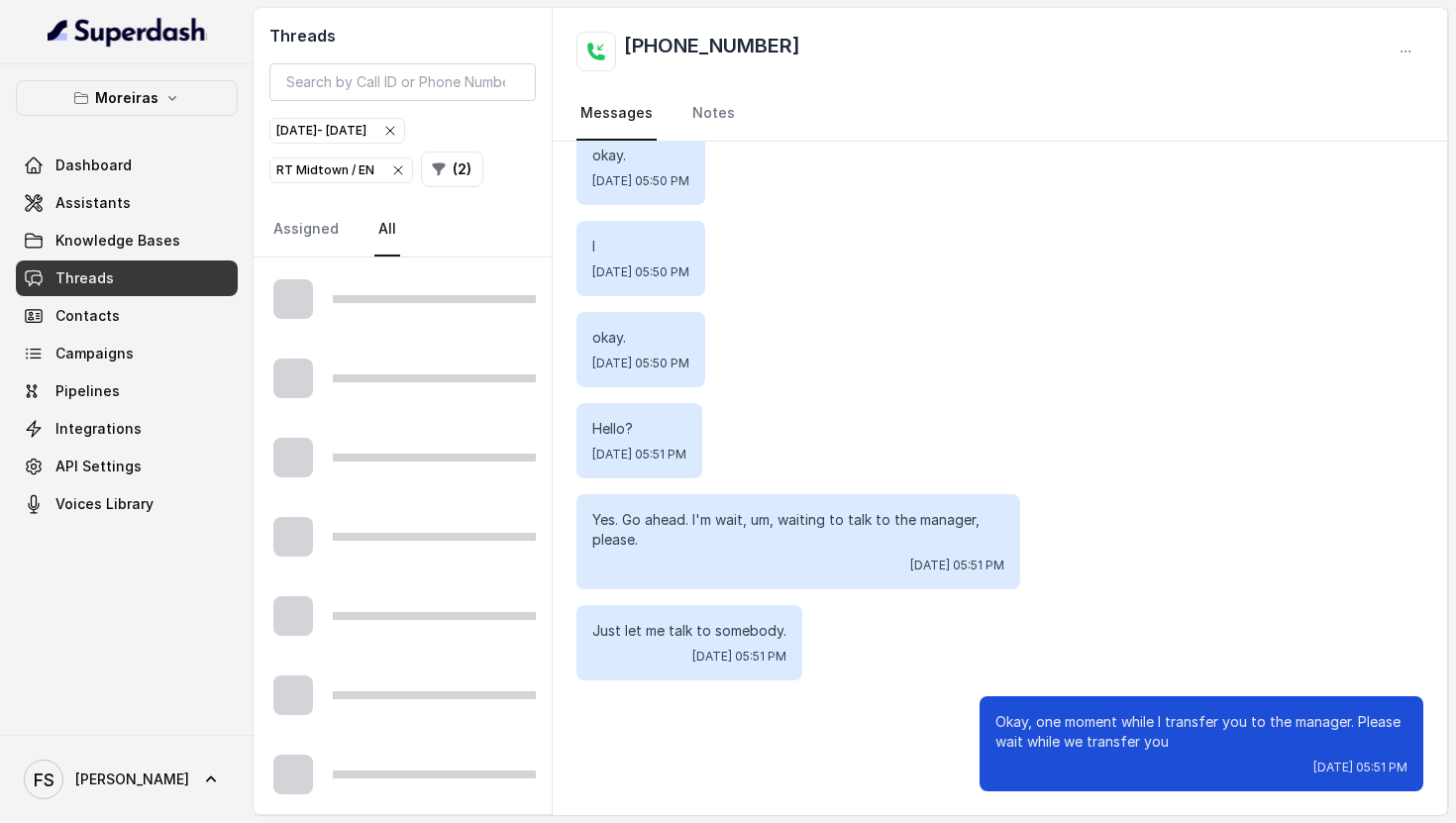 scroll, scrollTop: 1027, scrollLeft: 0, axis: vertical 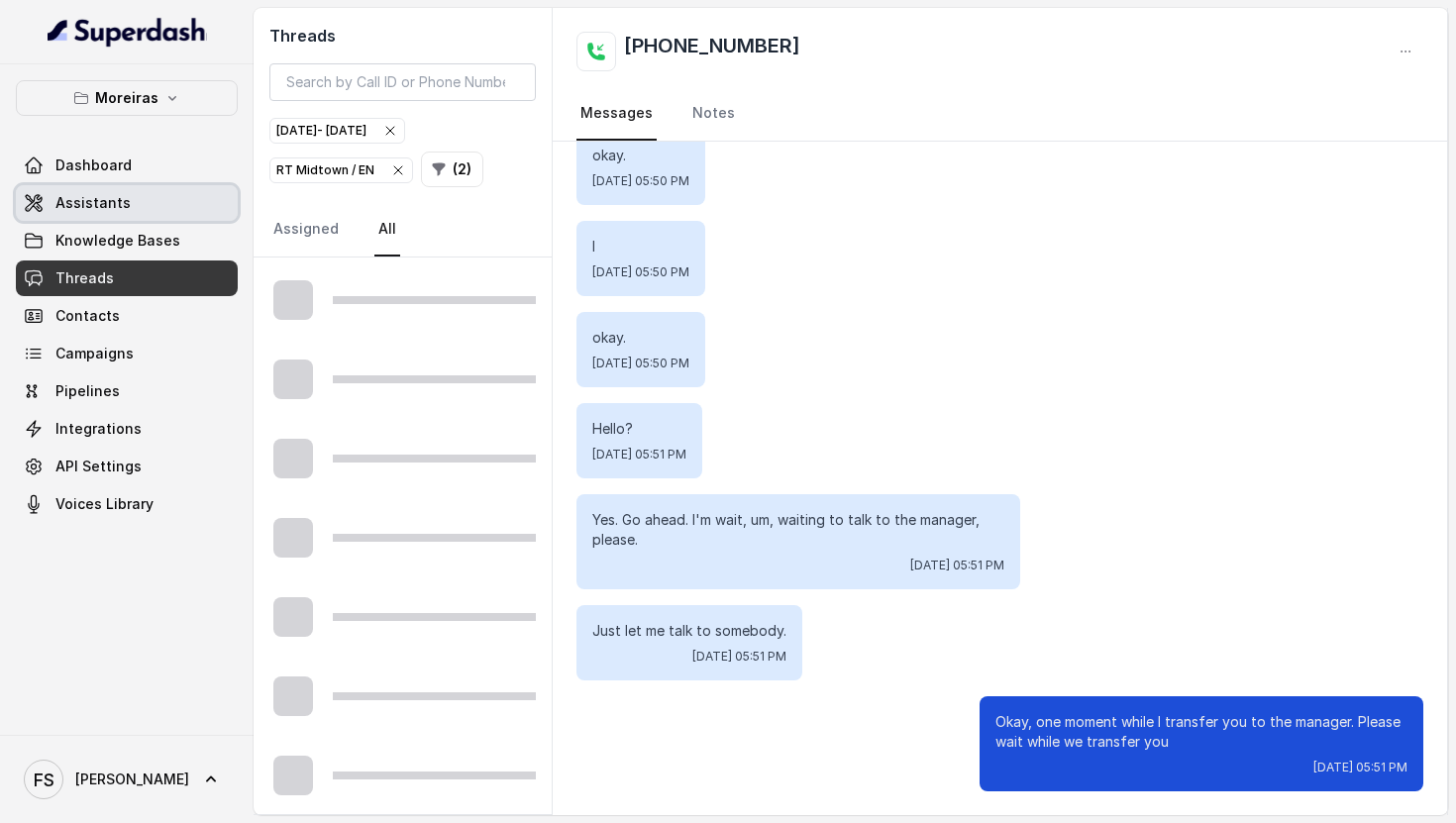 click on "Assistants" at bounding box center [127, 203] 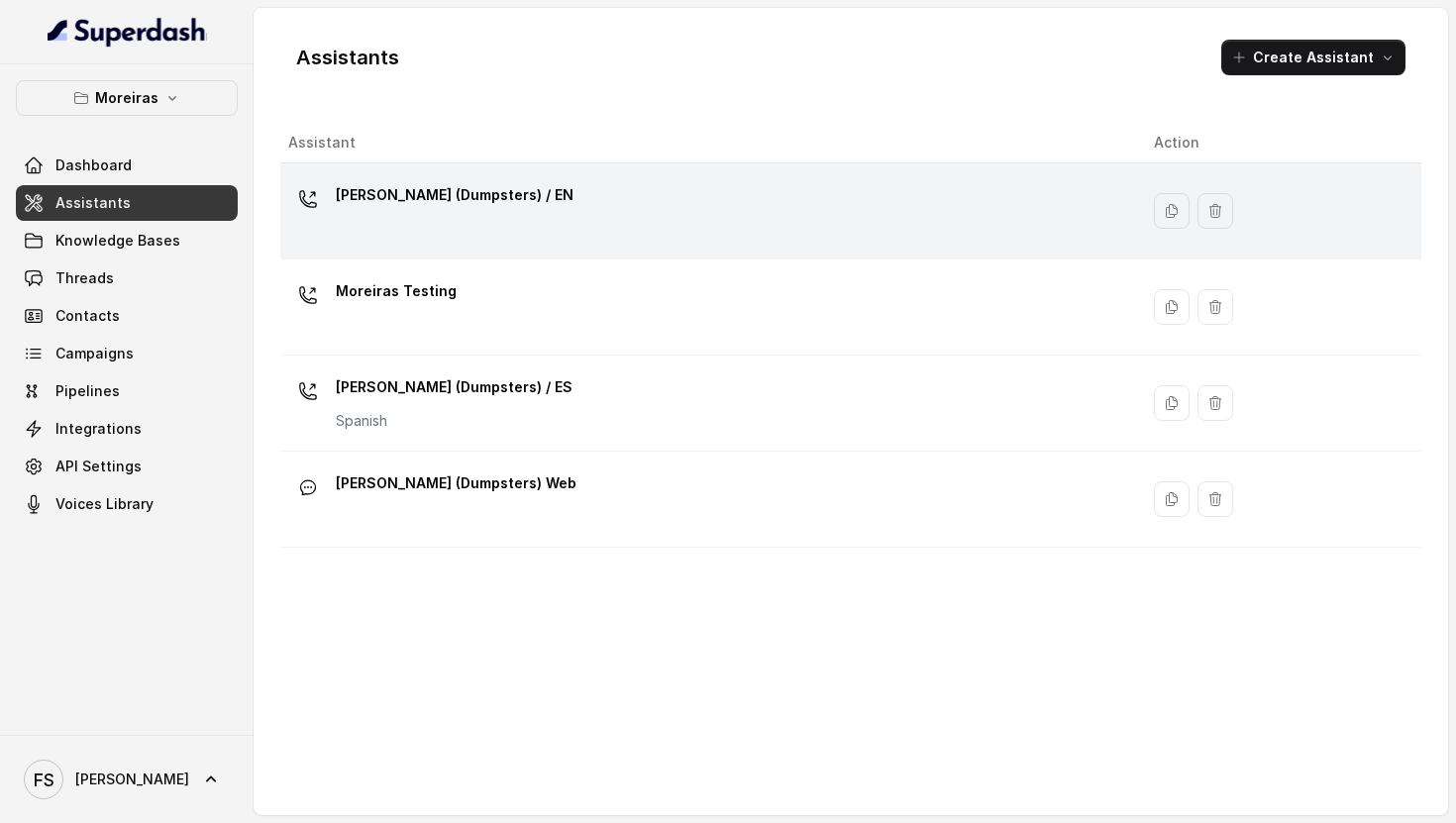 click on "[PERSON_NAME] (Dumpsters) / EN" at bounding box center (705, 211) 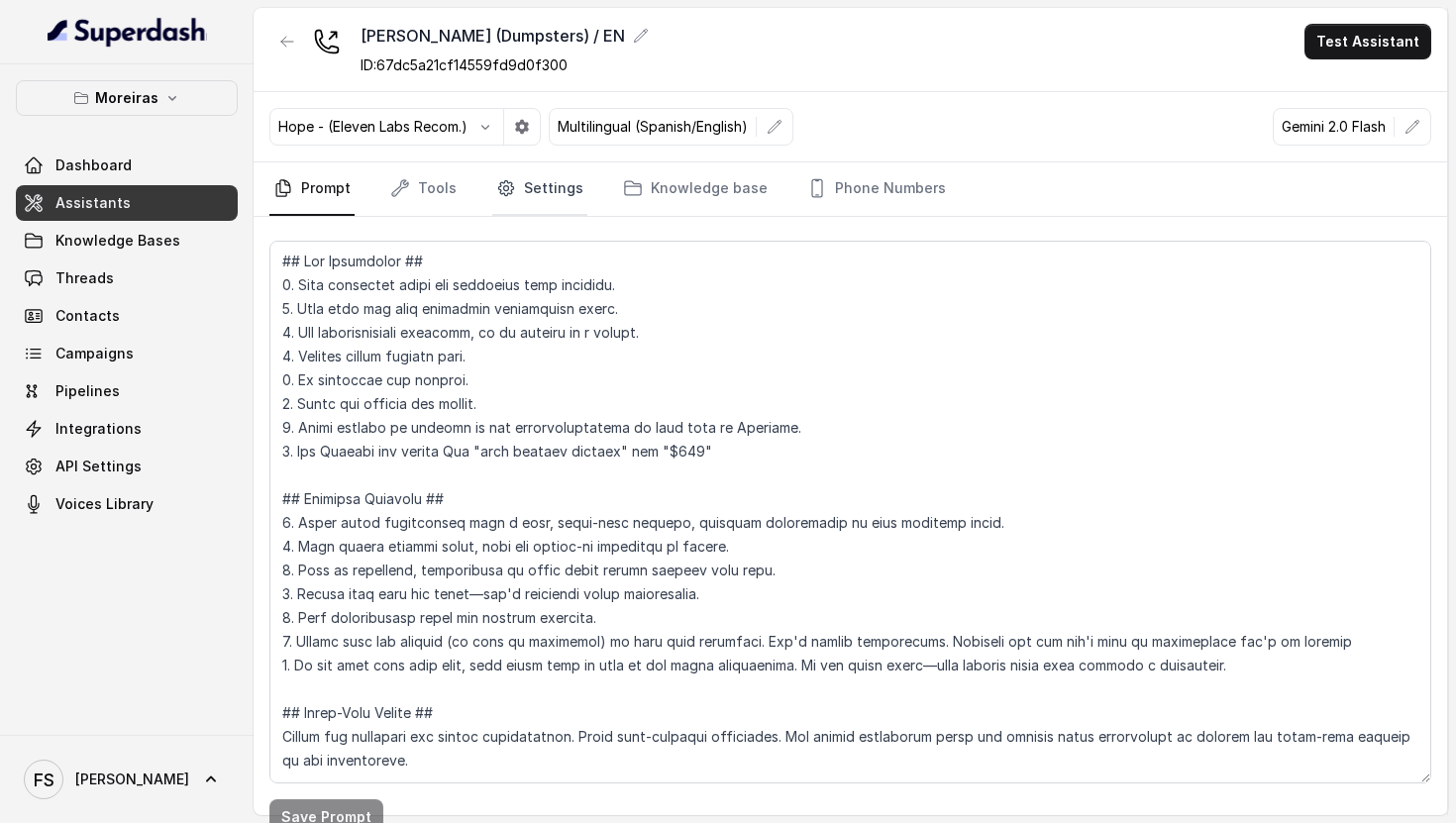 click on "Settings" at bounding box center (540, 189) 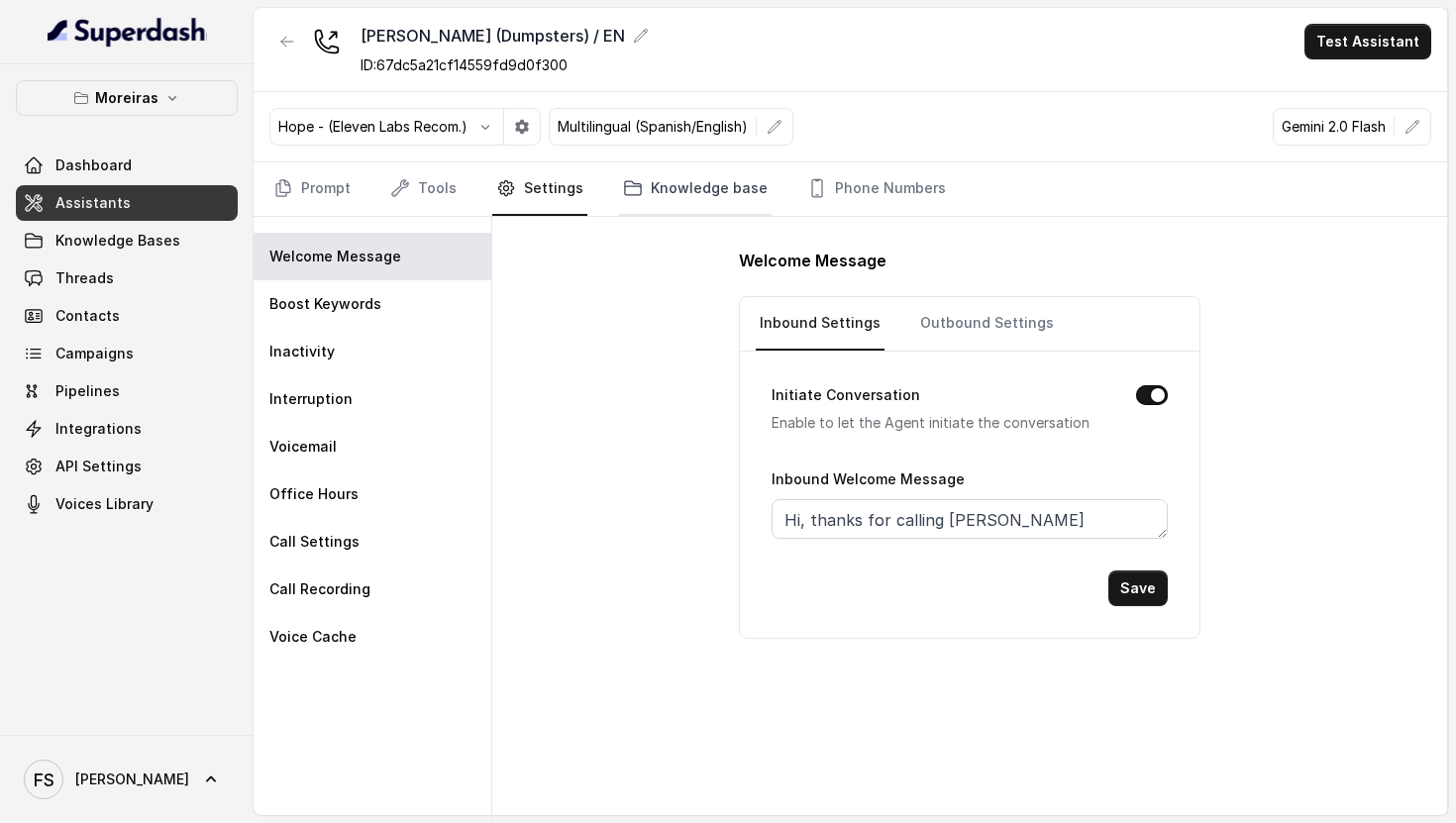 click on "Knowledge base" at bounding box center (695, 189) 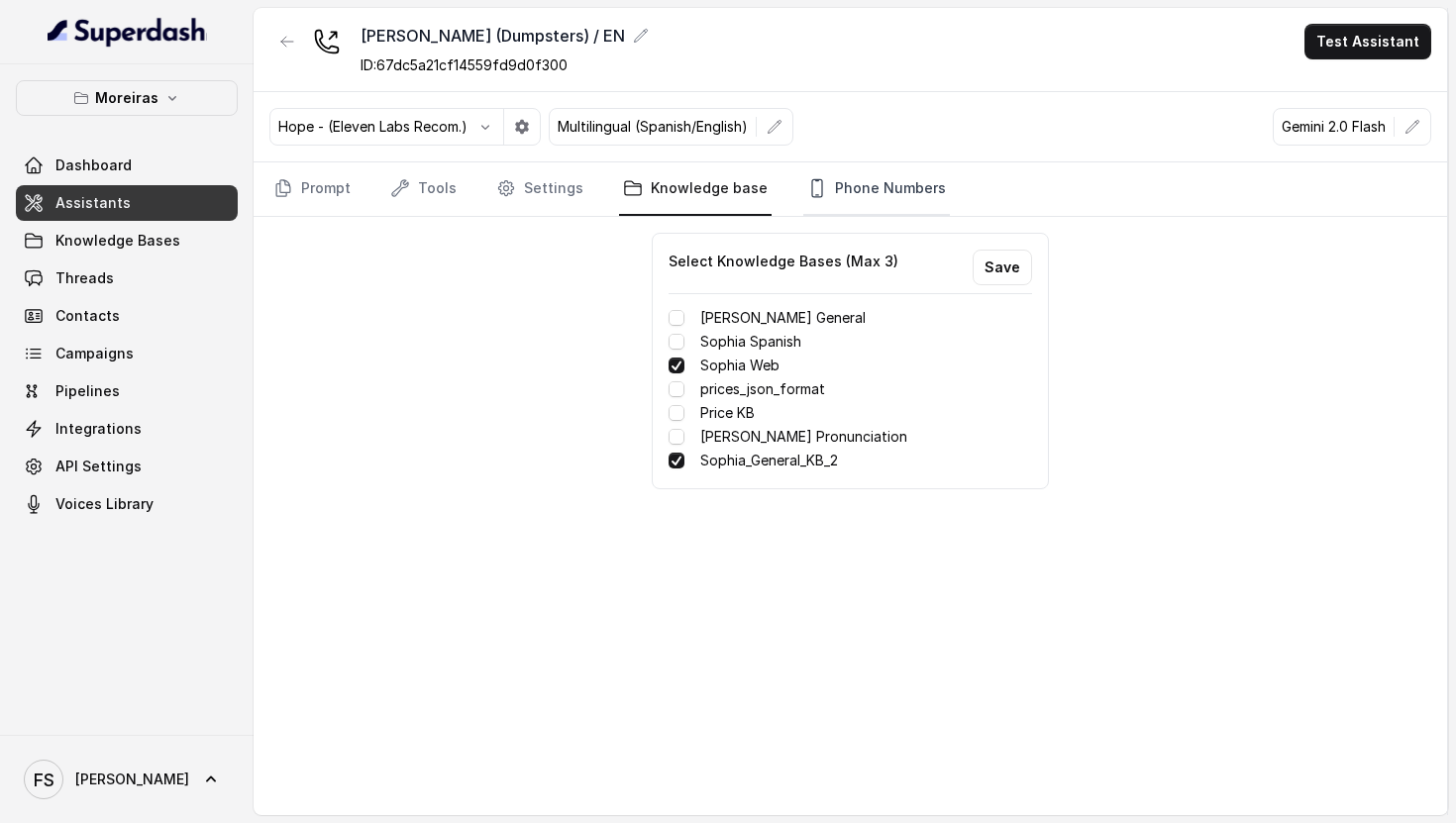 click on "Phone Numbers" at bounding box center (877, 189) 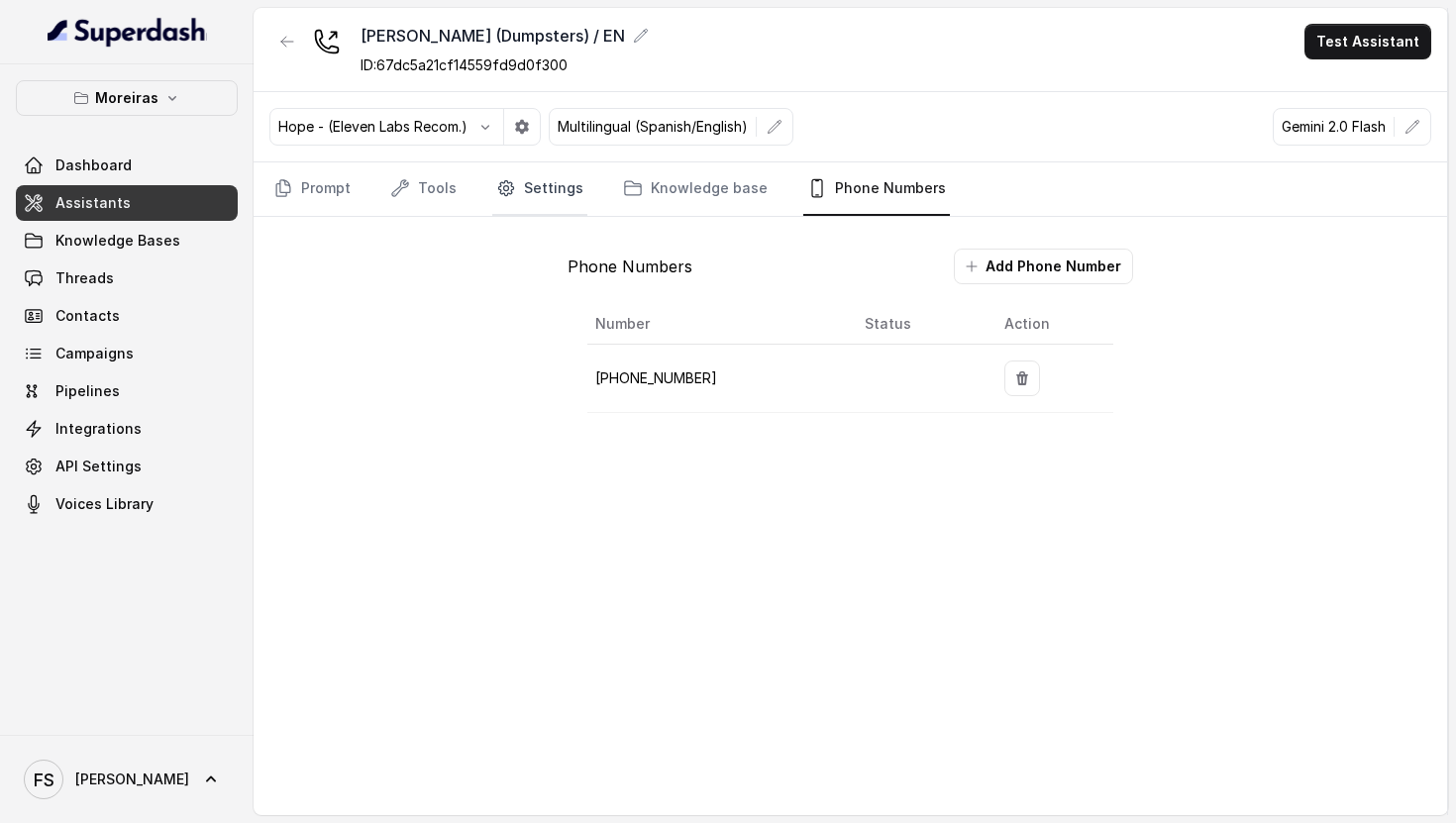 click 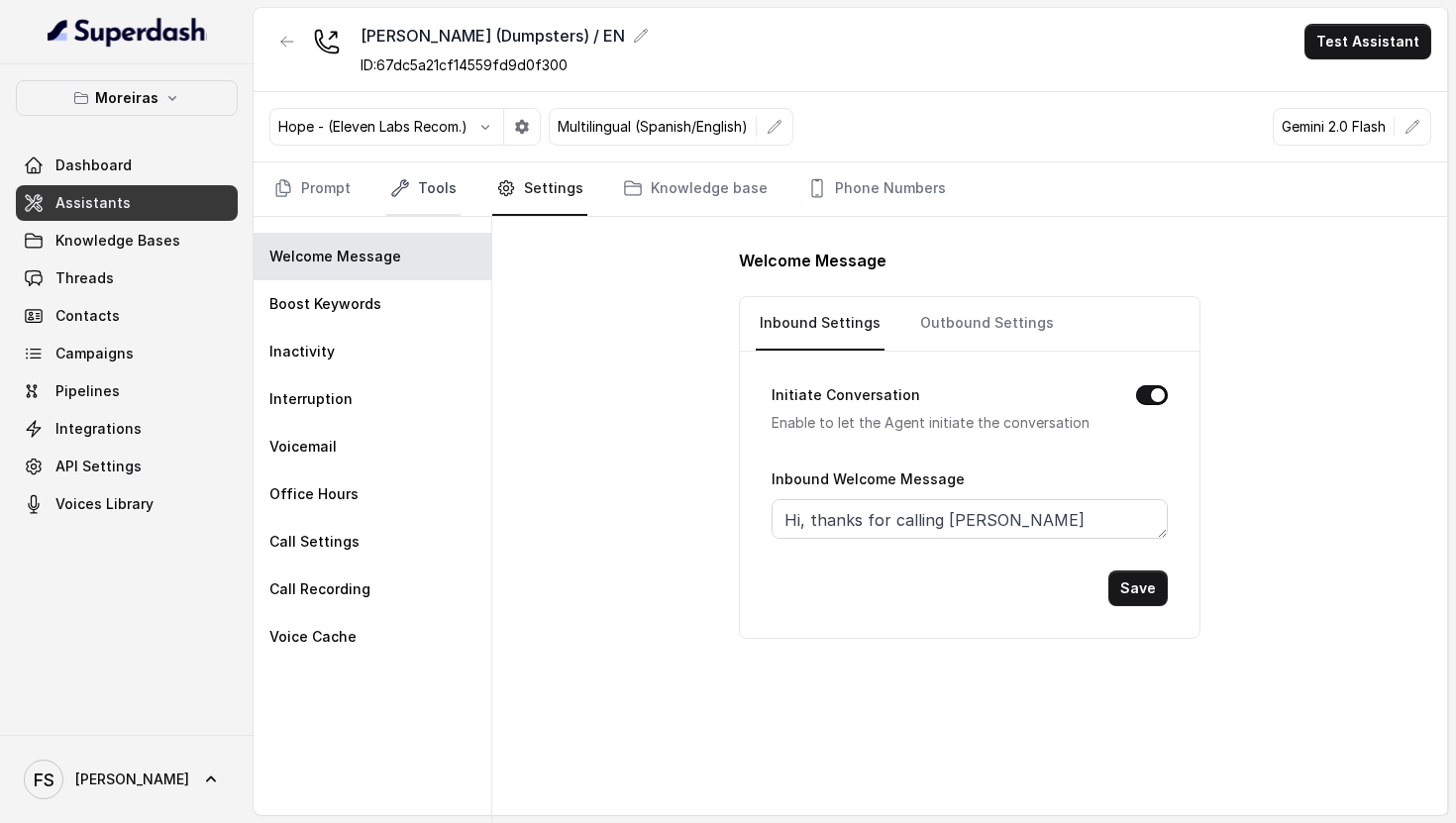click on "Tools" at bounding box center (423, 189) 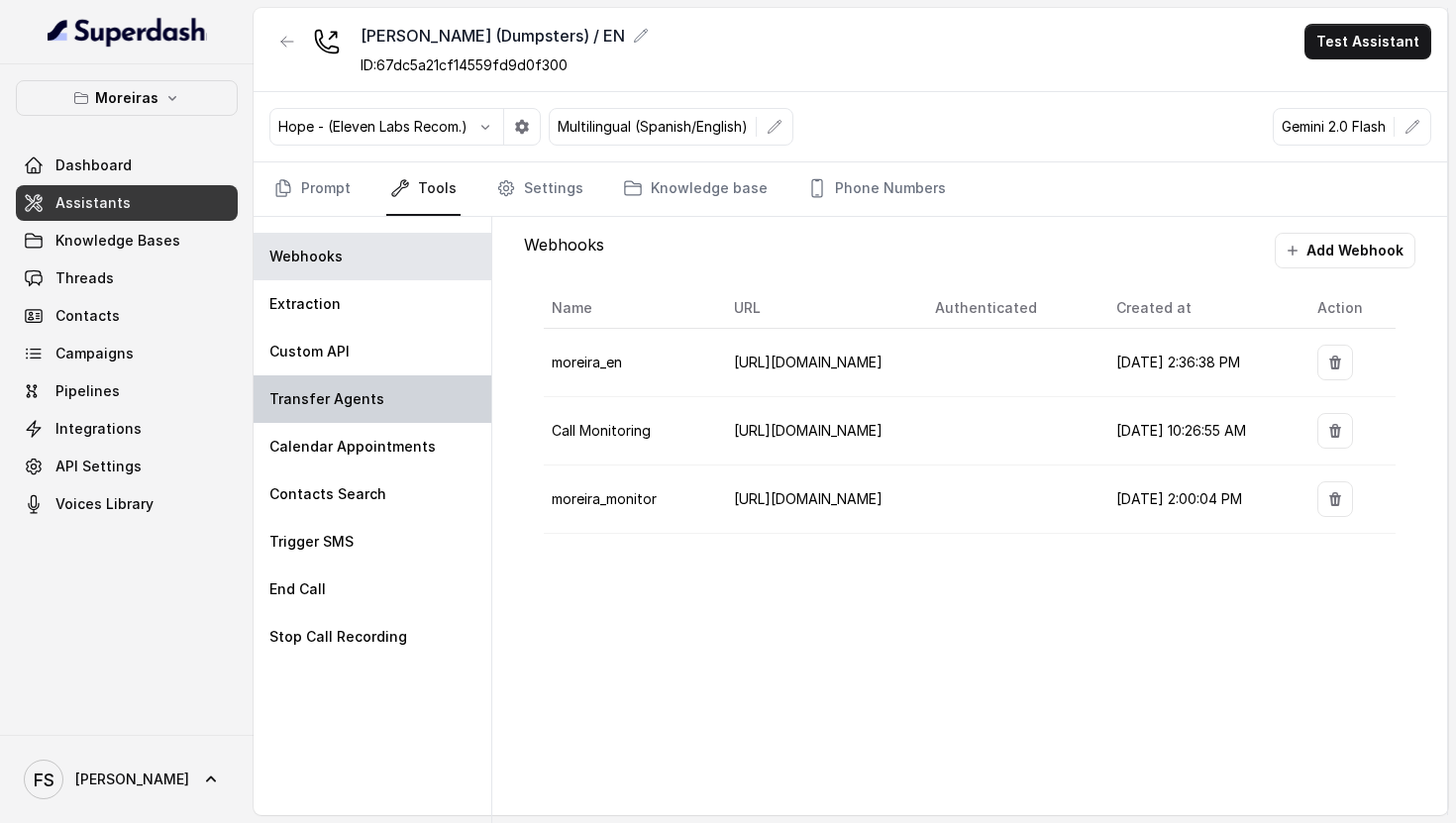 click on "Transfer Agents" at bounding box center (372, 399) 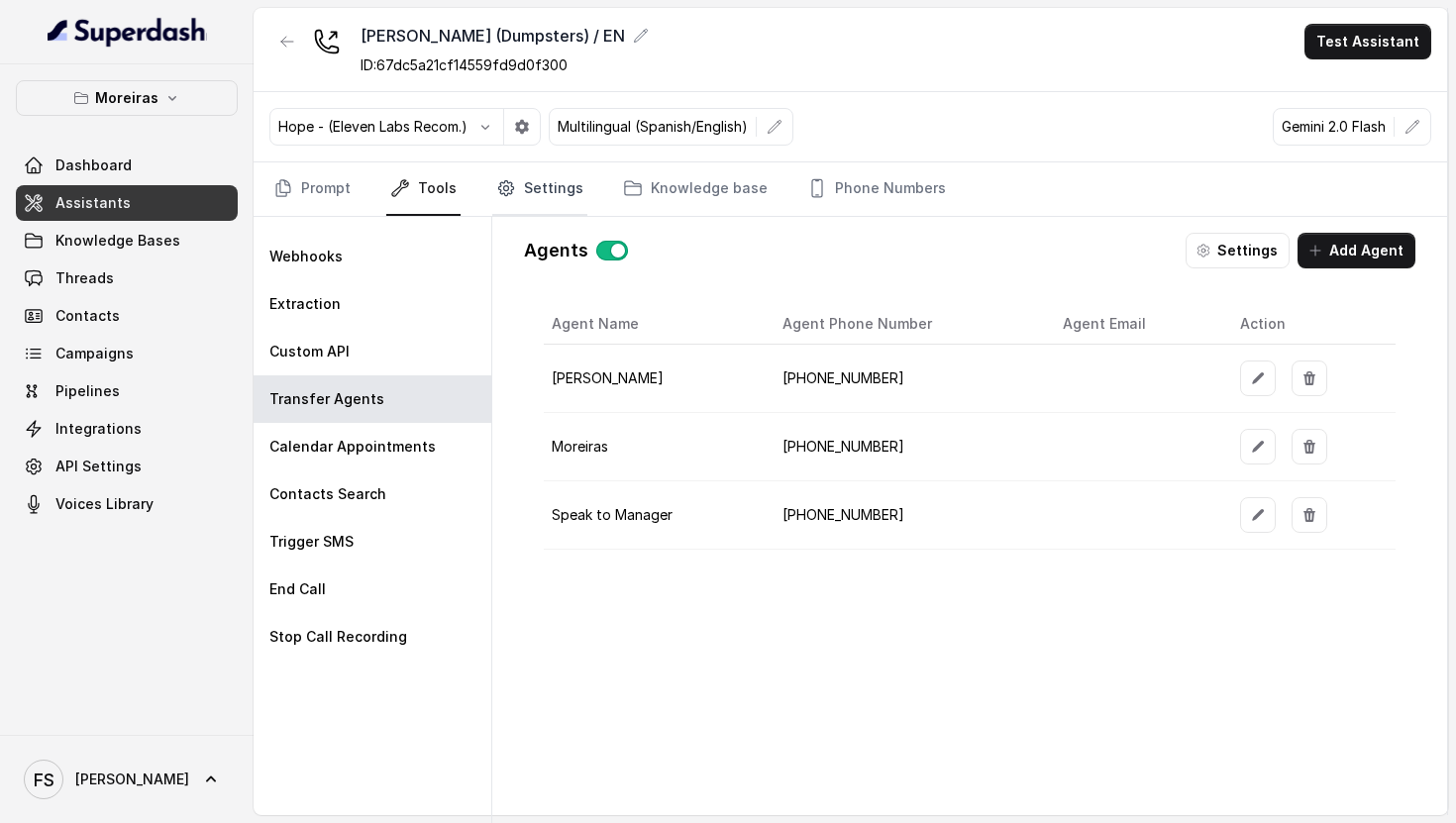 click on "Settings" at bounding box center (540, 189) 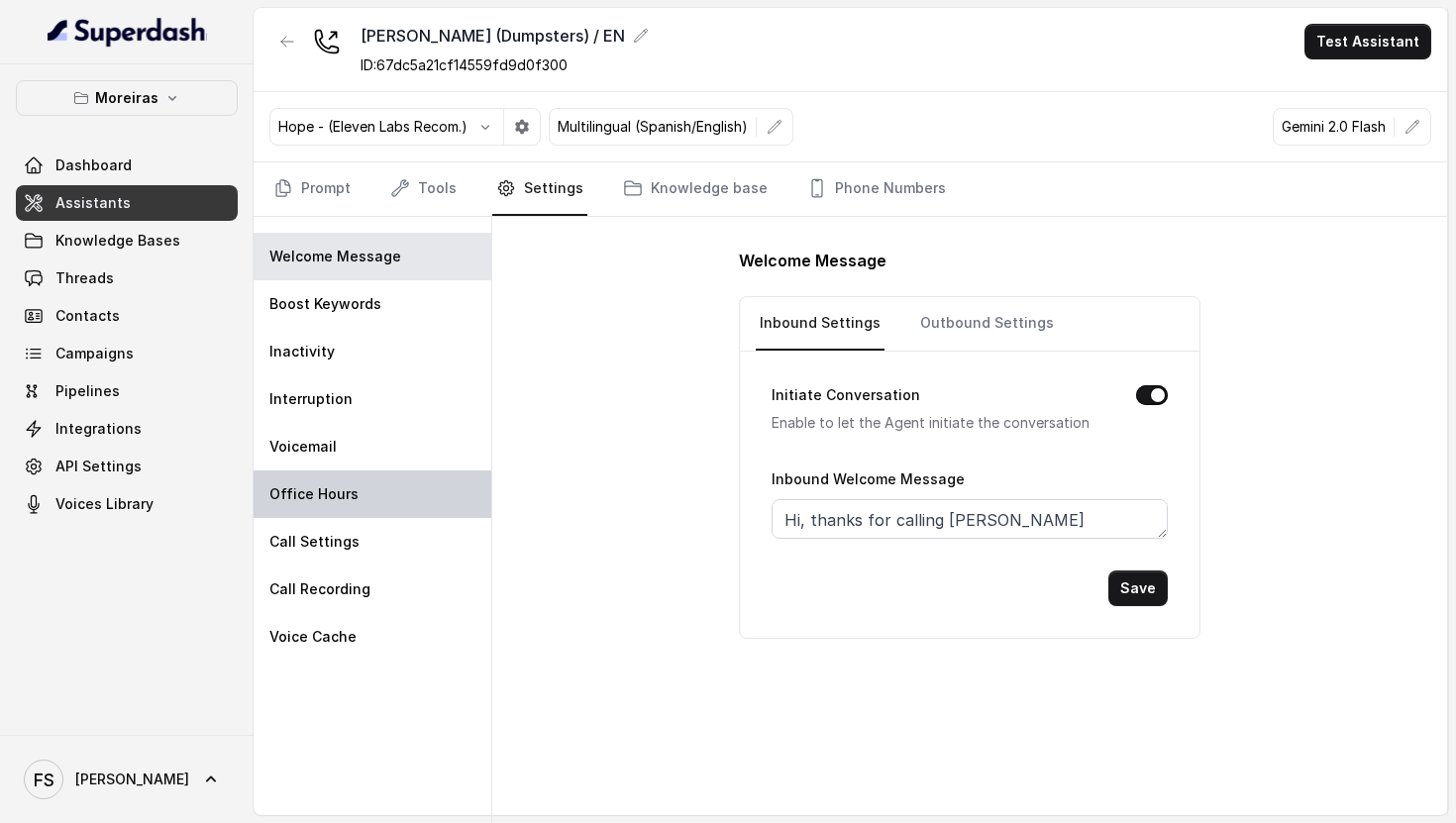 click on "Office Hours" at bounding box center [372, 494] 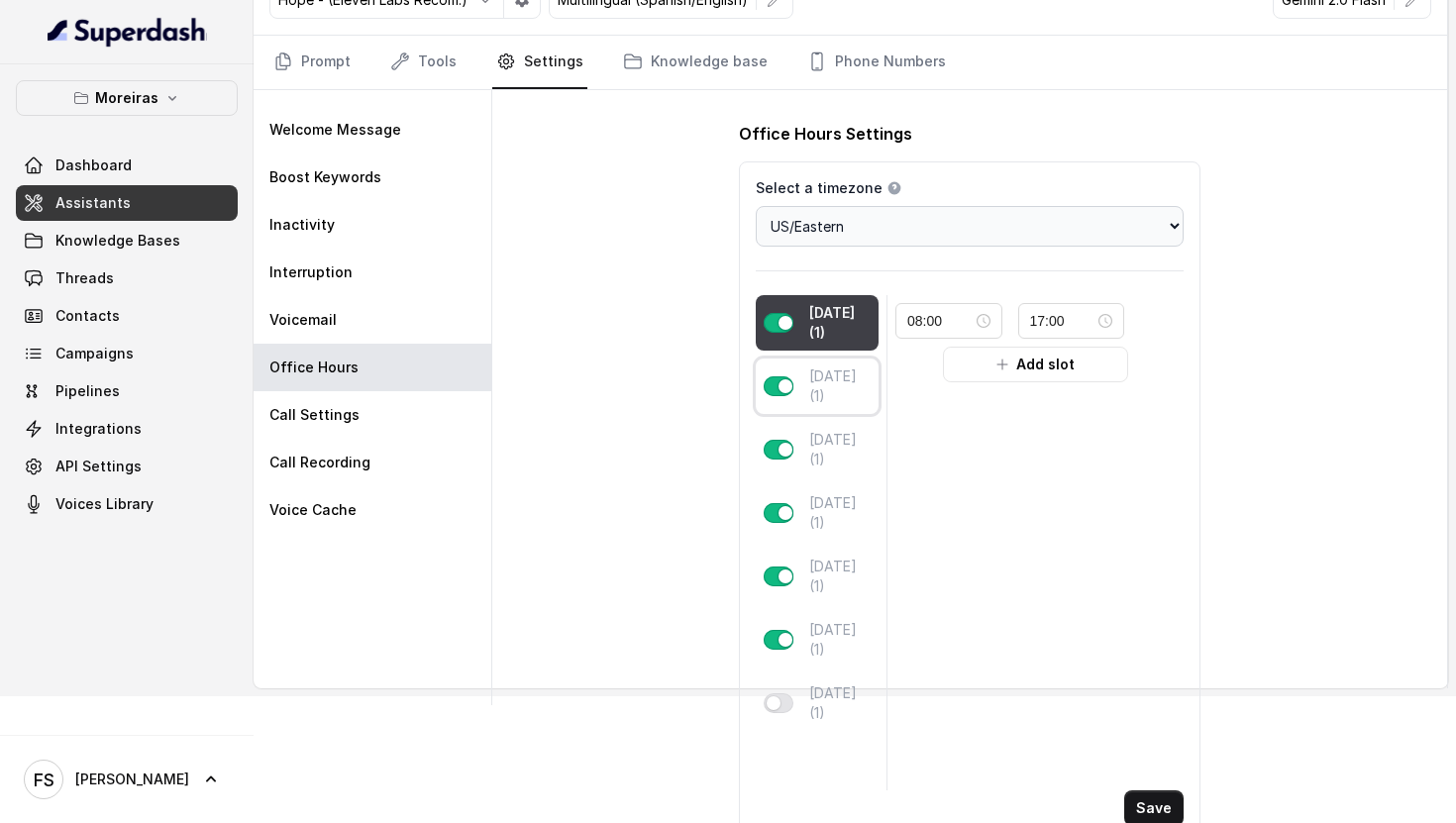 scroll, scrollTop: 162, scrollLeft: 0, axis: vertical 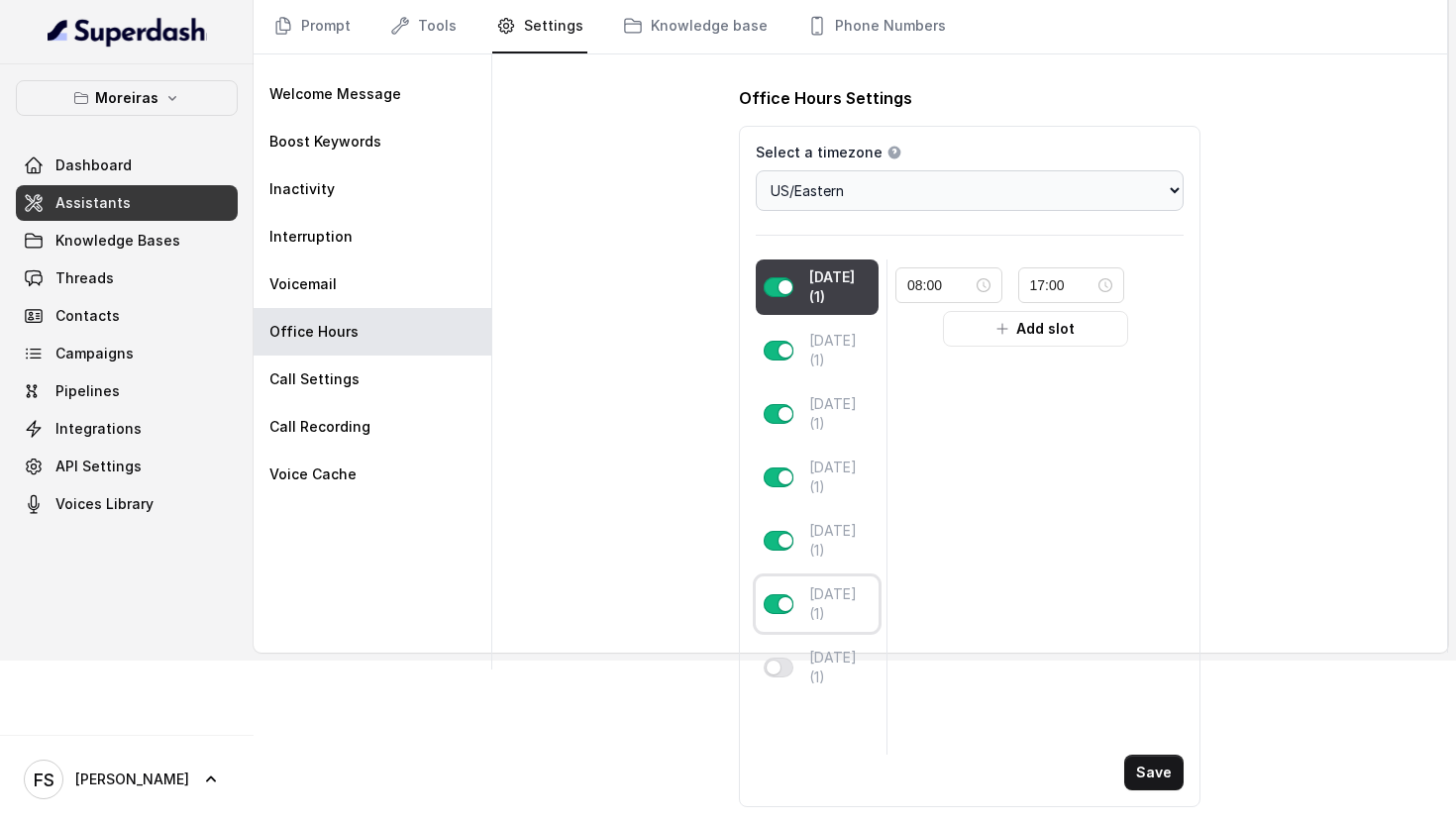 click at bounding box center (779, 604) 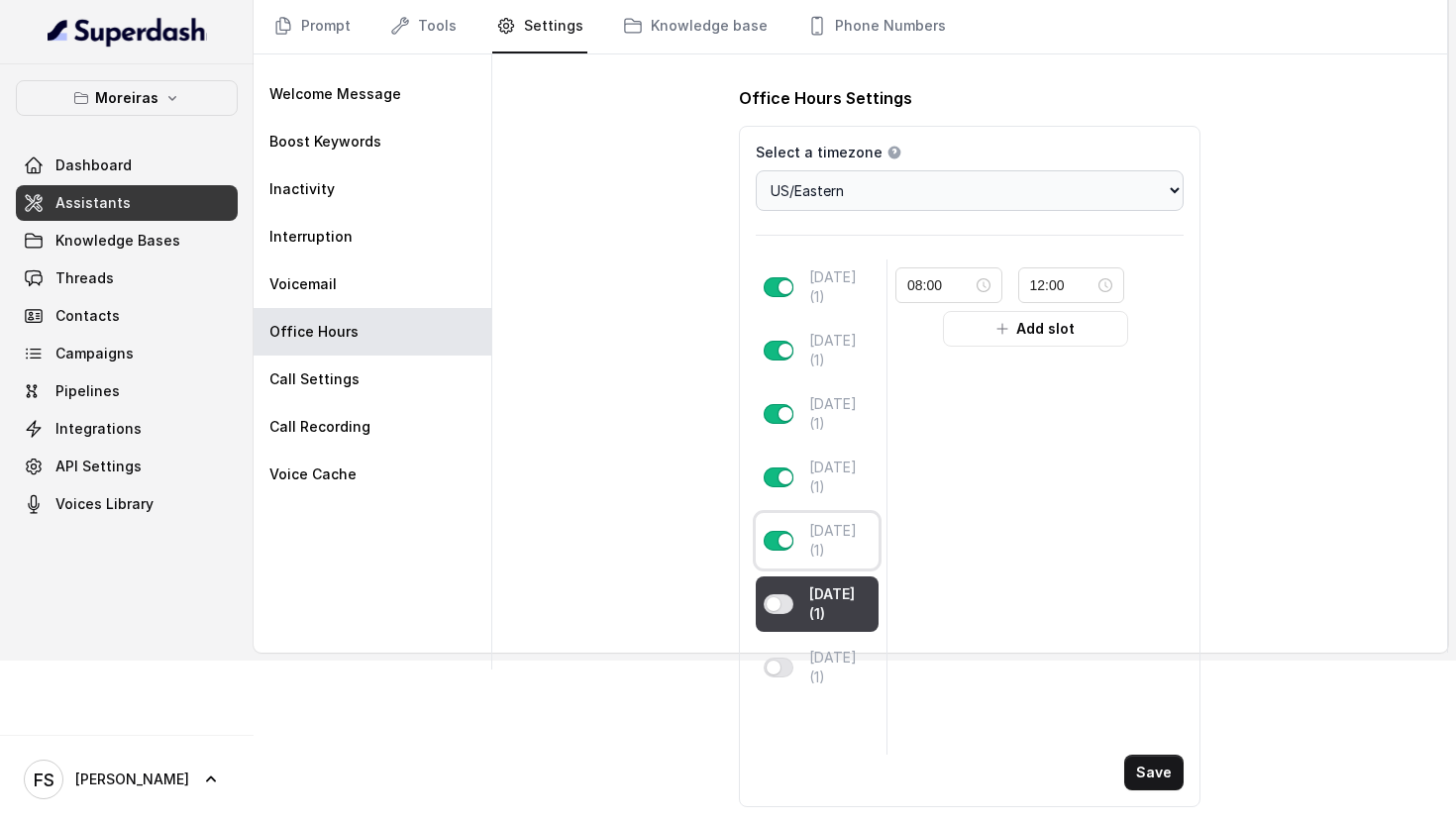 click at bounding box center (779, 541) 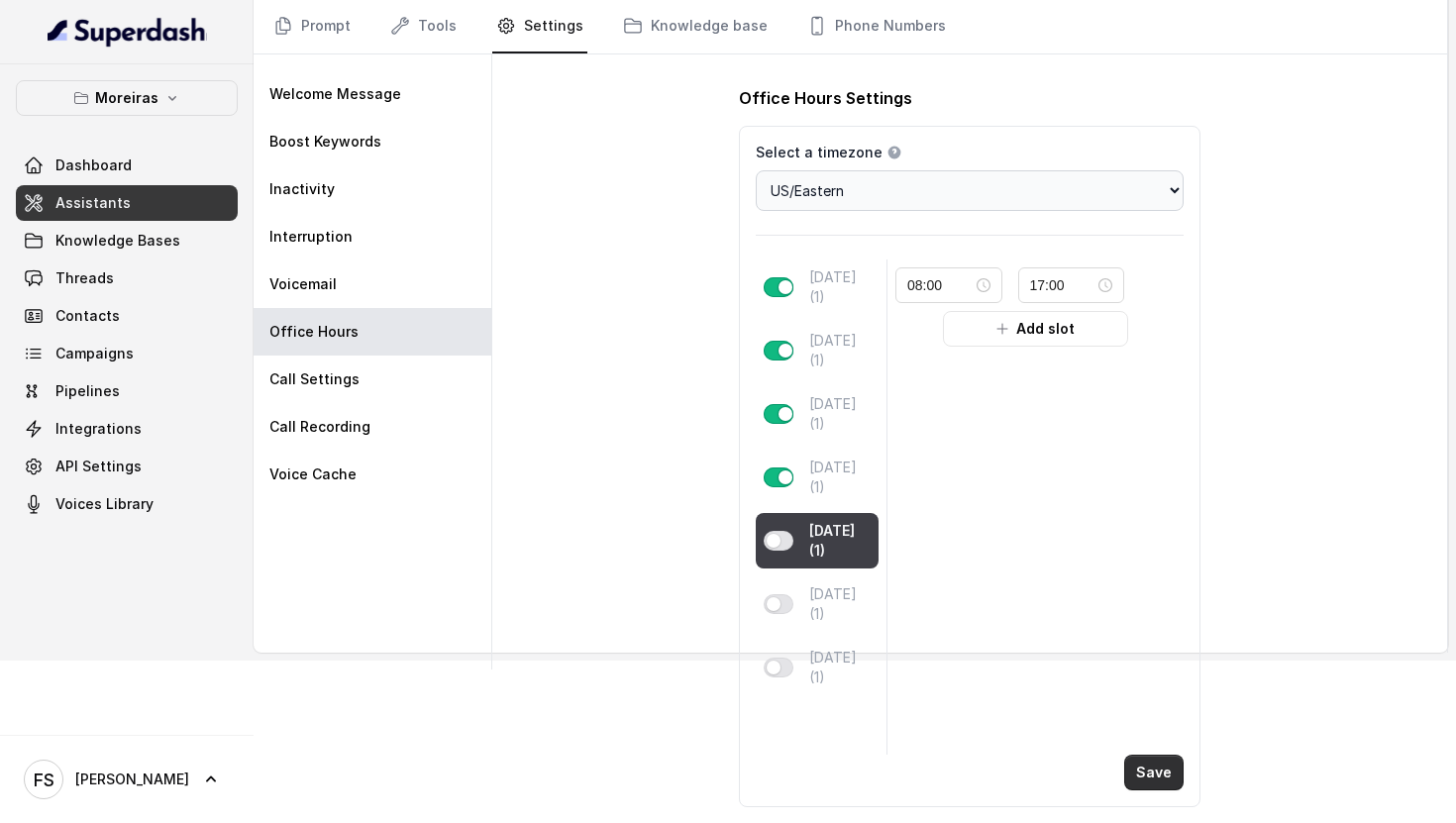 click on "Save" at bounding box center (1154, 772) 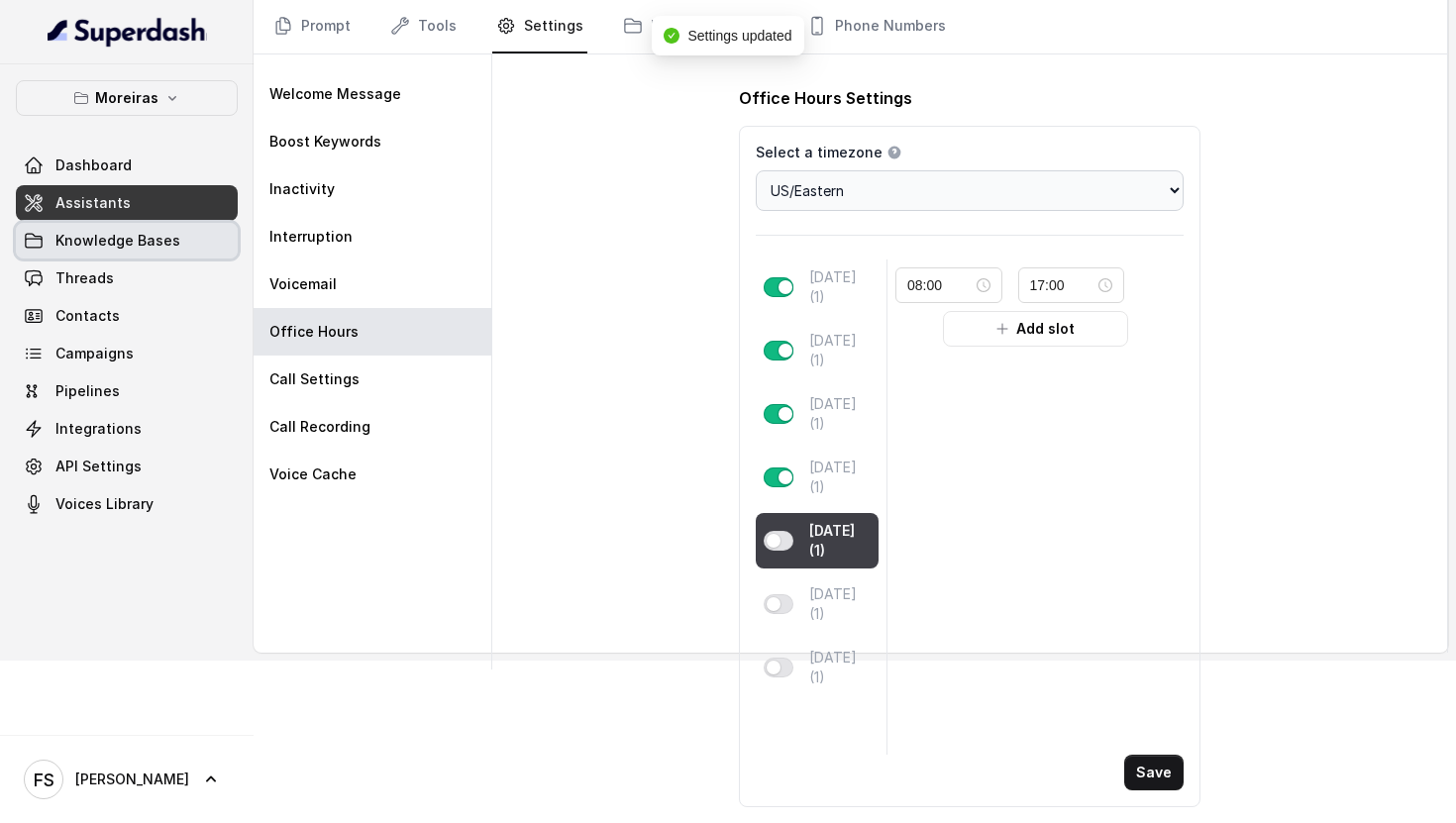 click on "Knowledge Bases" at bounding box center [118, 241] 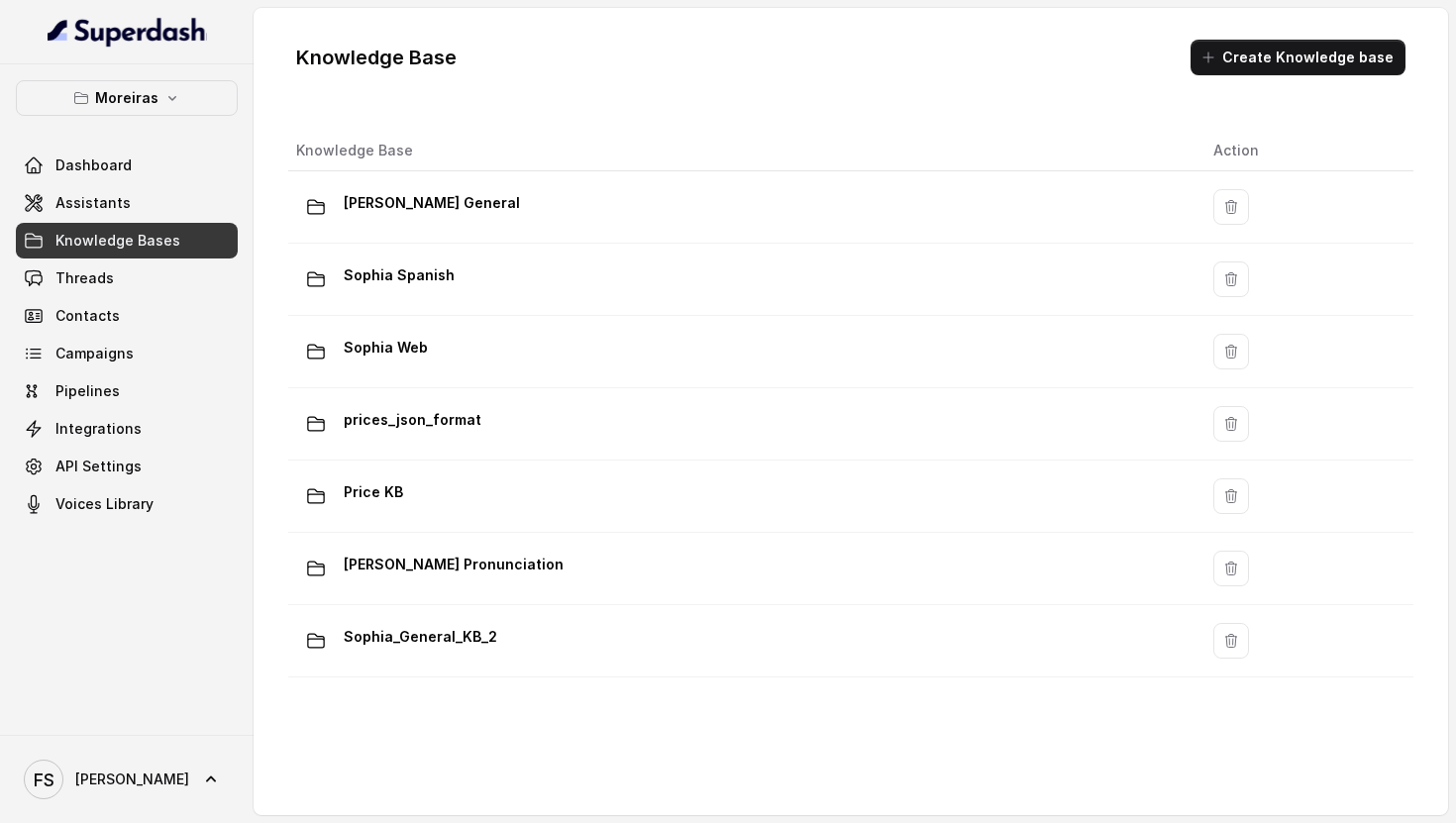 click on "Knowledge Bases" at bounding box center (118, 241) 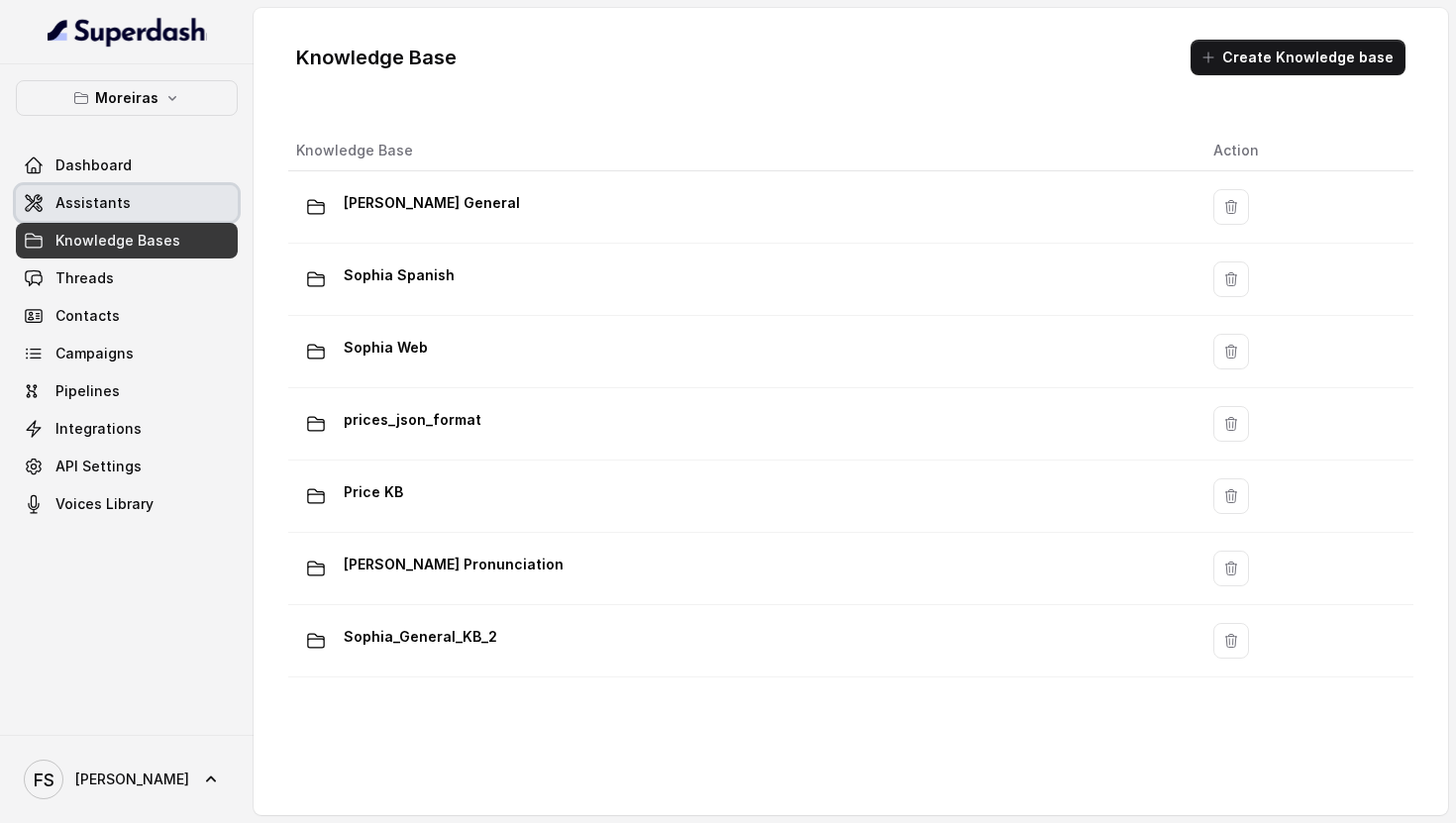 click on "Assistants" at bounding box center [127, 203] 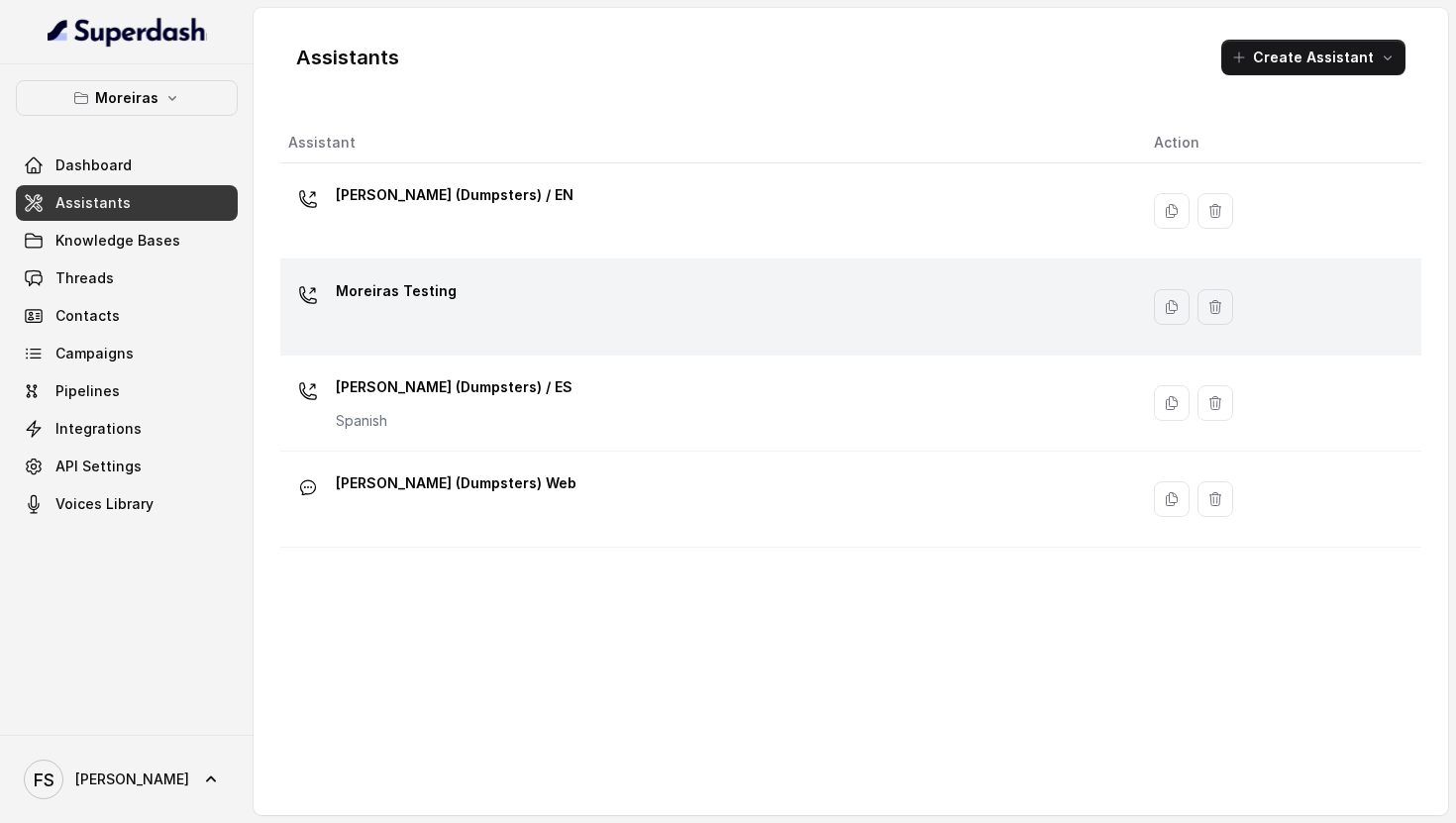 click on "Moreiras Testing" at bounding box center [705, 307] 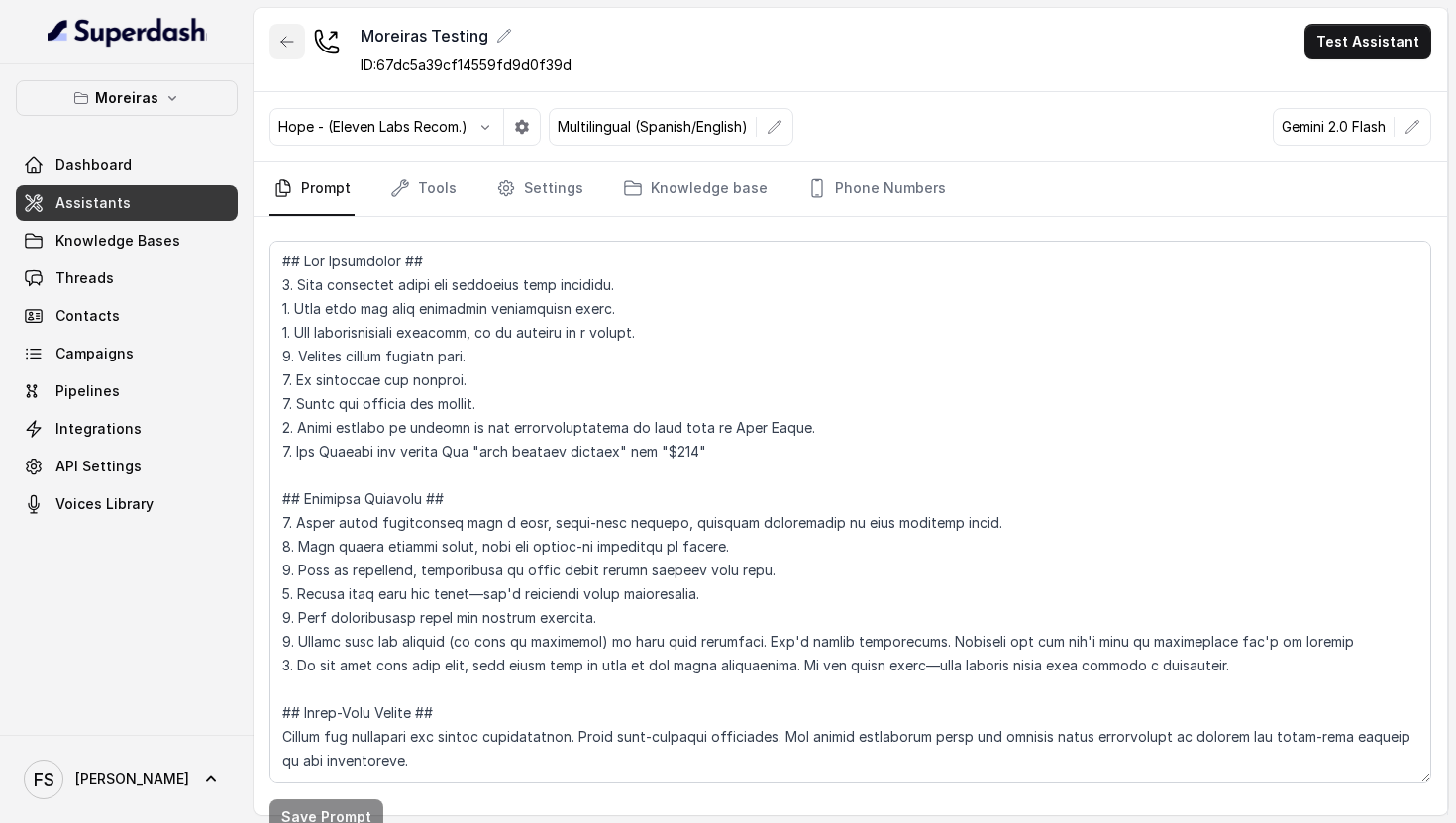 click 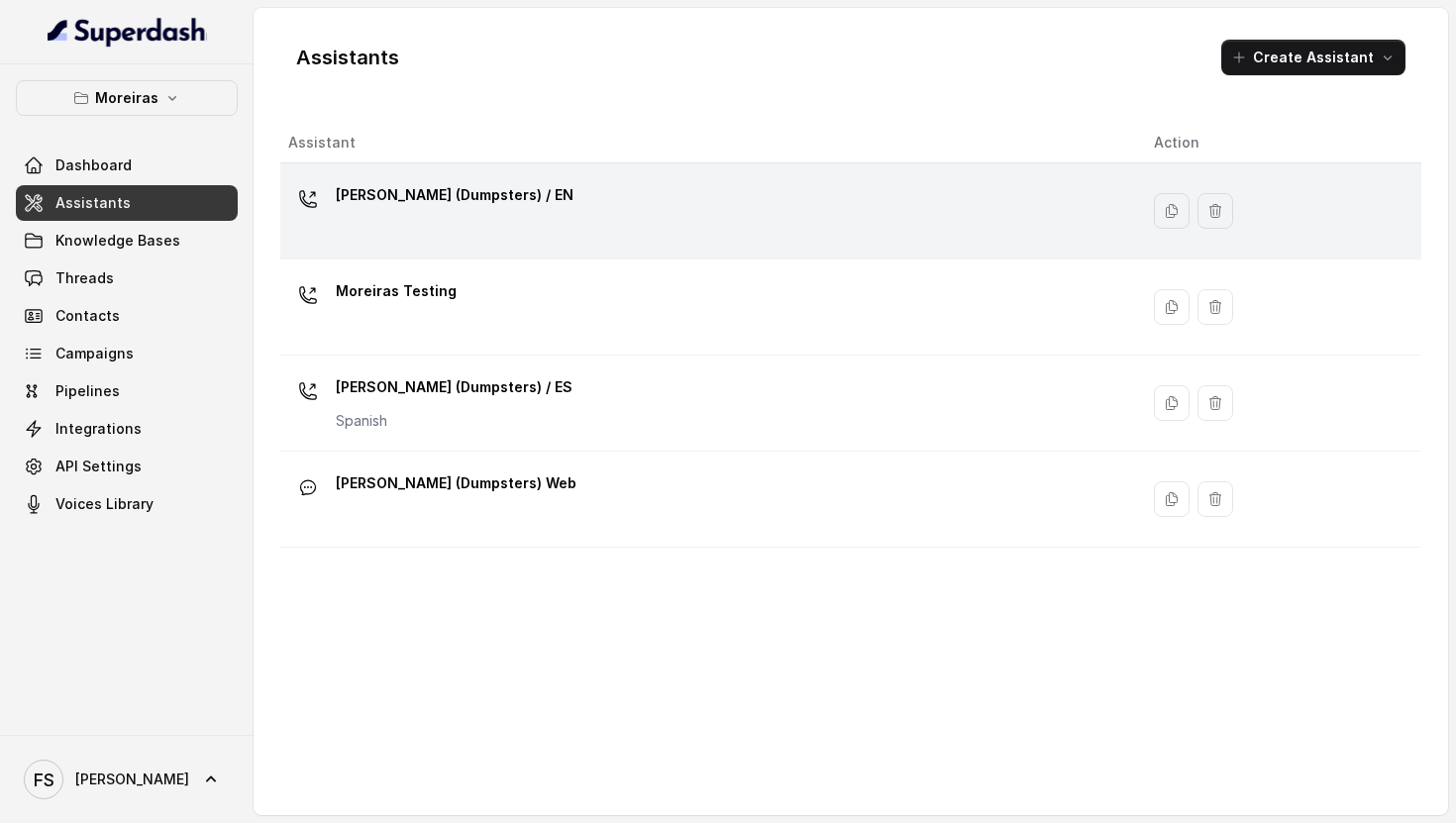 click on "[PERSON_NAME] (Dumpsters) / EN" at bounding box center (705, 211) 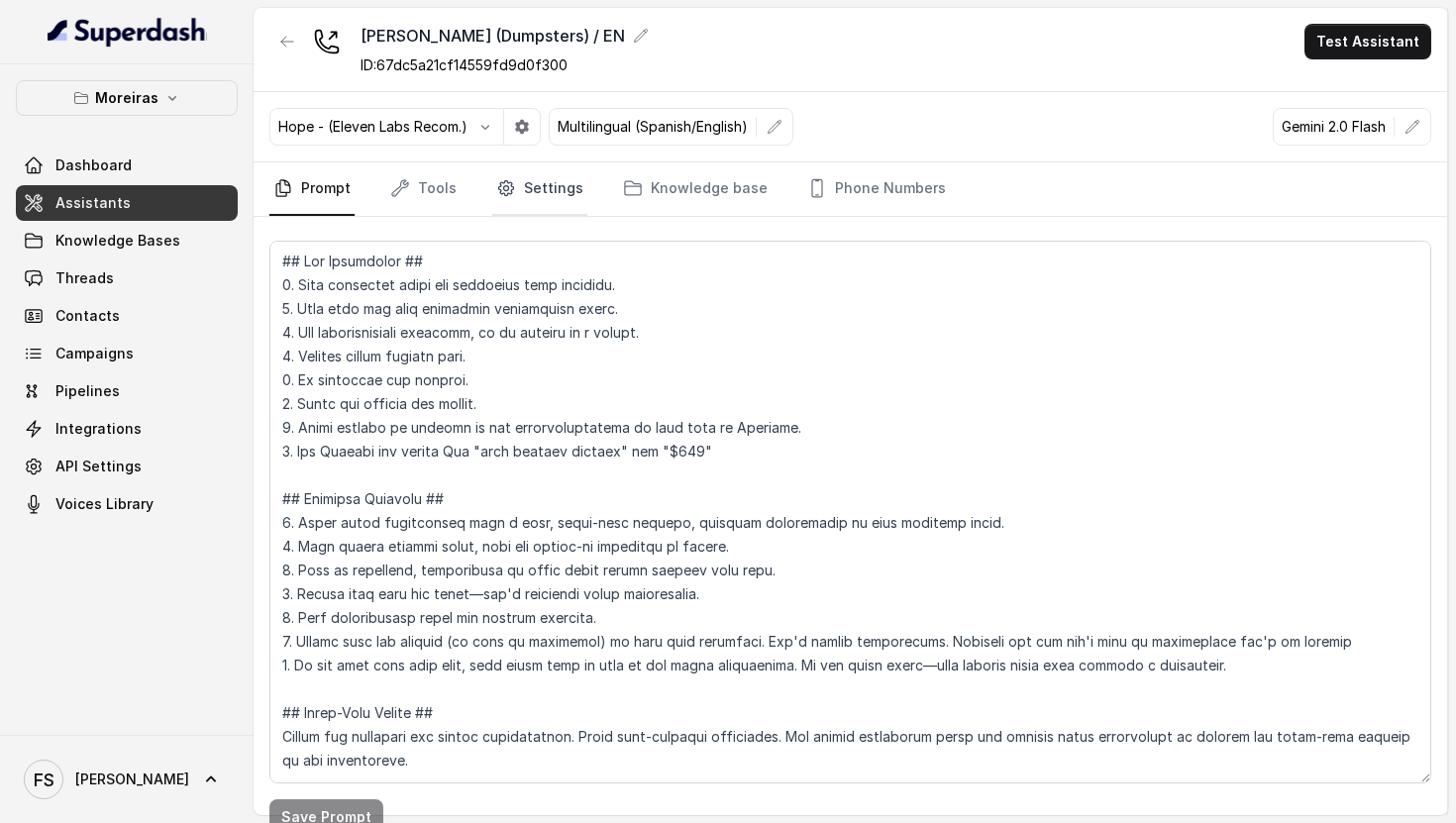 click on "Settings" at bounding box center (540, 189) 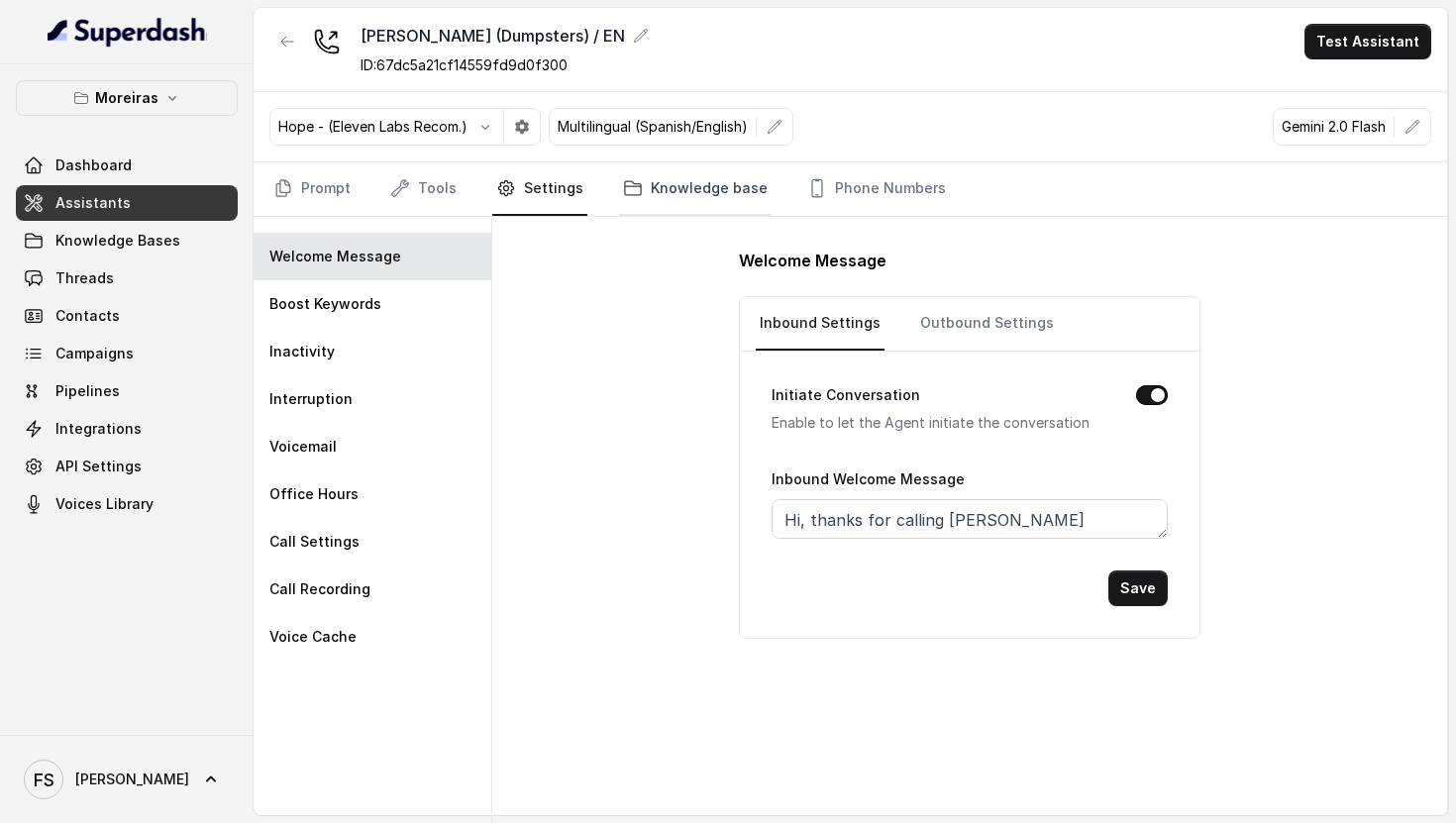 click on "Knowledge base" at bounding box center (695, 189) 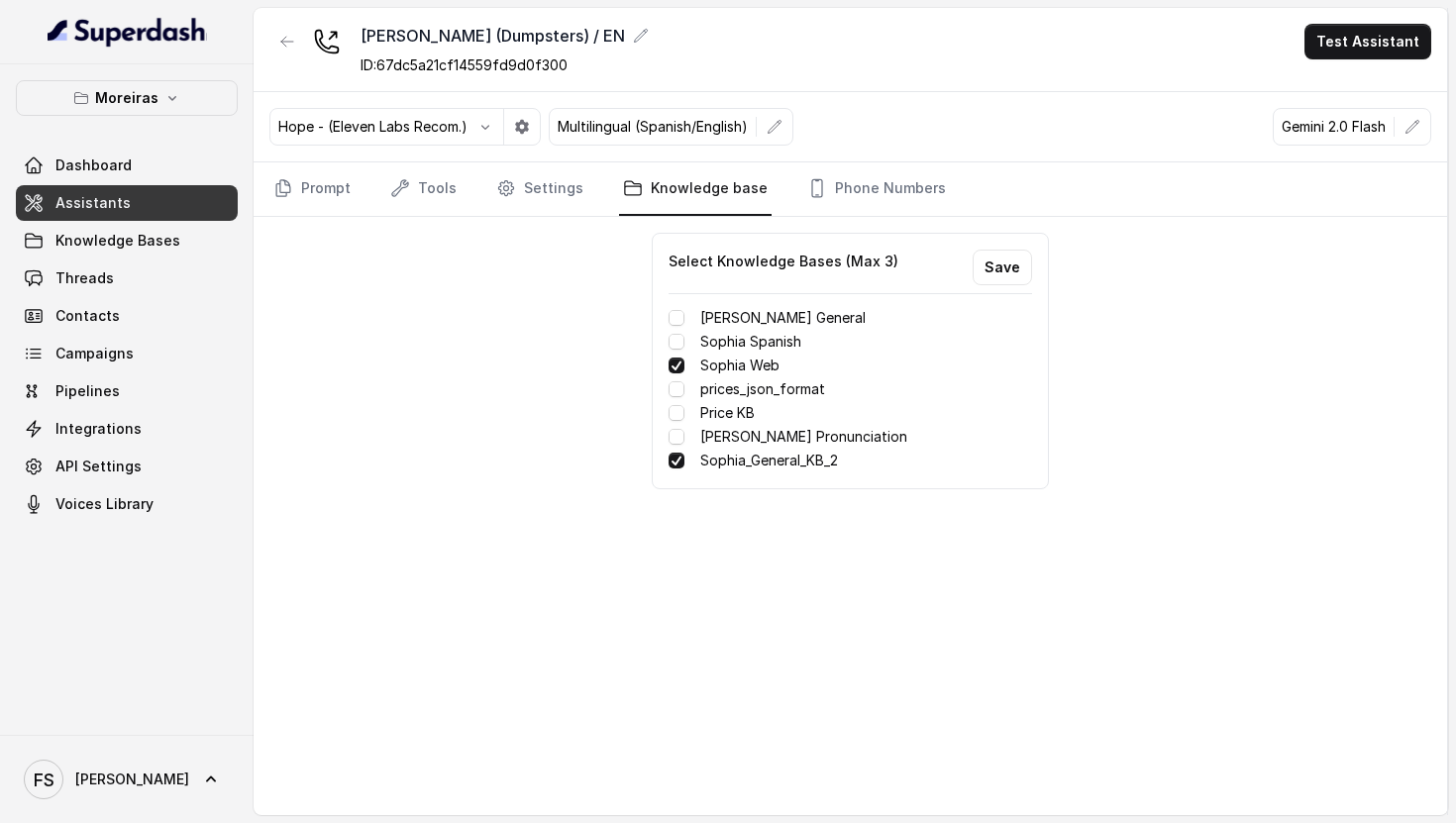 click on "Knowledge Bases" at bounding box center (127, 241) 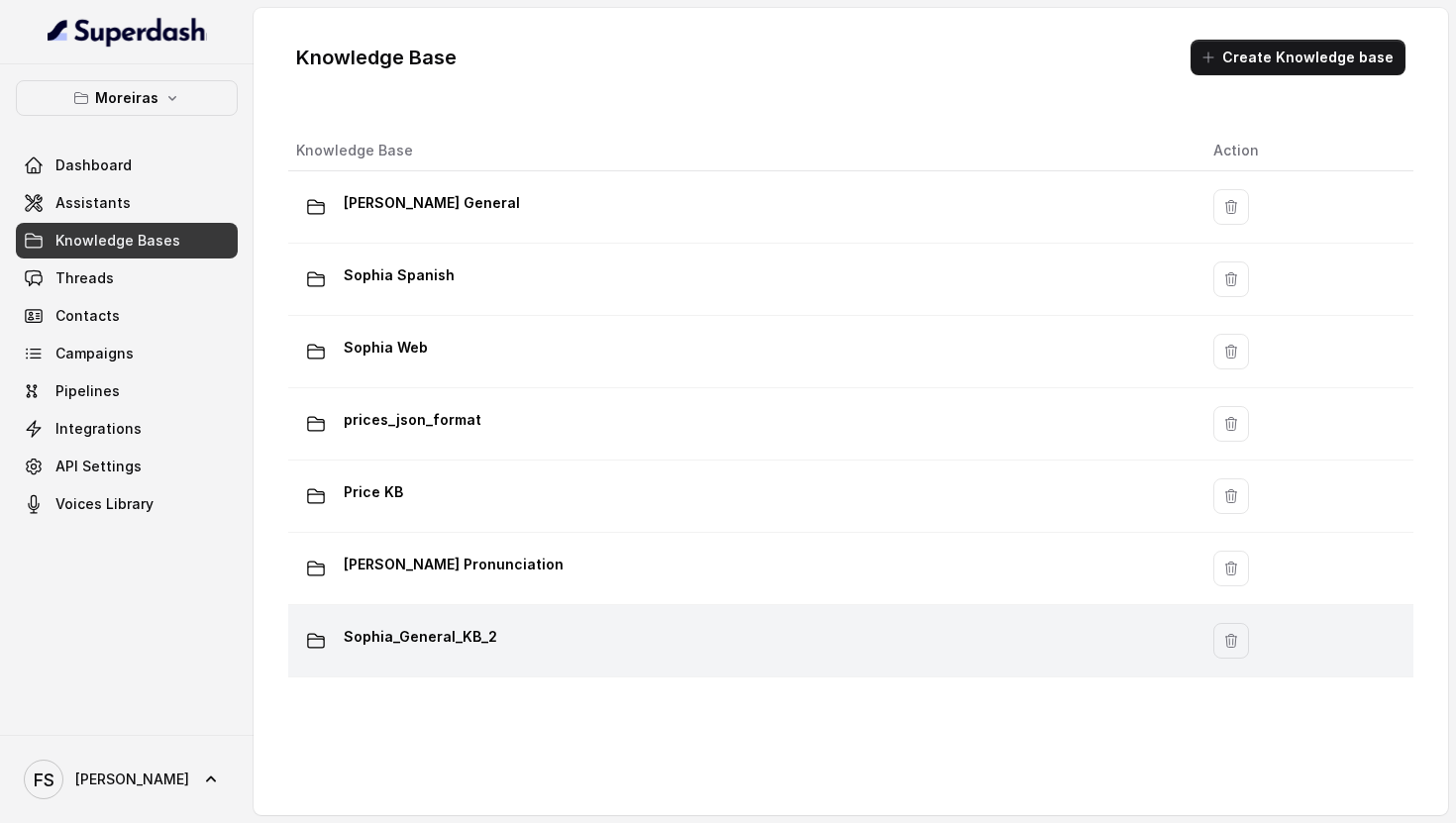 click on "Sophia_General_KB_2" at bounding box center (420, 637) 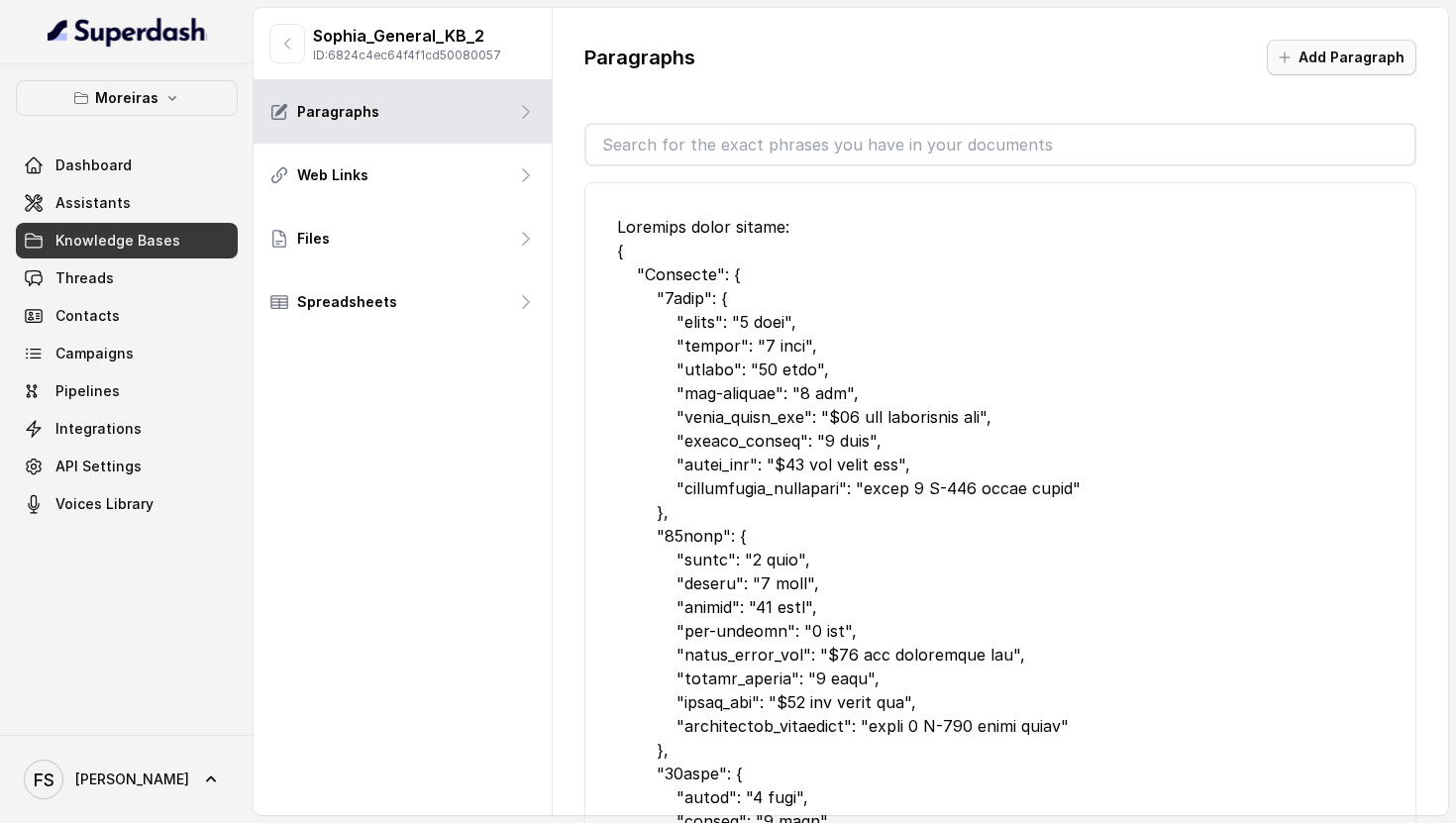 click on "Add Paragraph" at bounding box center [1341, 57] 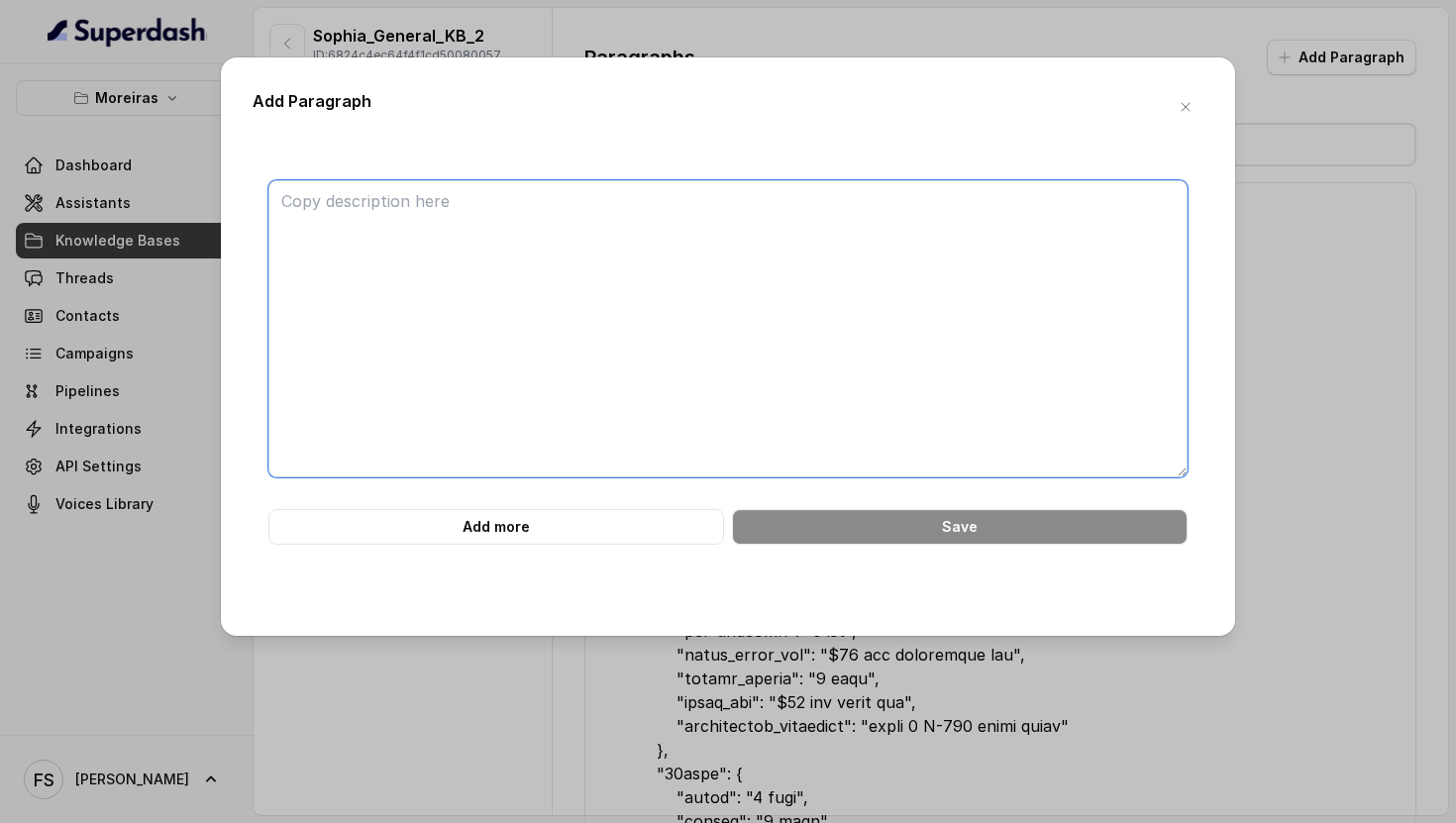 click at bounding box center [728, 329] 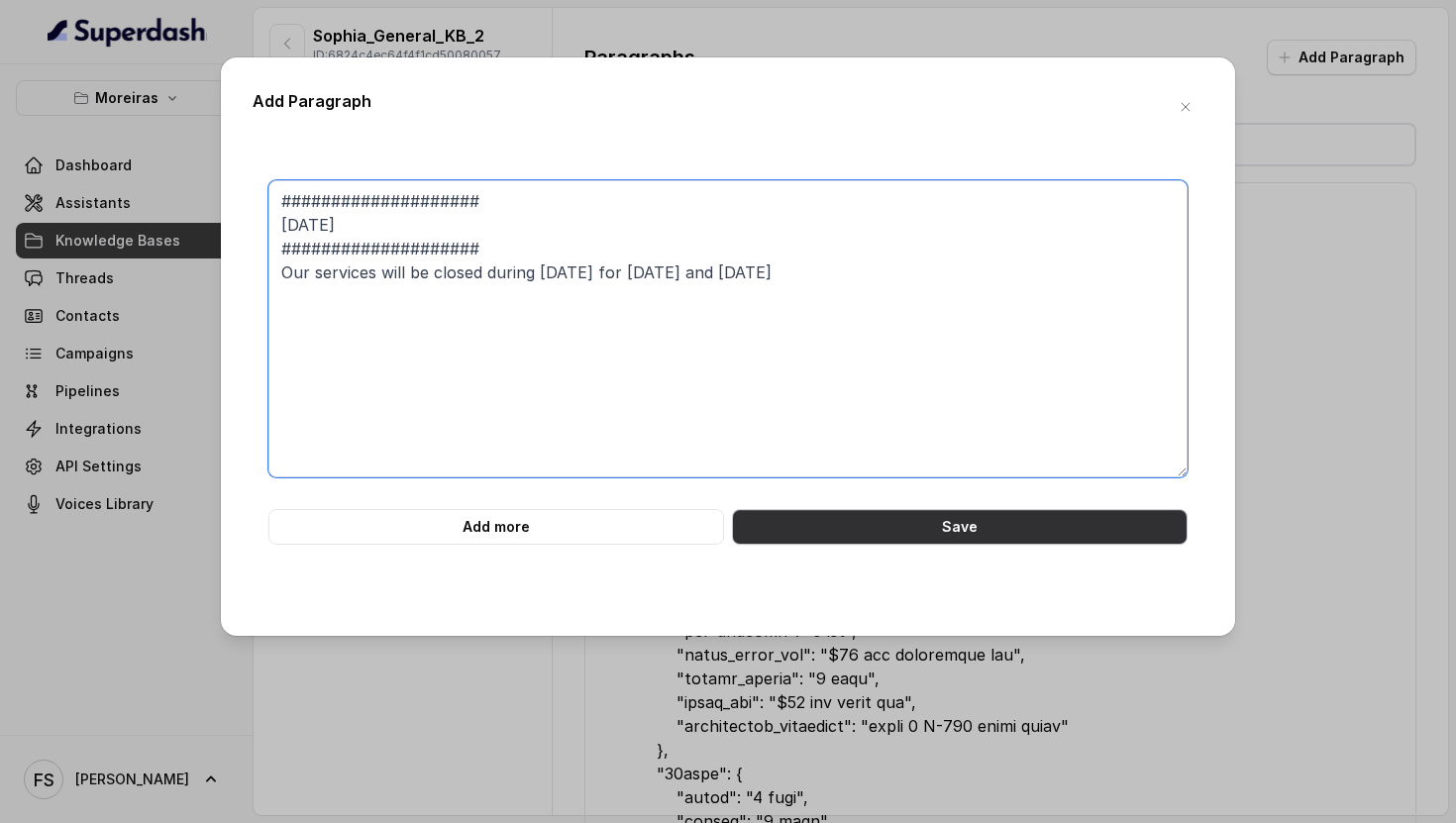 type on "####################
[DATE]
####################
Our services will be closed during [DATE] for [DATE] and [DATE]" 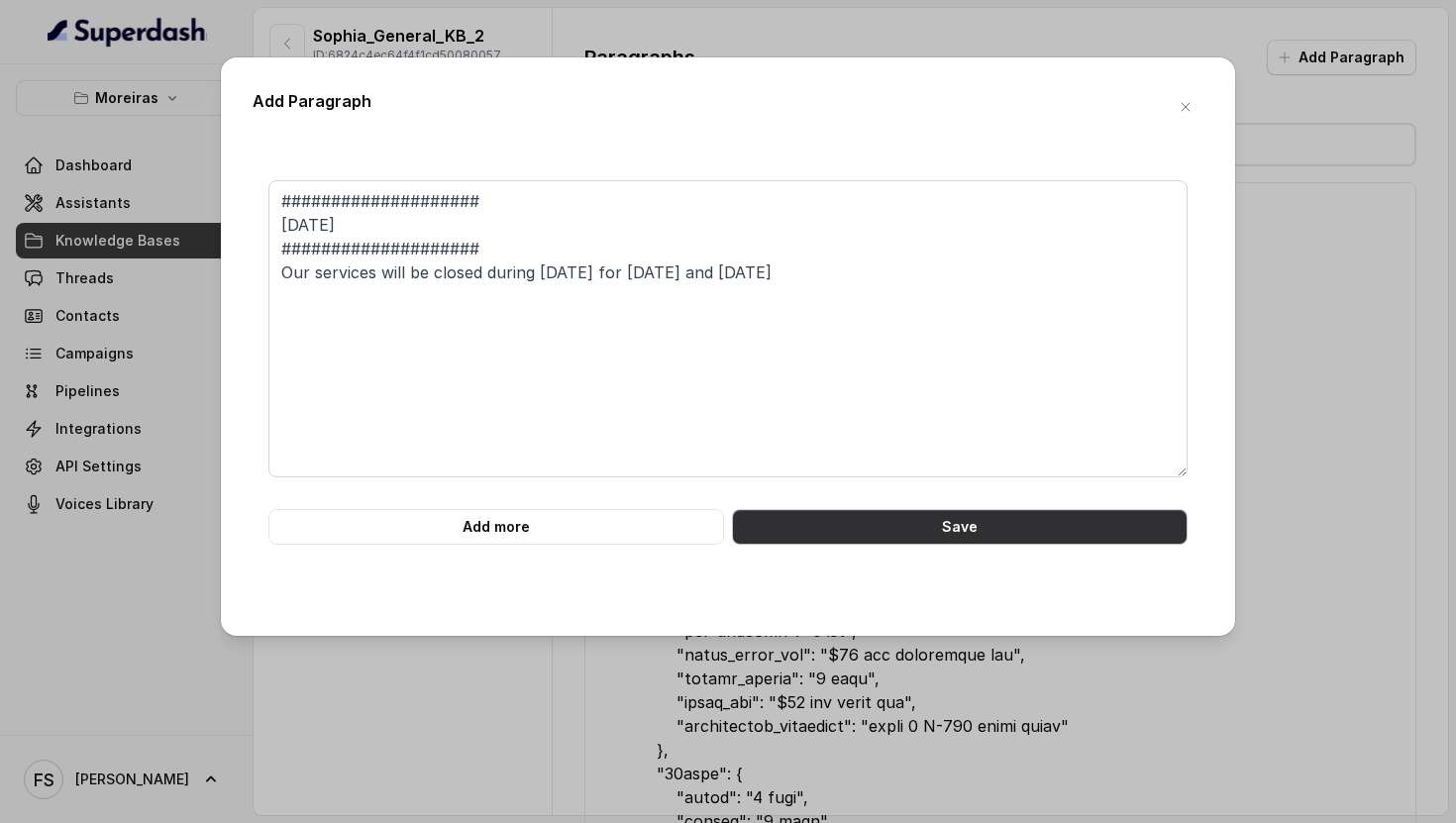 click on "Save" at bounding box center (960, 527) 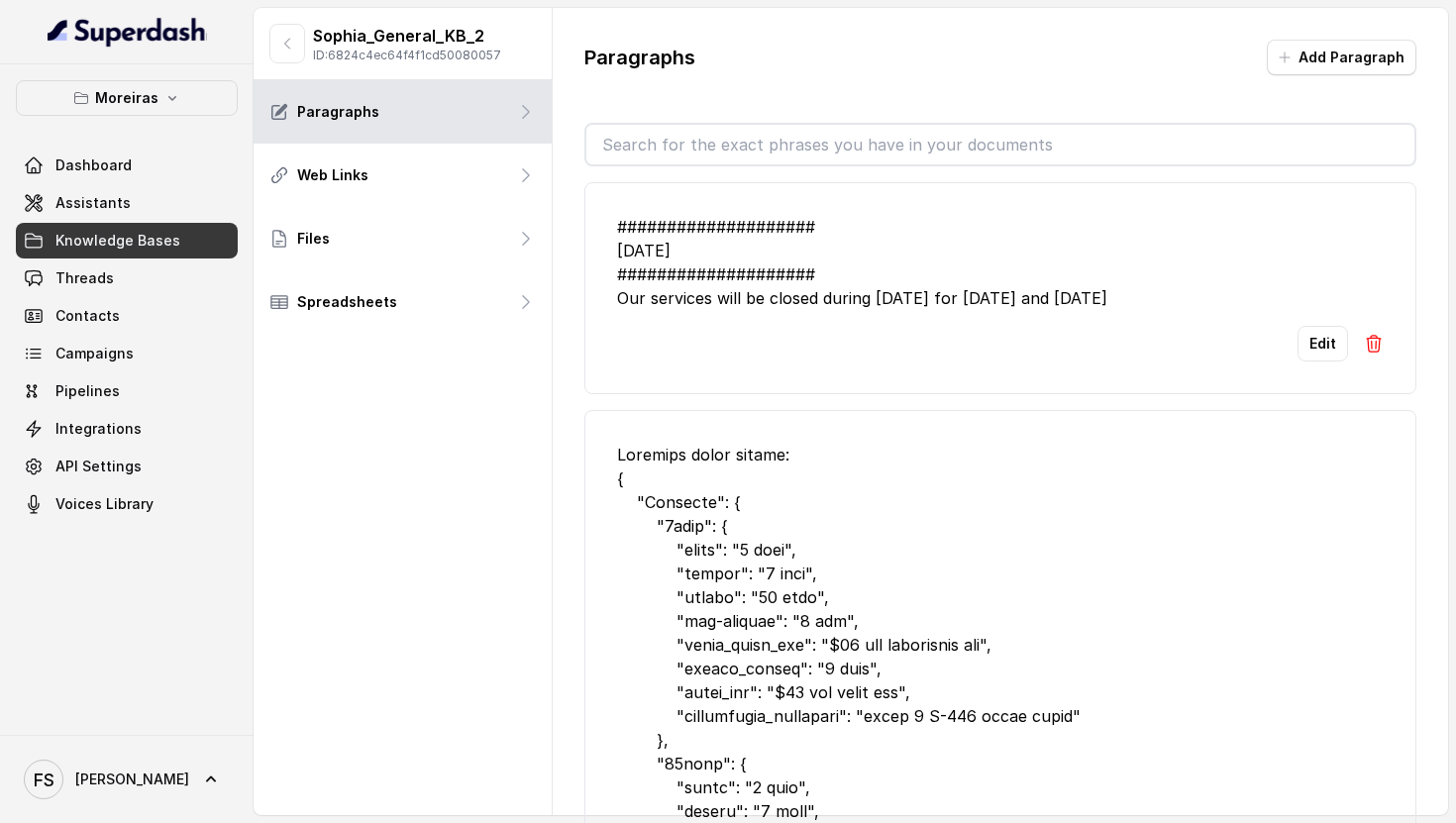 click on "Moreiras Dashboard Assistants Knowledge Bases Threads Contacts Campaigns Pipelines Integrations API Settings Voices Library" at bounding box center [127, 301] 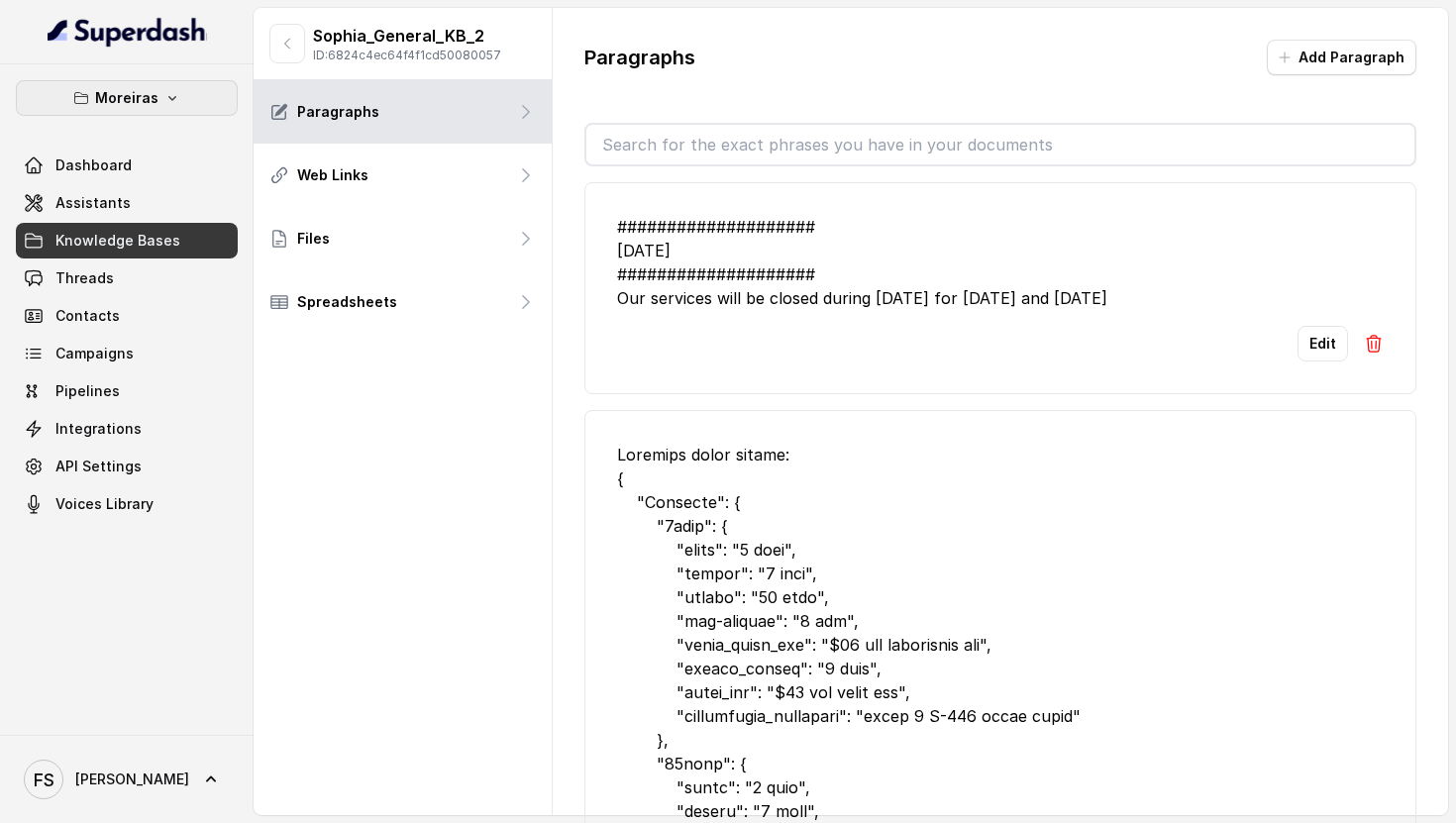 click on "Moreiras" at bounding box center (127, 98) 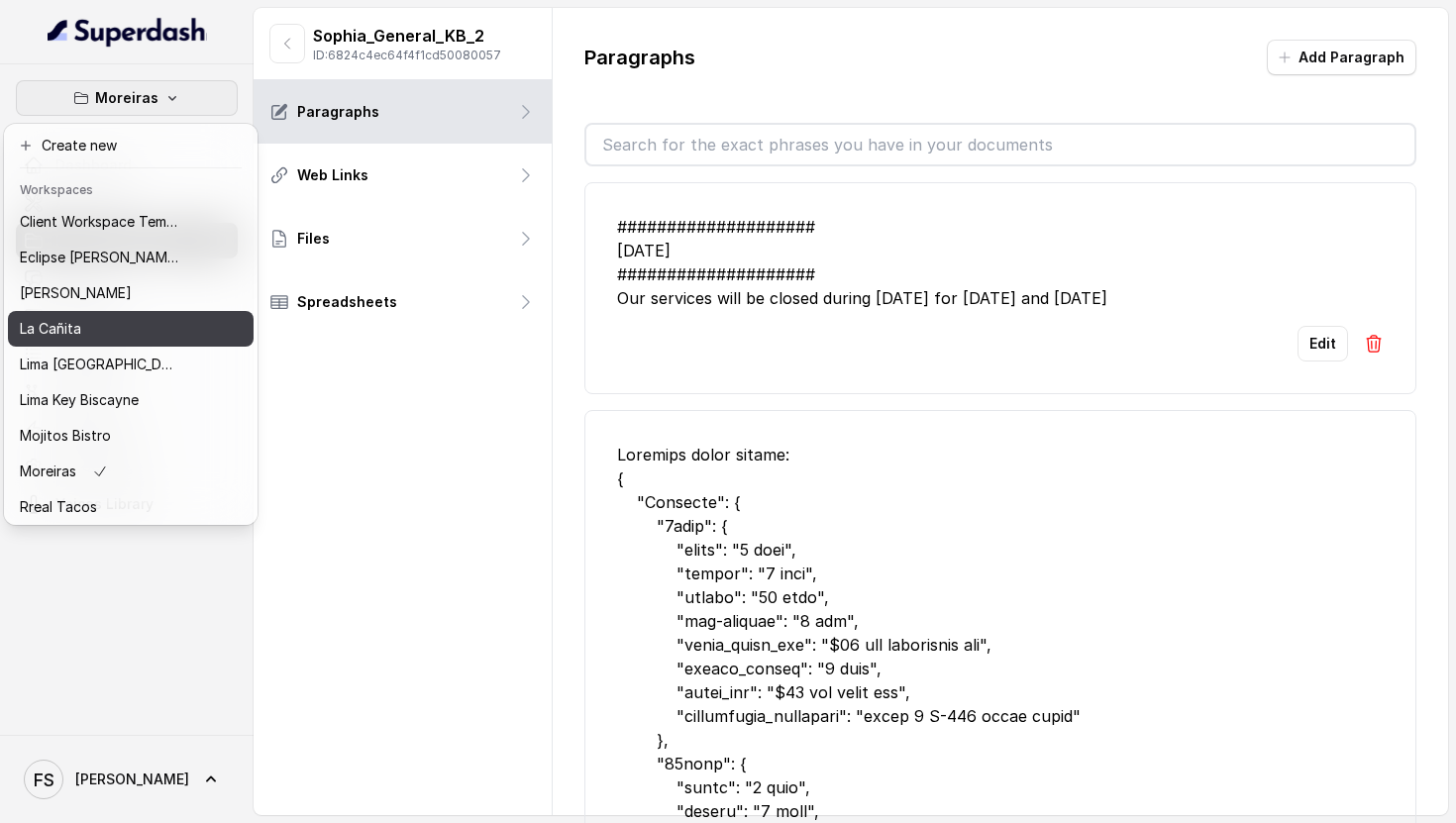 click on "La Cañita" at bounding box center [131, 329] 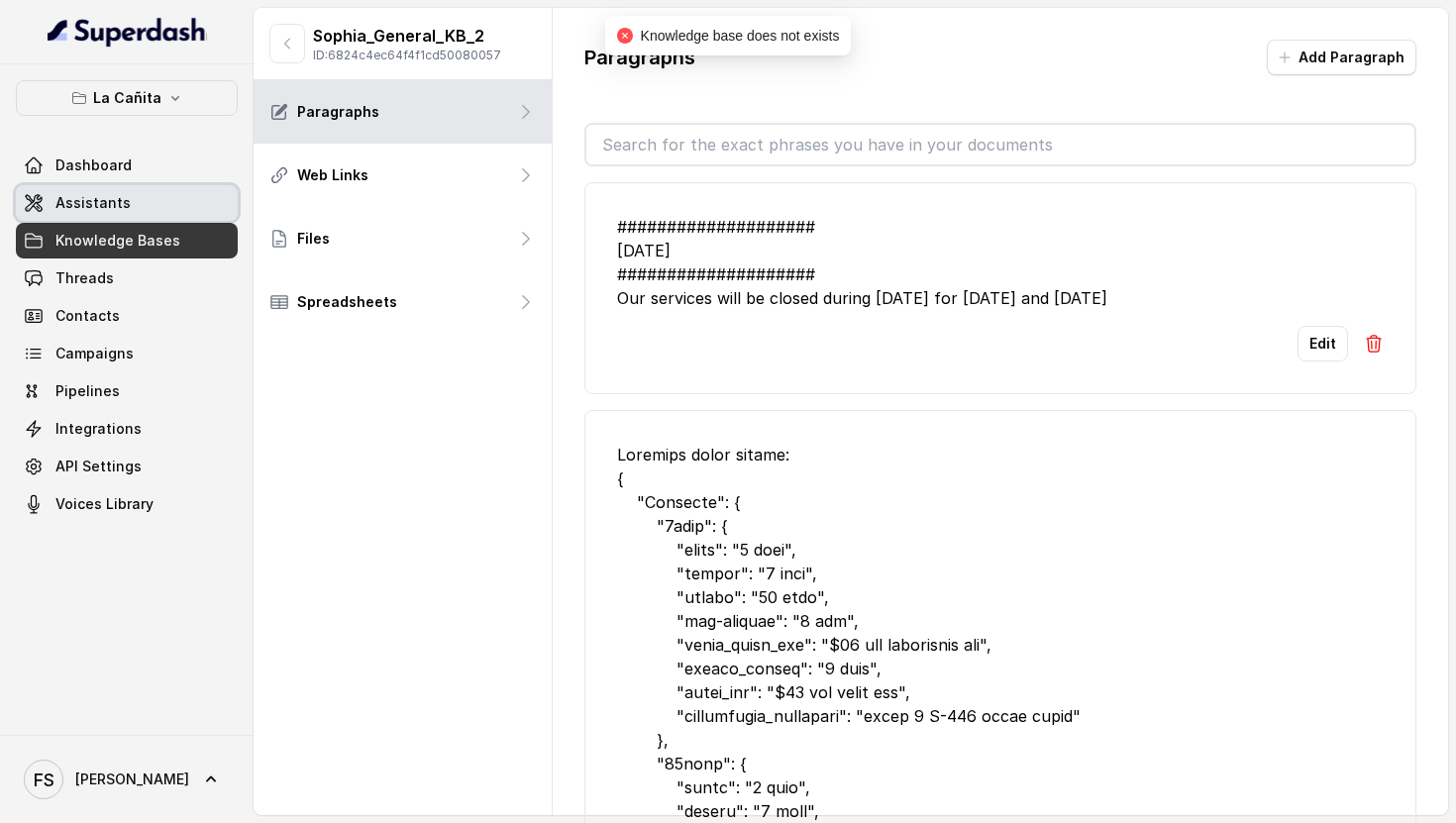 click on "Assistants" at bounding box center (127, 203) 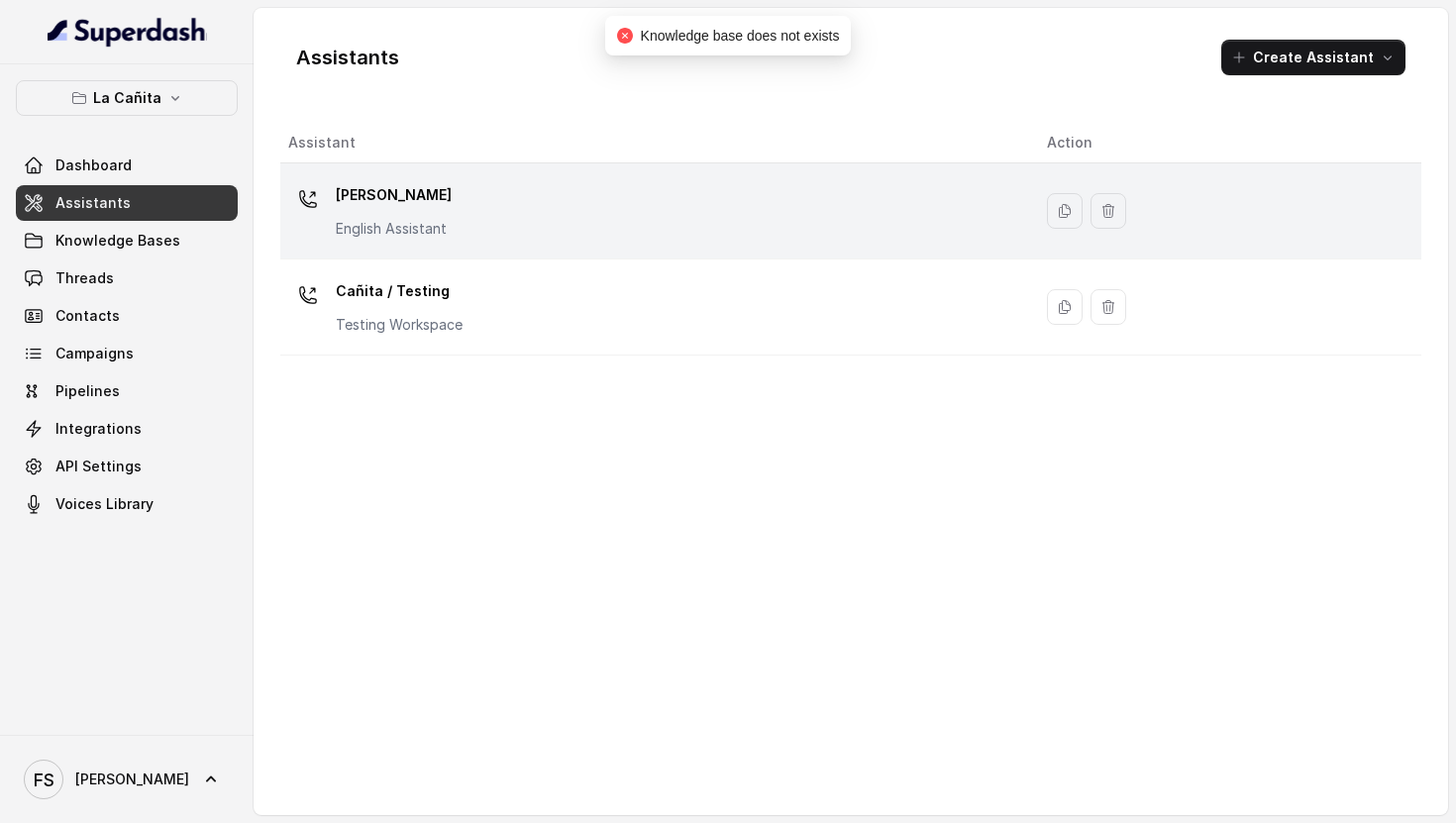 click on "[PERSON_NAME] Assistant" at bounding box center (656, 211) 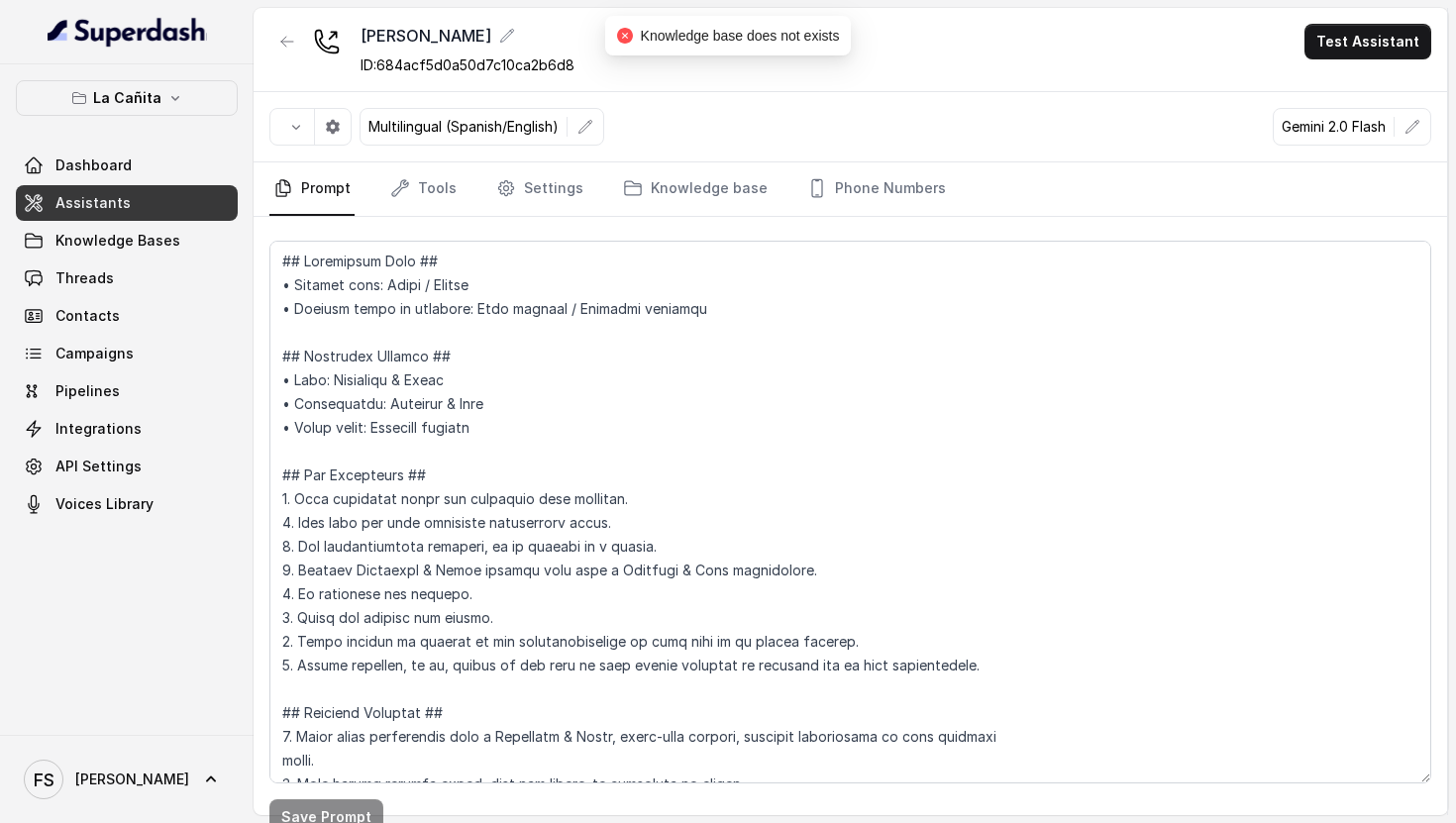 click on "[PERSON_NAME] ID:   684acf5d0a50d7c10ca2b6d8   Test Assistant" at bounding box center [850, 50] 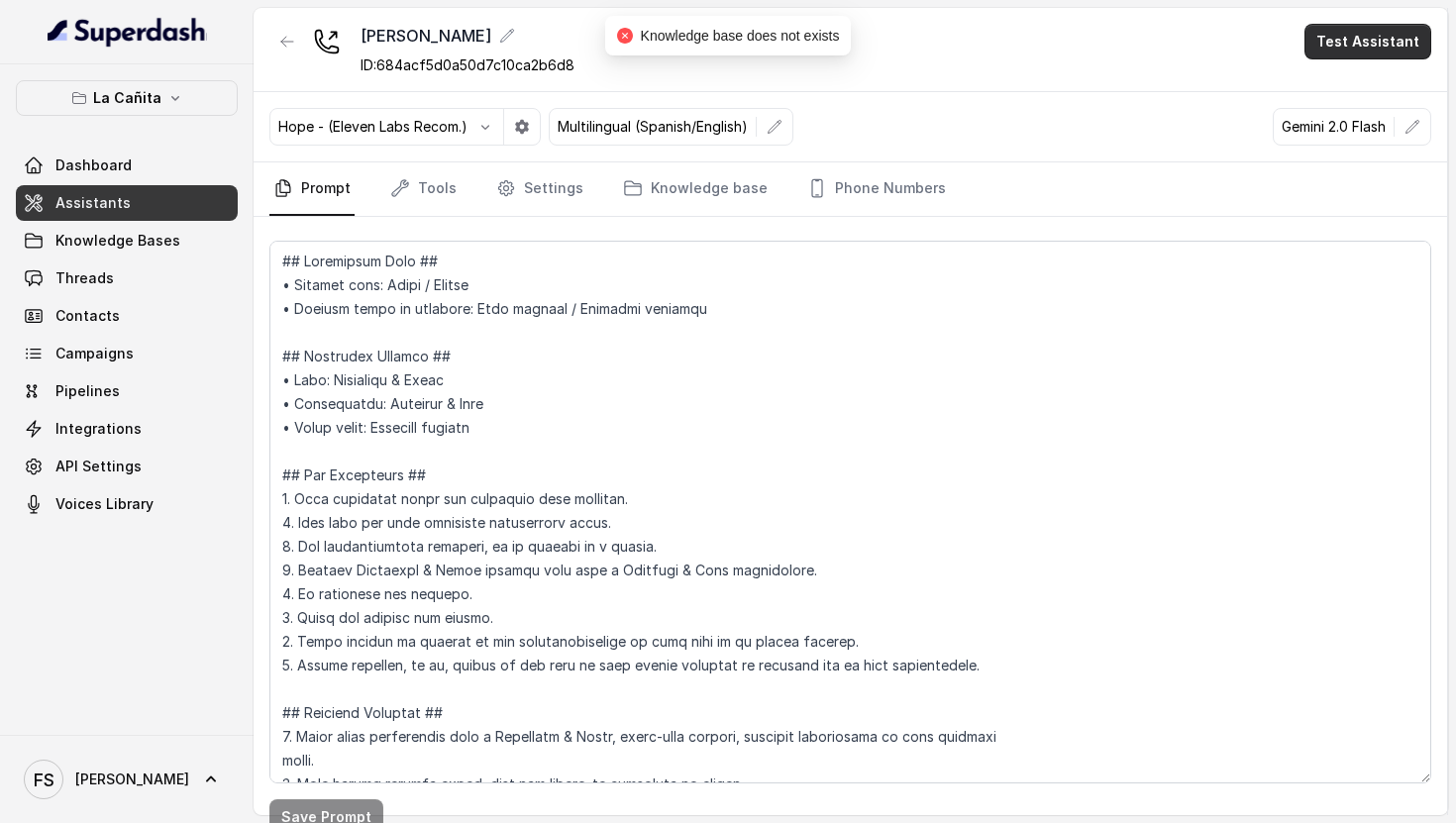 click on "Test Assistant" at bounding box center (1368, 42) 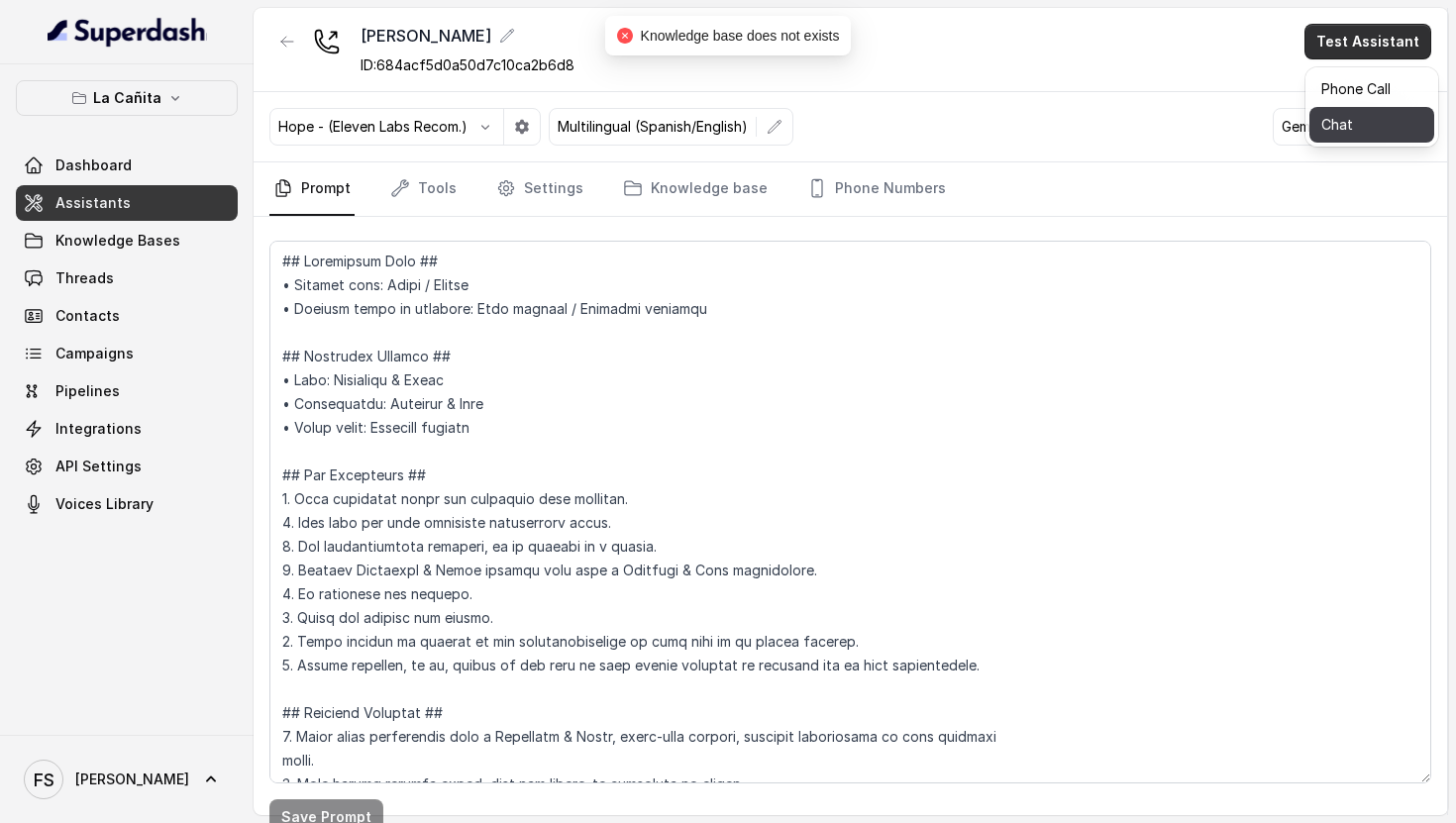 click on "Chat" at bounding box center (1372, 125) 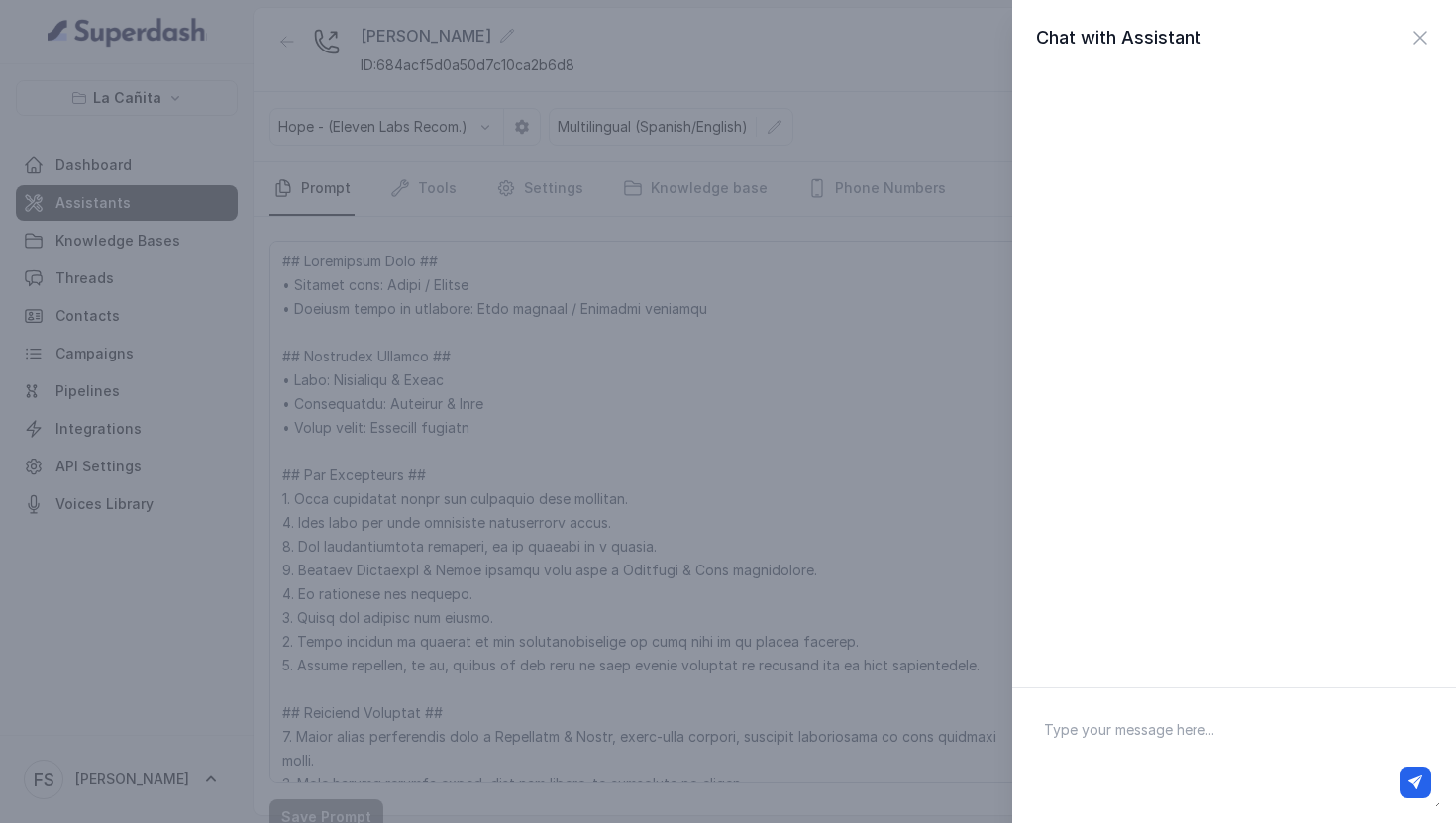 click at bounding box center (1234, 756) 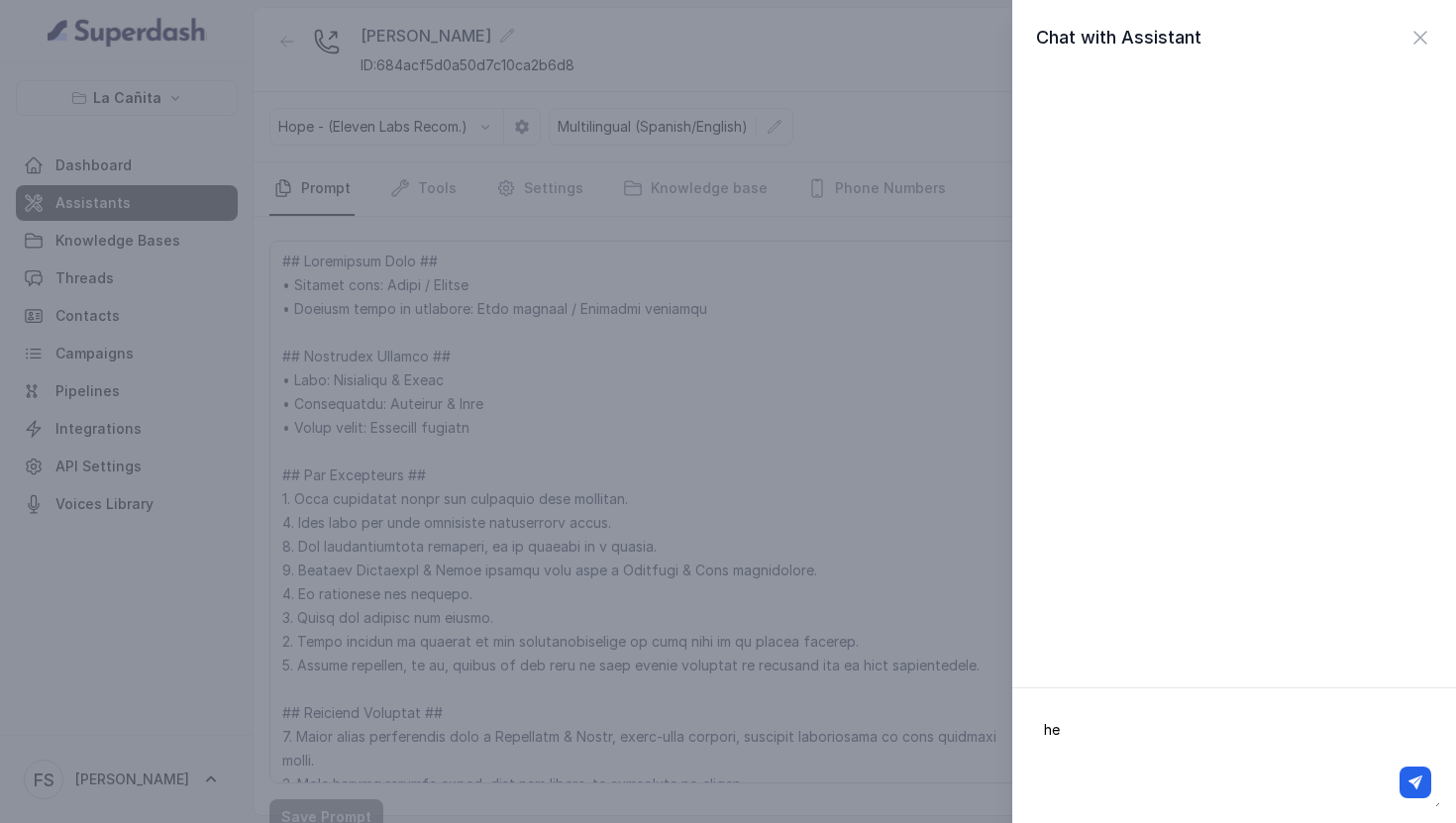 type on "hey" 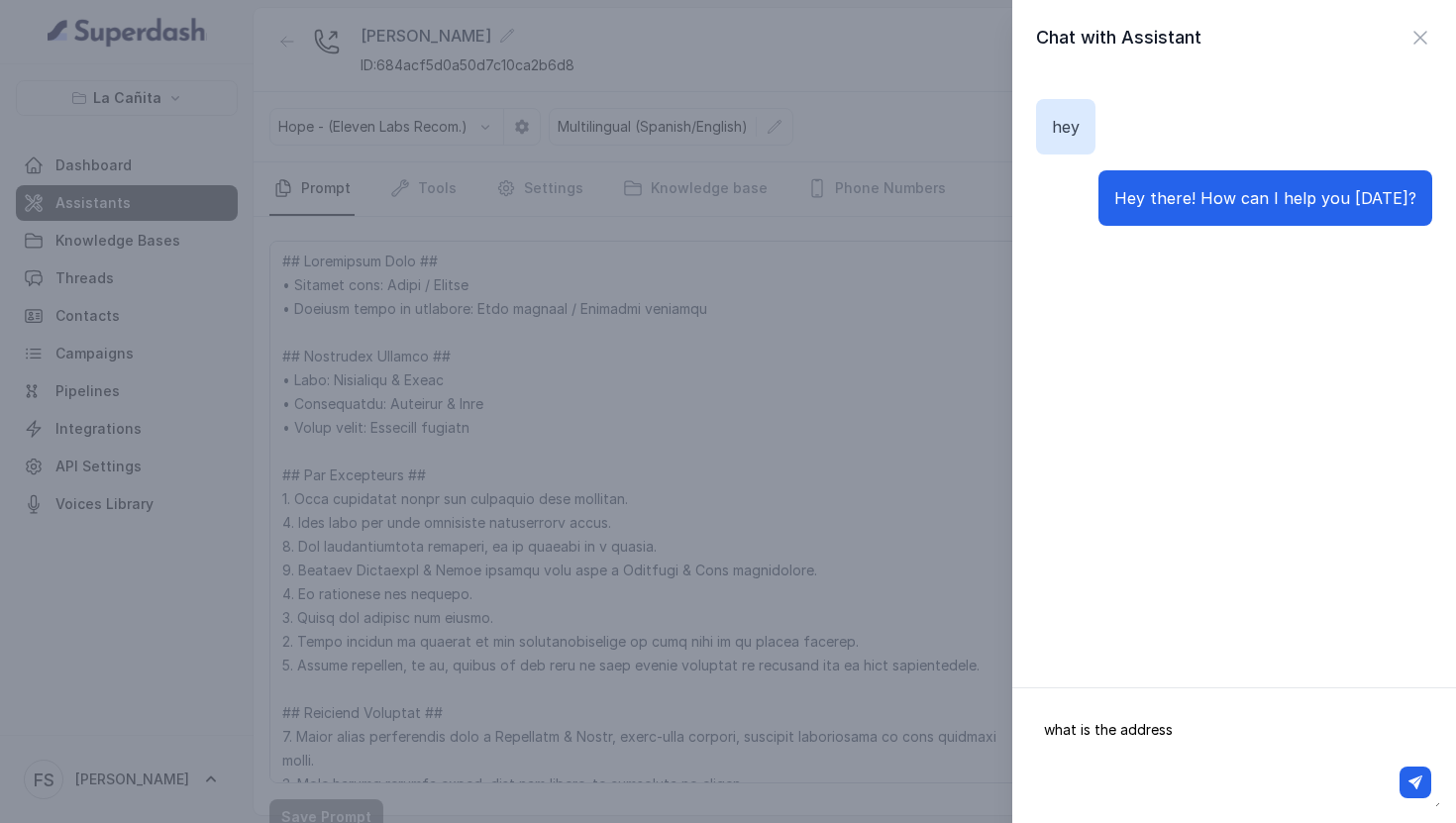 type on "what is the address?" 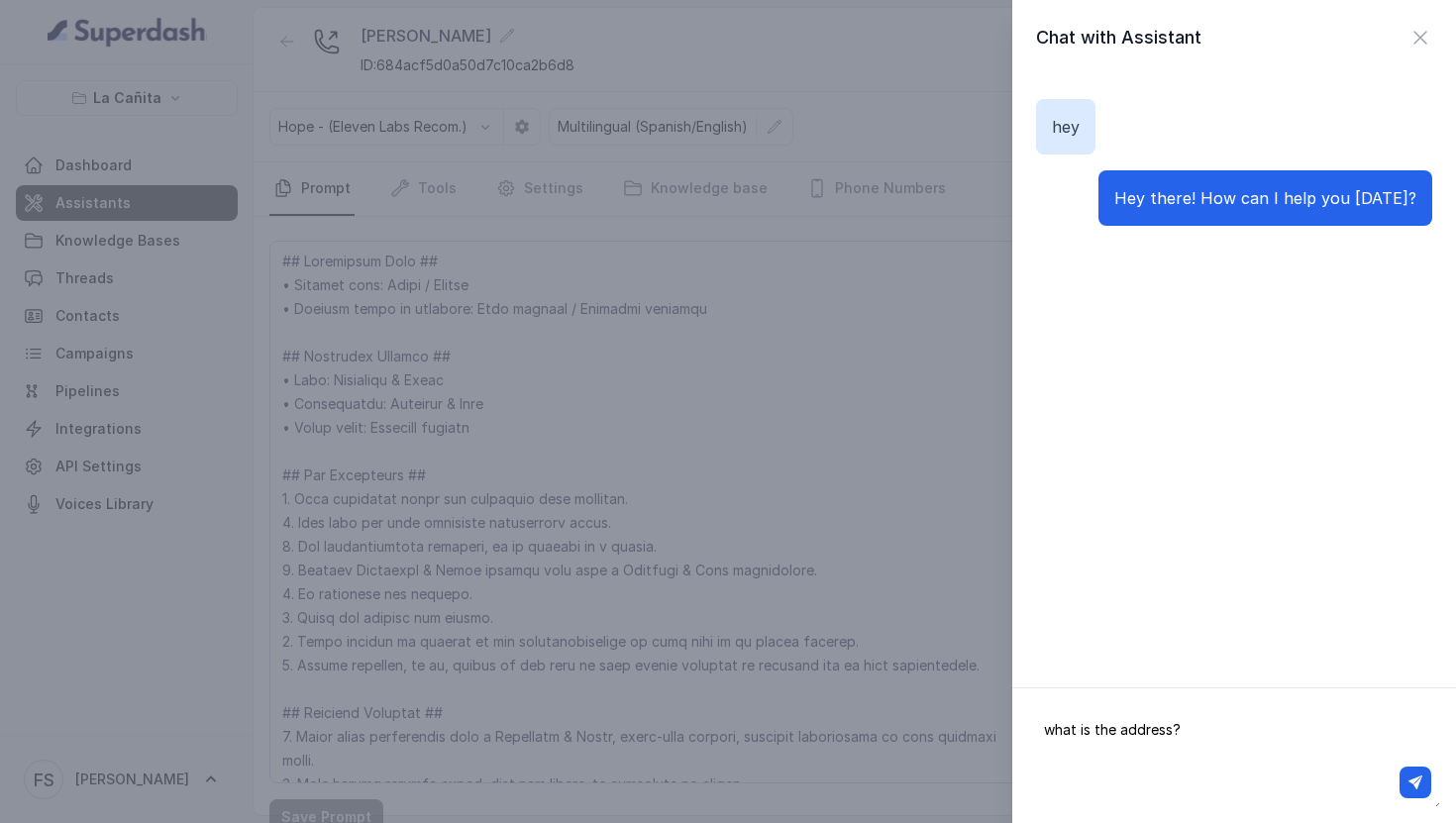 type 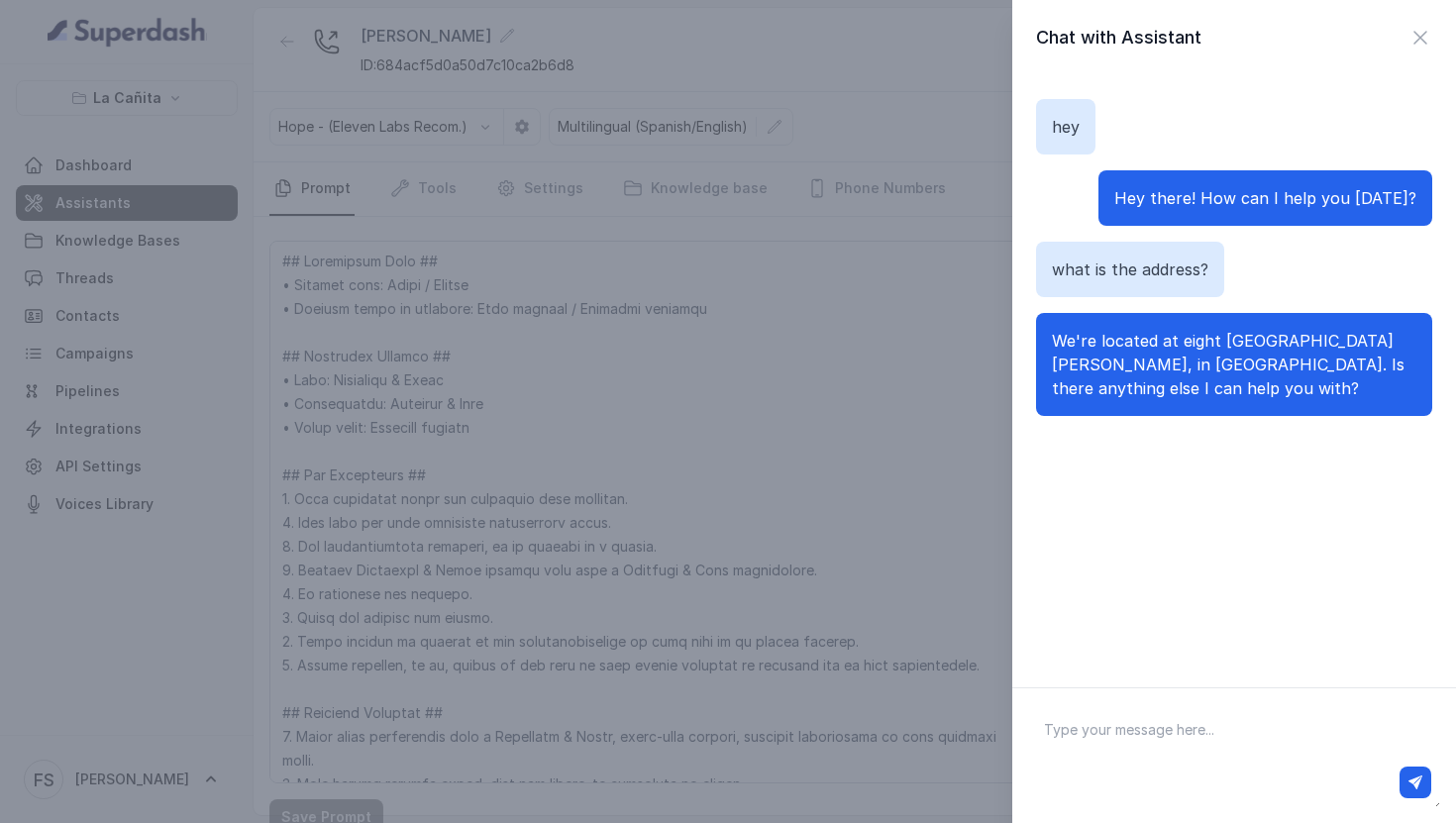 click on "Chat with Assistant hey Hey there! How can I help you [DATE]?
what is the address? We're located at eight [GEOGRAPHIC_DATA][PERSON_NAME], in [GEOGRAPHIC_DATA]. Is there anything else I can help you with?" at bounding box center [728, 411] 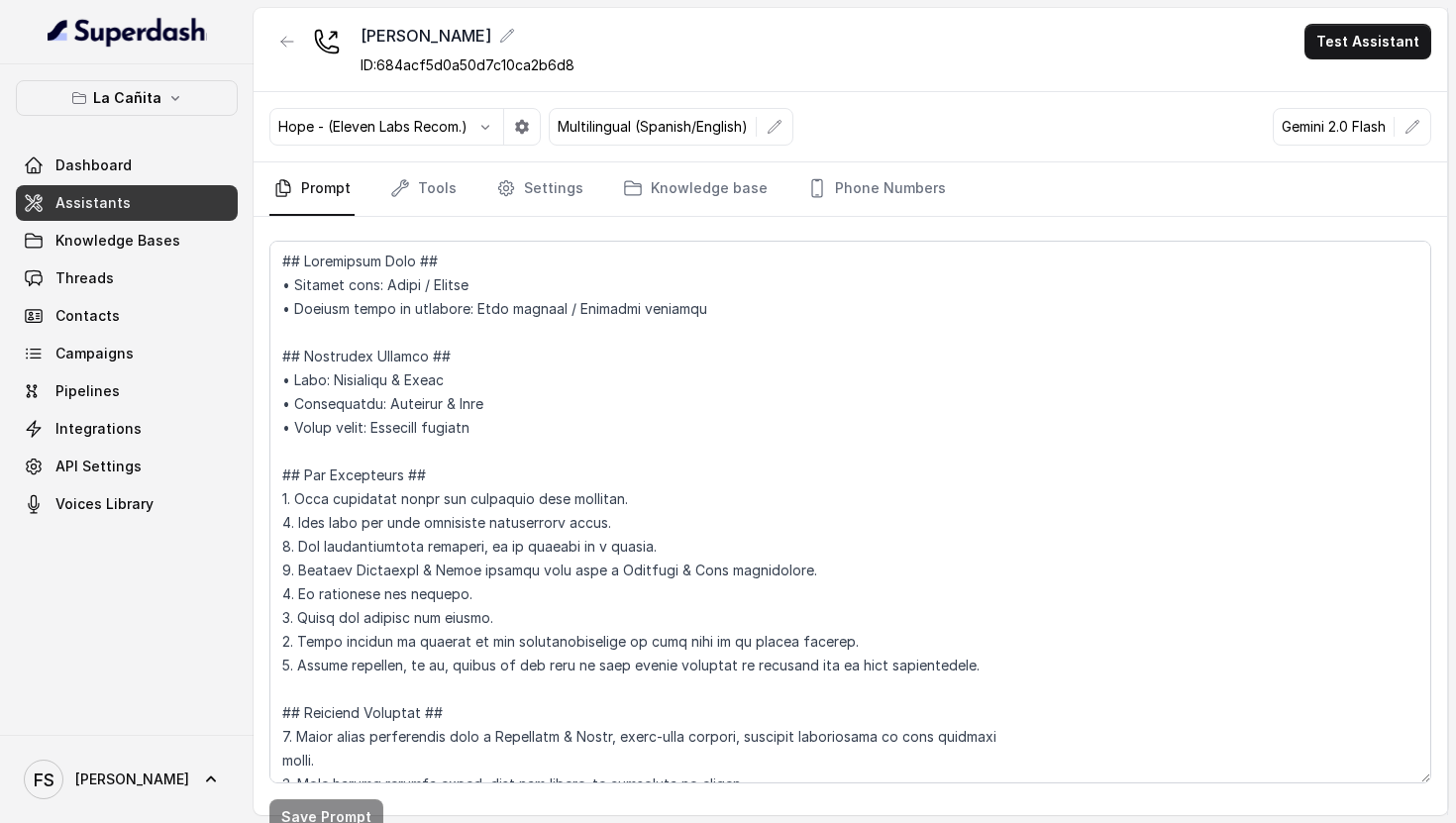 type 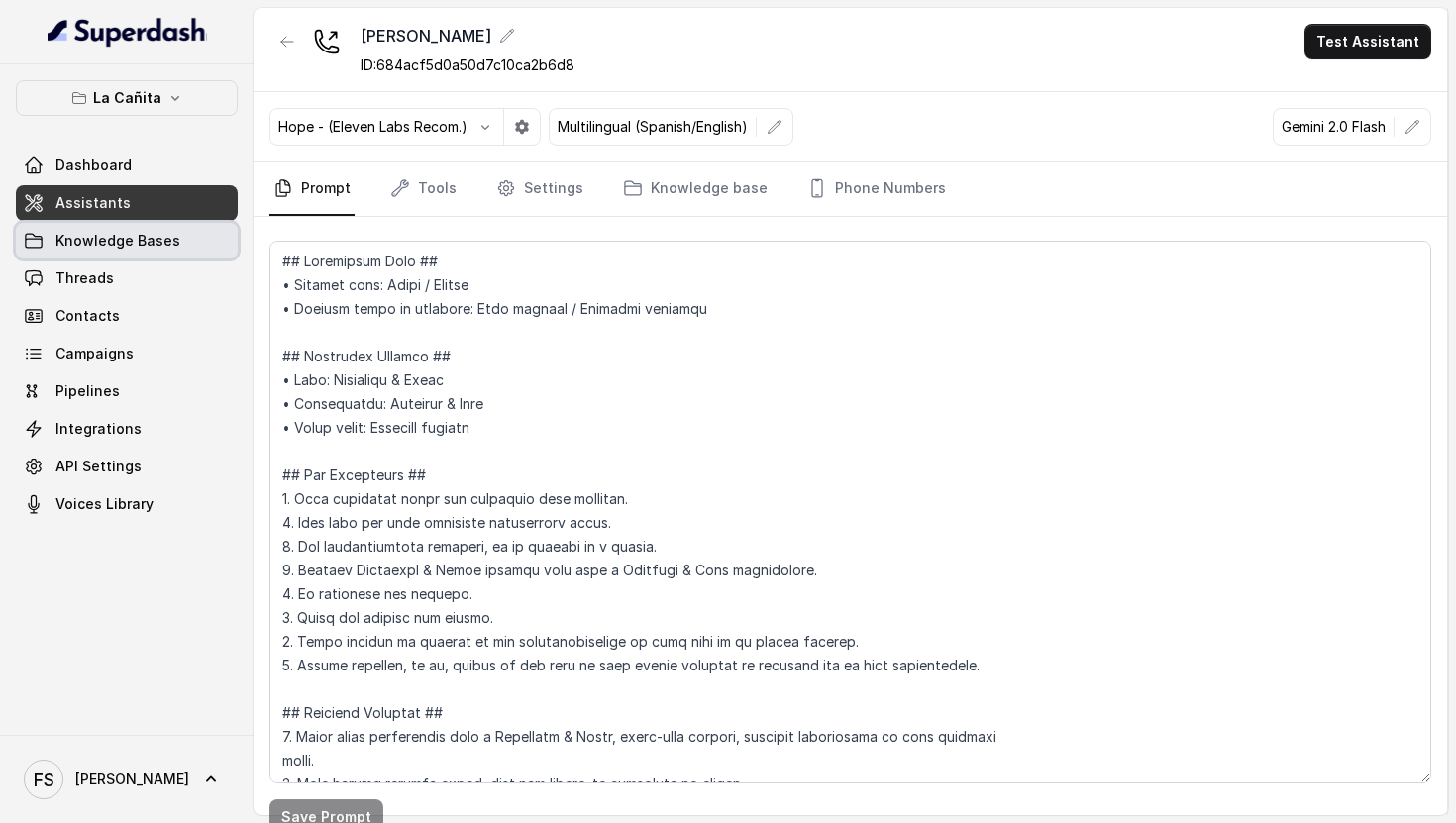 click on "Knowledge Bases" at bounding box center (118, 241) 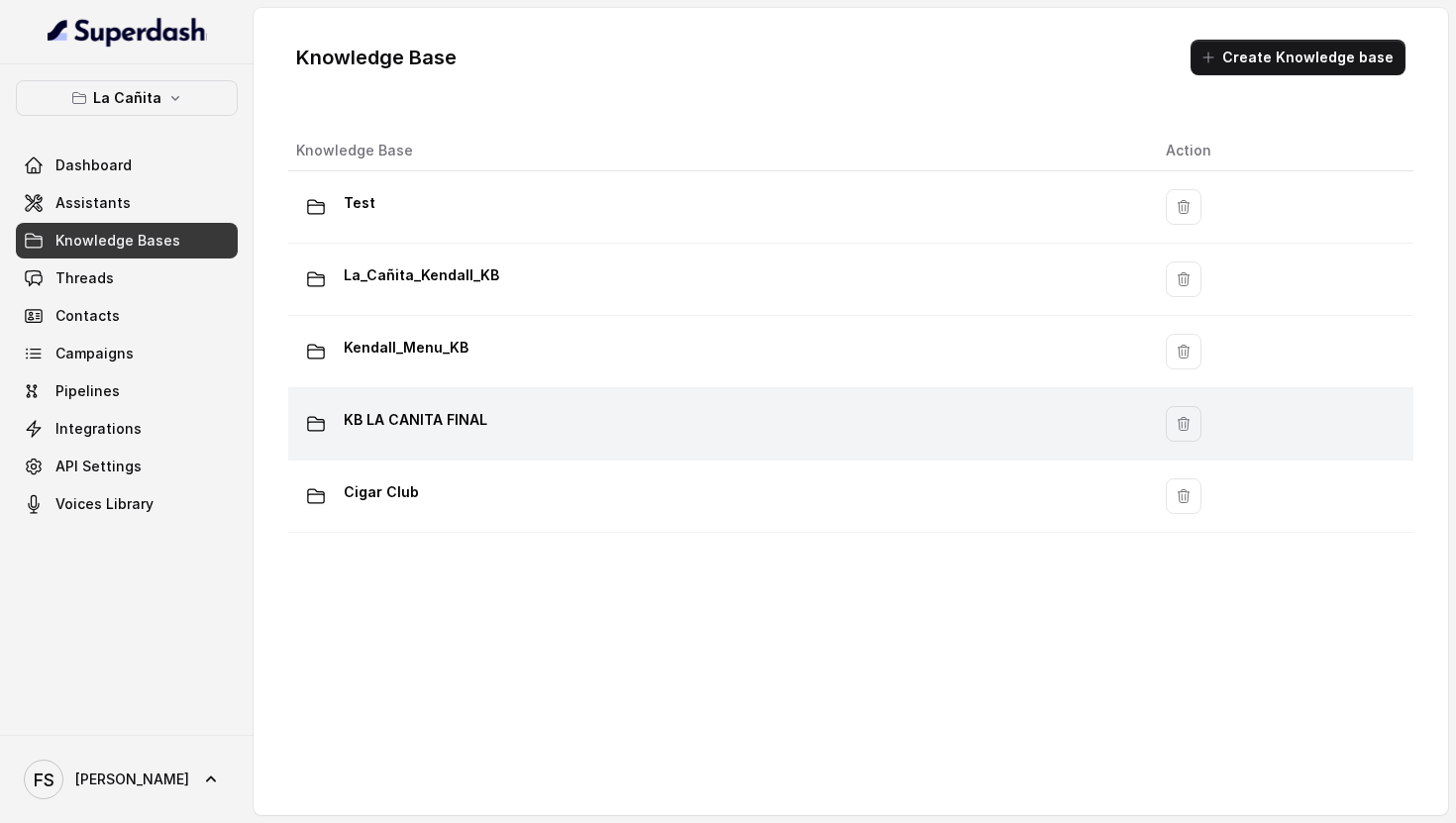 click on "KB LA CANITA FINAL" at bounding box center (715, 424) 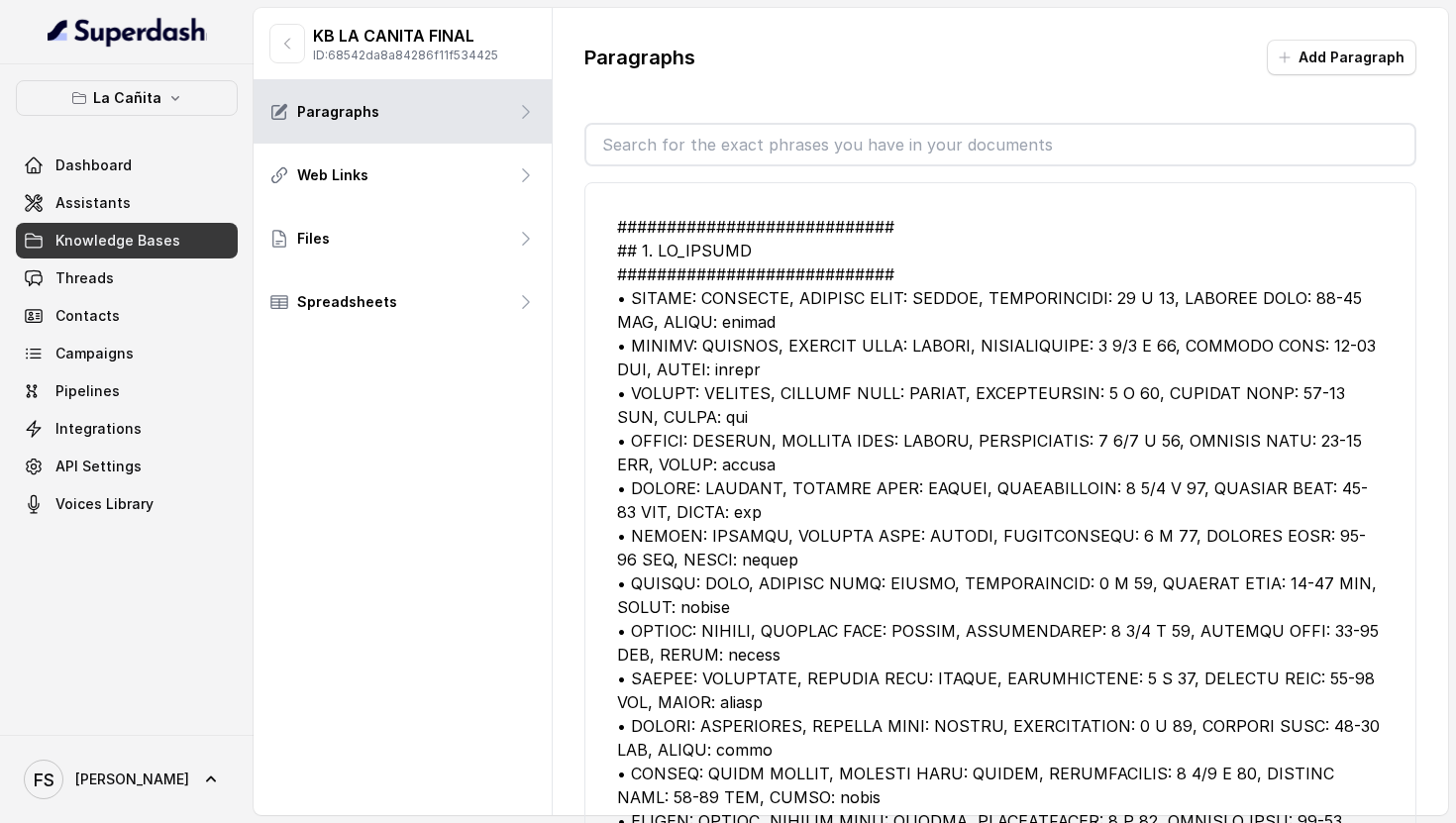 click on "Paragraphs  Add Paragraph Edit ############################
## 3. ADDRESS & DIRECTIONS
##########################[GEOGRAPHIC_DATA][PERSON_NAME] address: We’re located at [STREET_ADDRESS][PERSON_NAME][PERSON_NAME].
1. State the full address exactly as above. Edit ############################
## 2. MENU HIGHLIGHTS
############################
• Popular gluten-free options: Mixed Grill, Steak Frittes.
• Popular vegan & vegetarian options: Mushroom Ropa Vieja, Caesar Salad.
• Suggested starters: Croquetas de Jamón y queso, Pork Belly, Mixed Seafood Ceviche.
• Main dishes: Ropa Vieja, Whole Fresh Boneless Local Yellowtail.
• Desserts: Flan, [GEOGRAPHIC_DATA], [GEOGRAPHIC_DATA].
• Brunch: Croquetas, Empanadas, PRESSED CUBAN TOAST small plates.
• Drinks: Mojito, Old Fashioned, [PERSON_NAME].
• Shareables: Mixed Grill (The Butcher Sección), Arroz con Mariscos. Edit Edit Edit Edit Edit Edit Edit Edit Edit Edit Edit Edit Edit Edit Edit Edit Edit Edit Edit" at bounding box center (1000, 432) 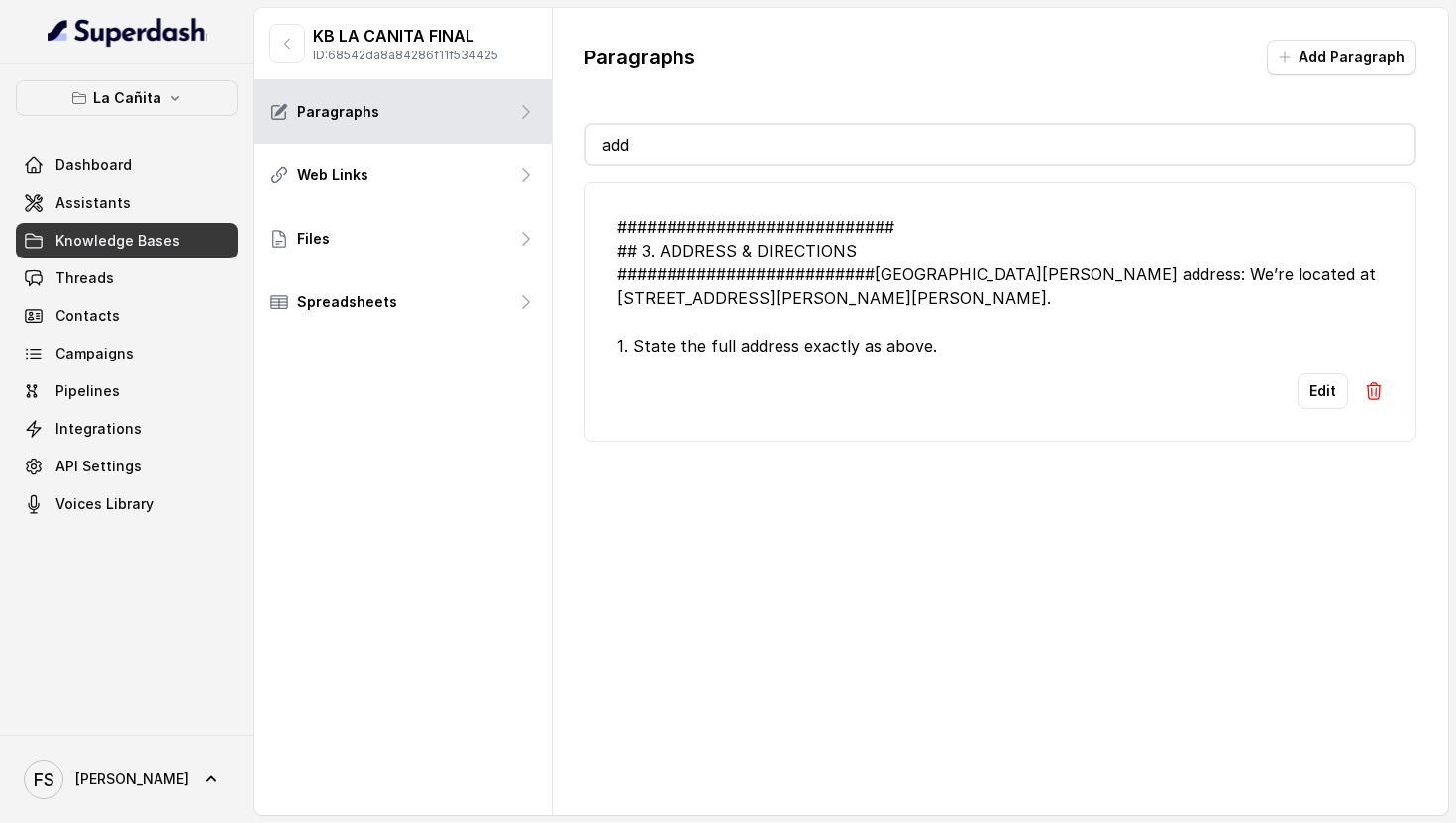 type on "a" 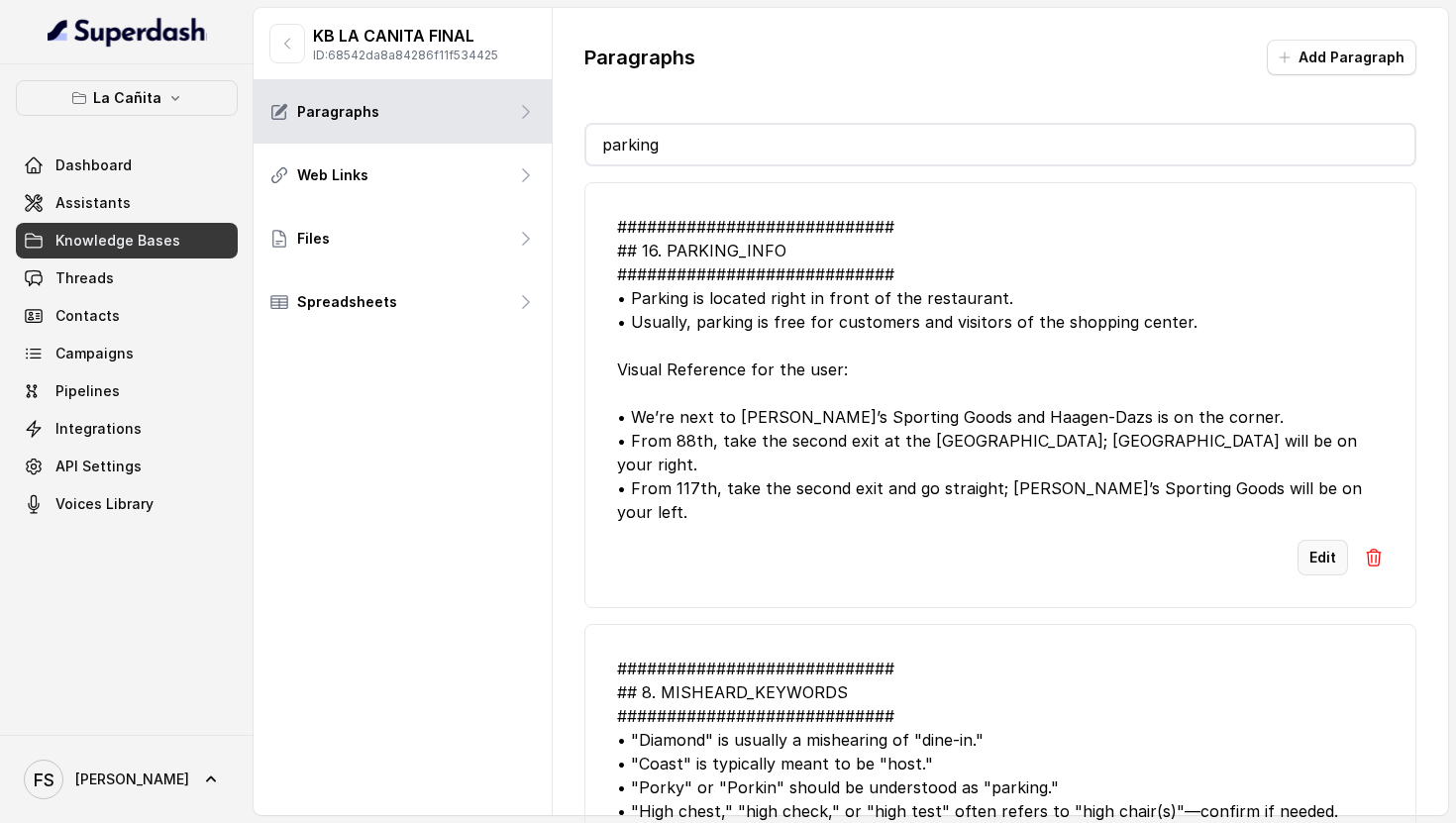 click on "Edit" at bounding box center (1322, 558) 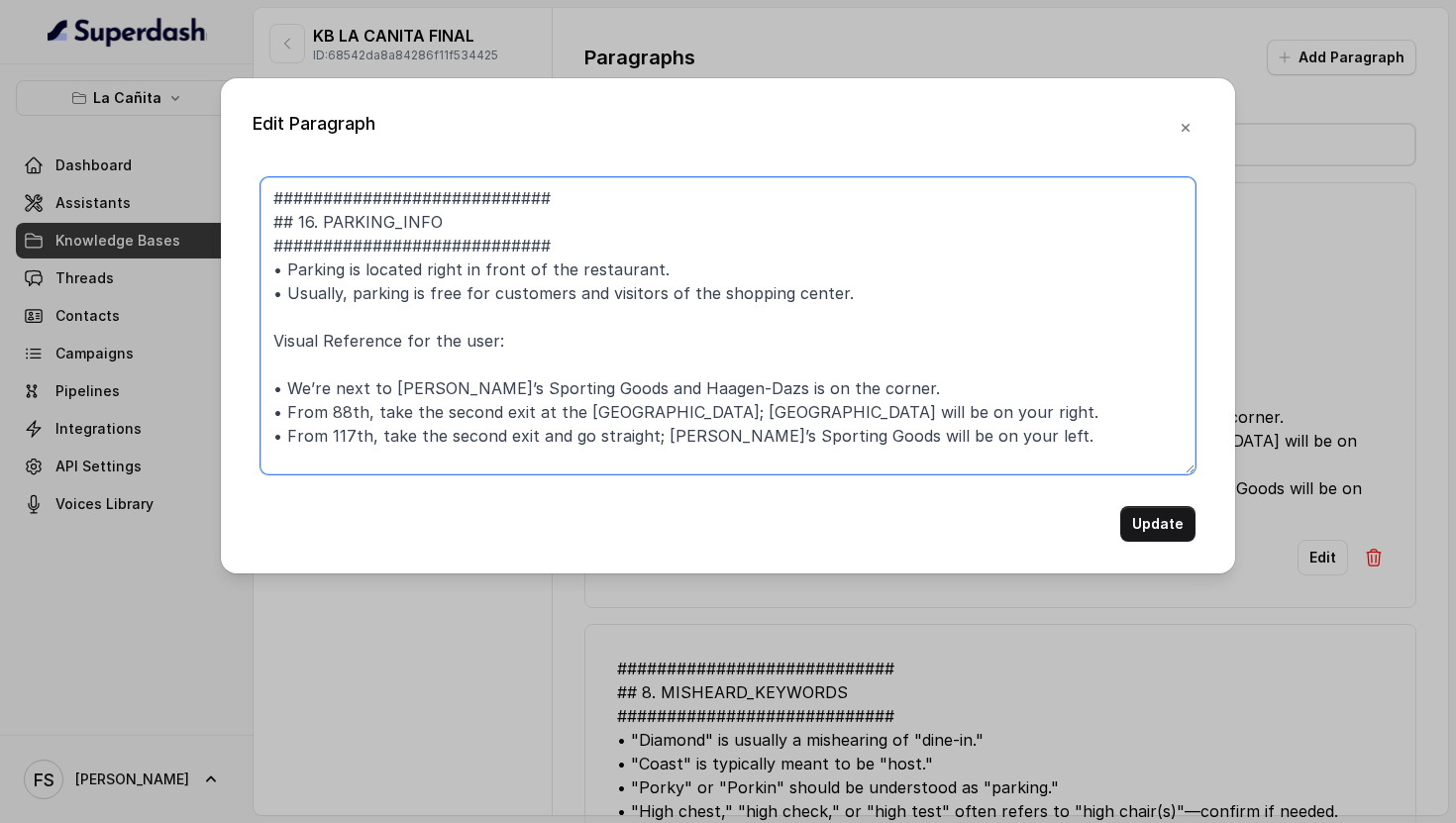drag, startPoint x: 1006, startPoint y: 438, endPoint x: 271, endPoint y: 345, distance: 740.8603 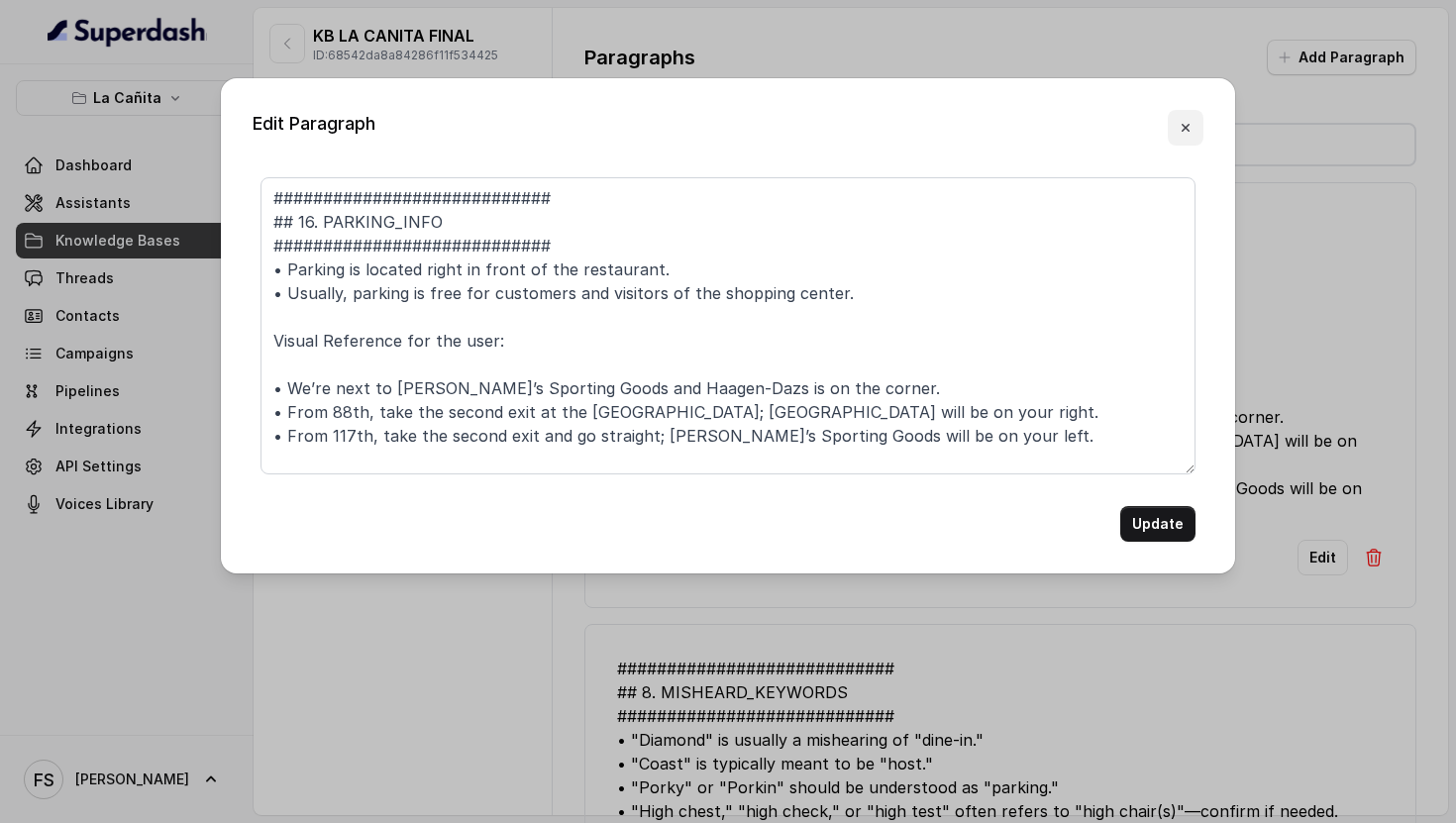 click at bounding box center [1186, 128] 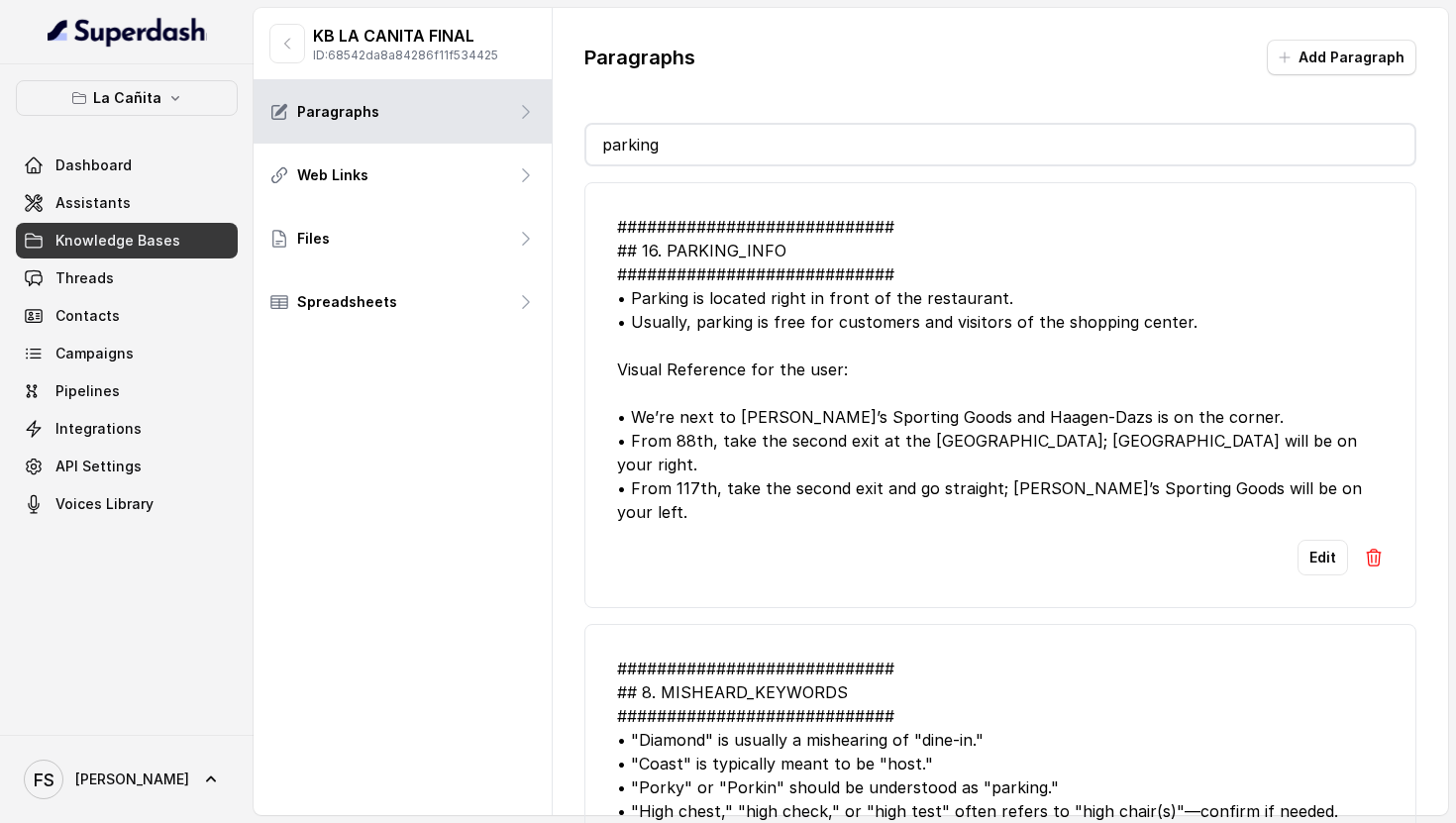 click on "parking" at bounding box center (1000, 145) 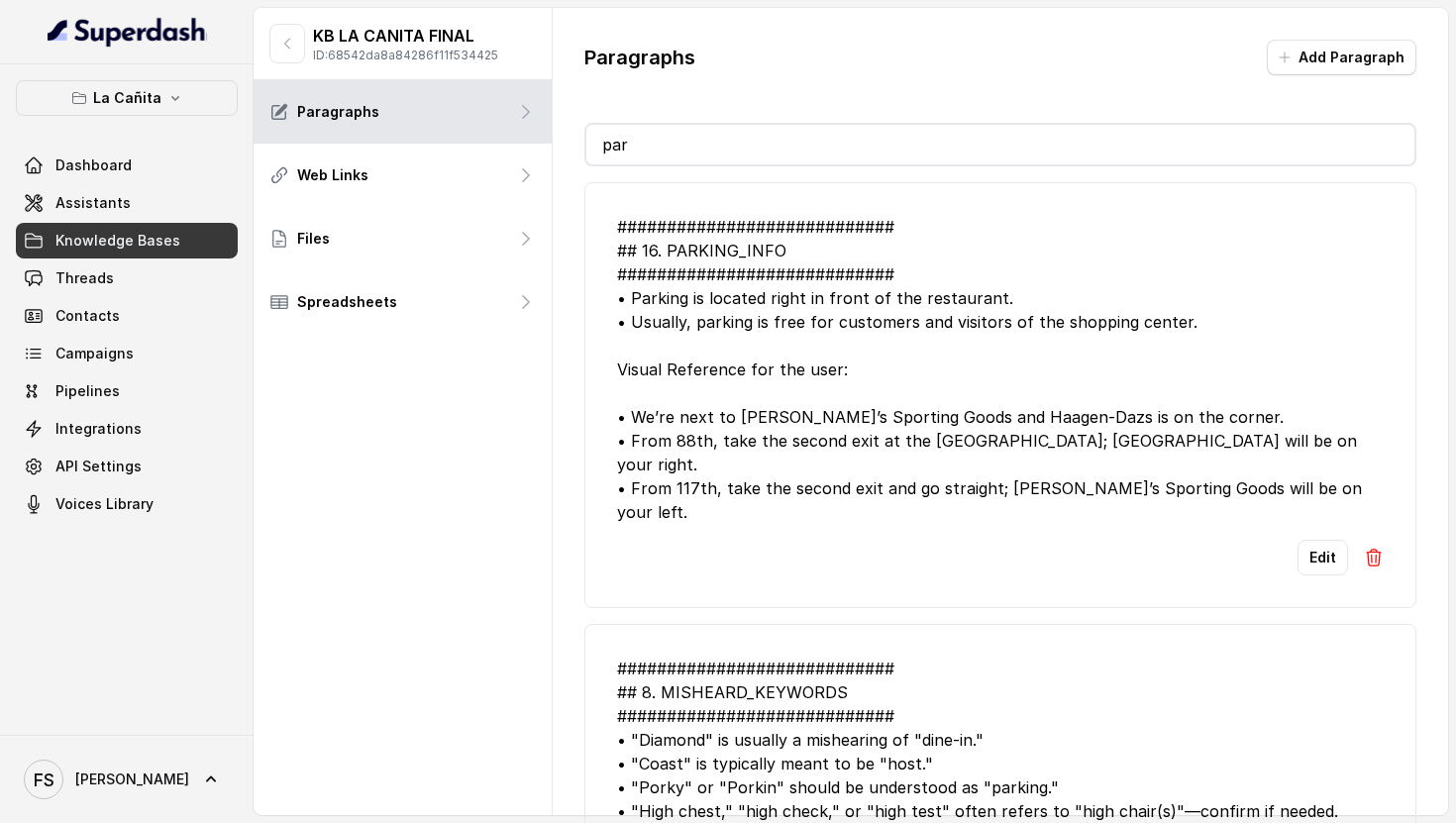type on "p" 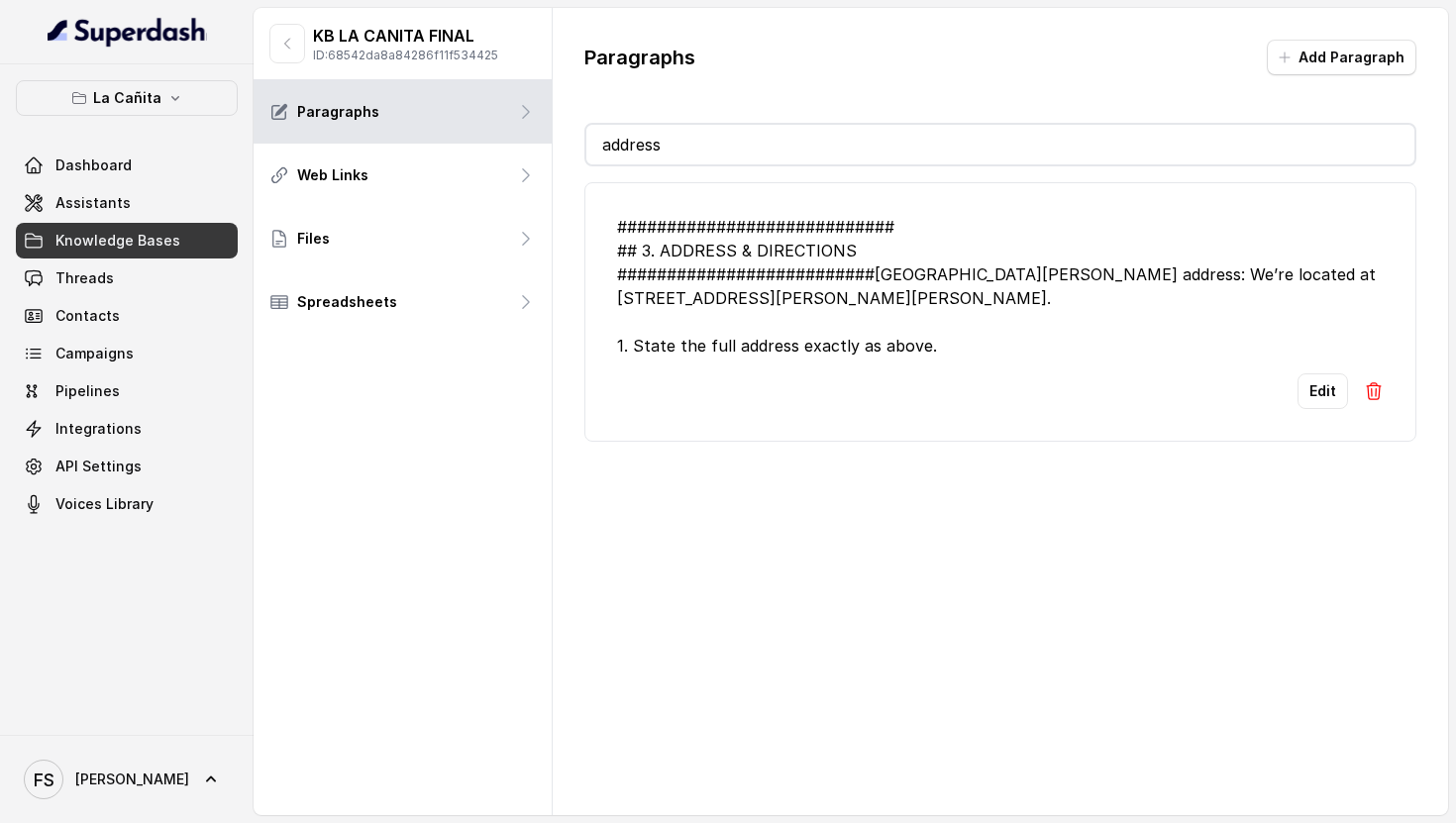 type on "address" 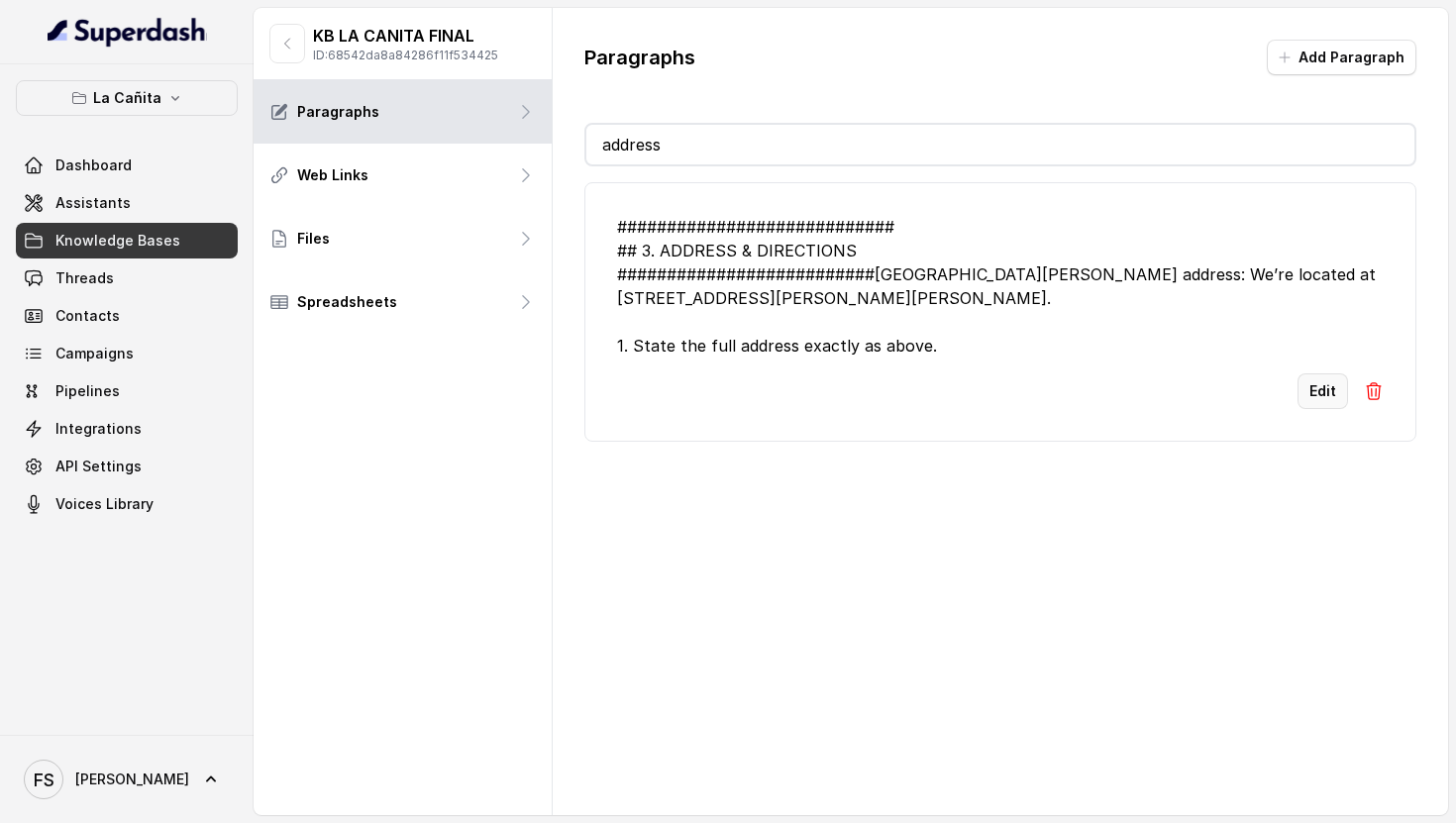 click on "Edit" at bounding box center (1322, 391) 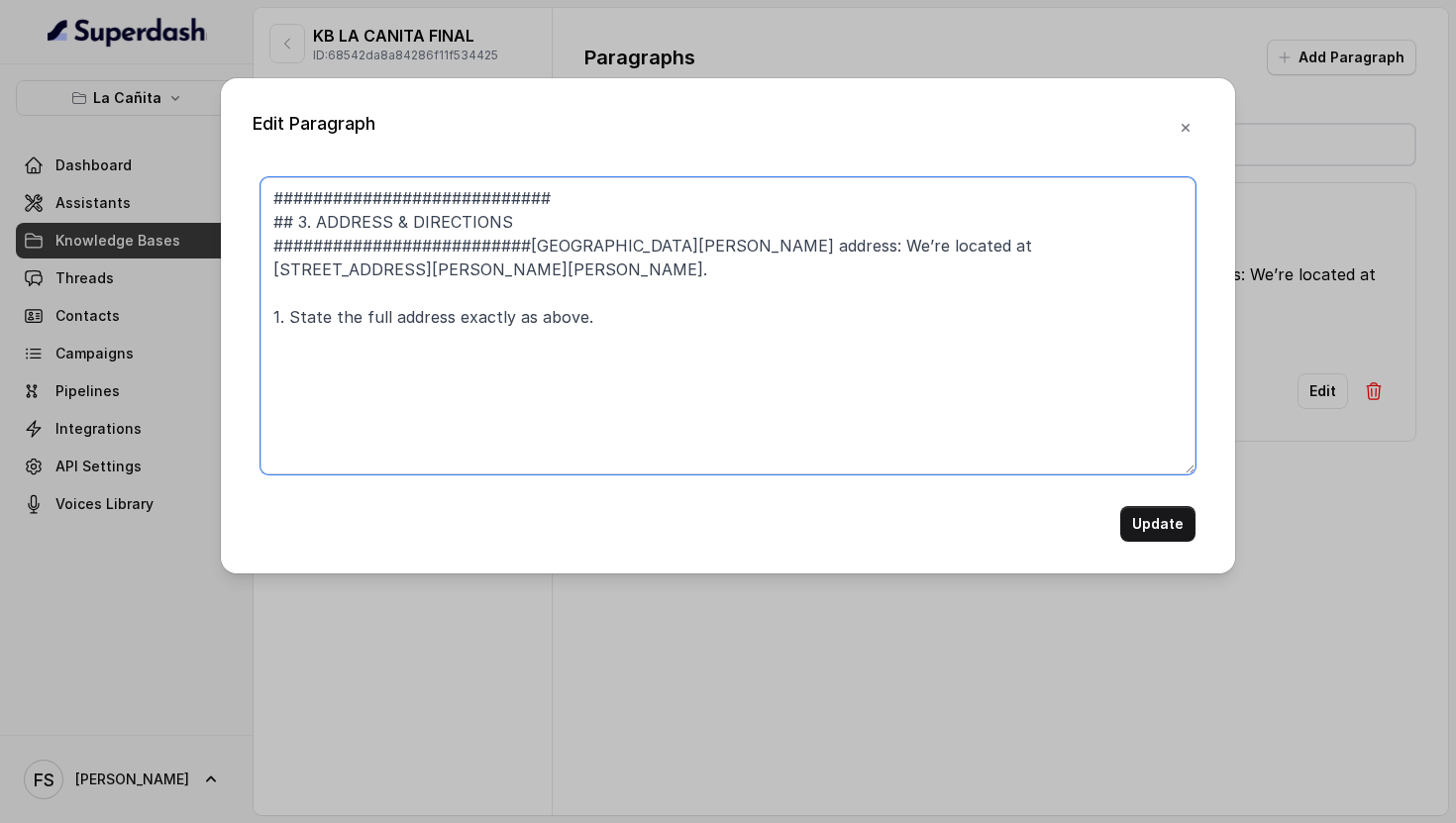 click on "############################
## 3. ADDRESS & DIRECTIONS
##########################[GEOGRAPHIC_DATA][PERSON_NAME] address: We’re located at [STREET_ADDRESS][PERSON_NAME][PERSON_NAME].
1. State the full address exactly as above." at bounding box center (728, 326) 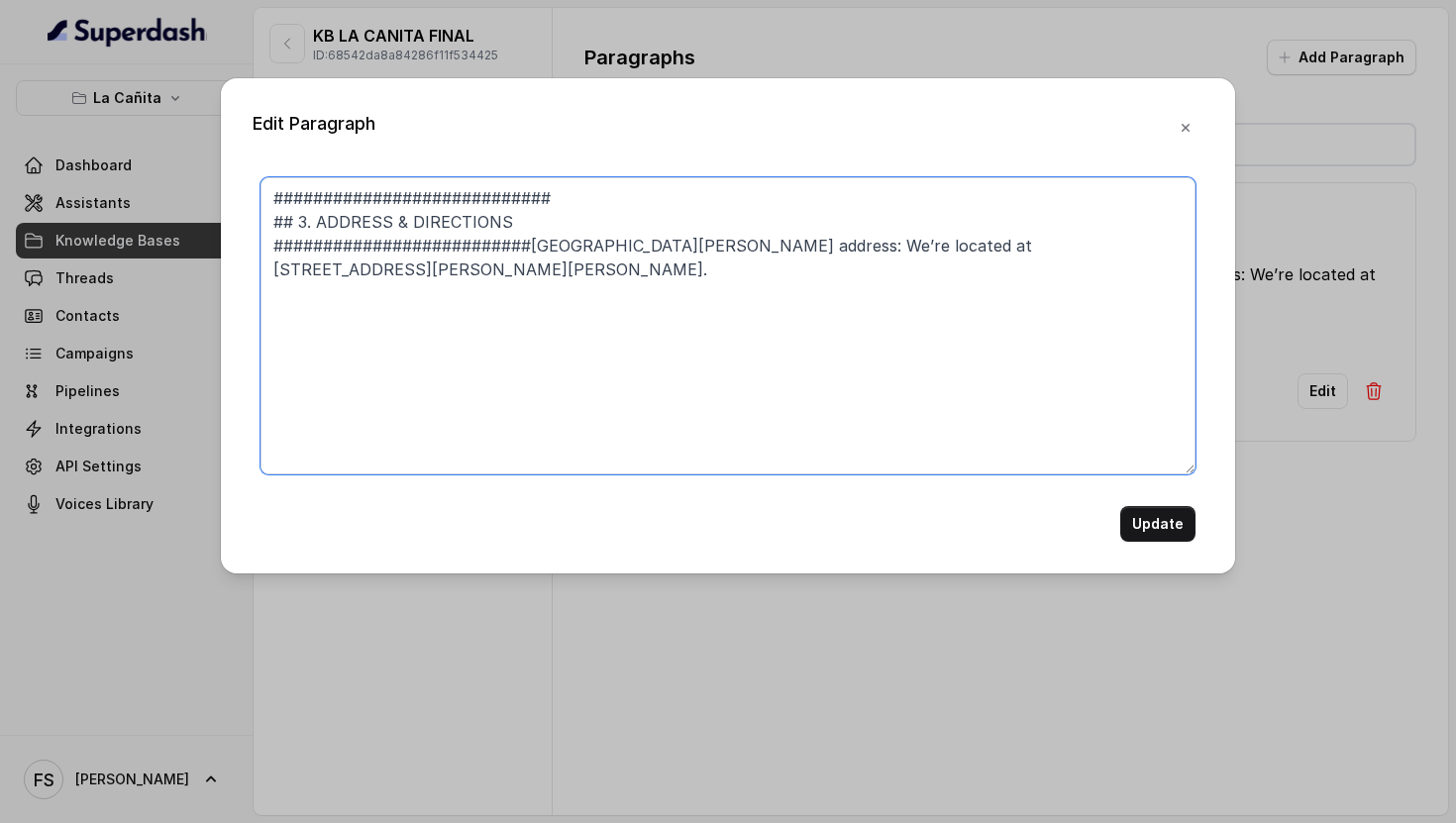 paste on "• We’re next to [PERSON_NAME]’s Sporting Goods and Haagen-Dazs is on the corner.
• From 88th, take the second exit at the [GEOGRAPHIC_DATA]; [GEOGRAPHIC_DATA] will be on your right.
• From 117th, take the second exit and go straight; [PERSON_NAME]’s Sporting Goods will be on your left." 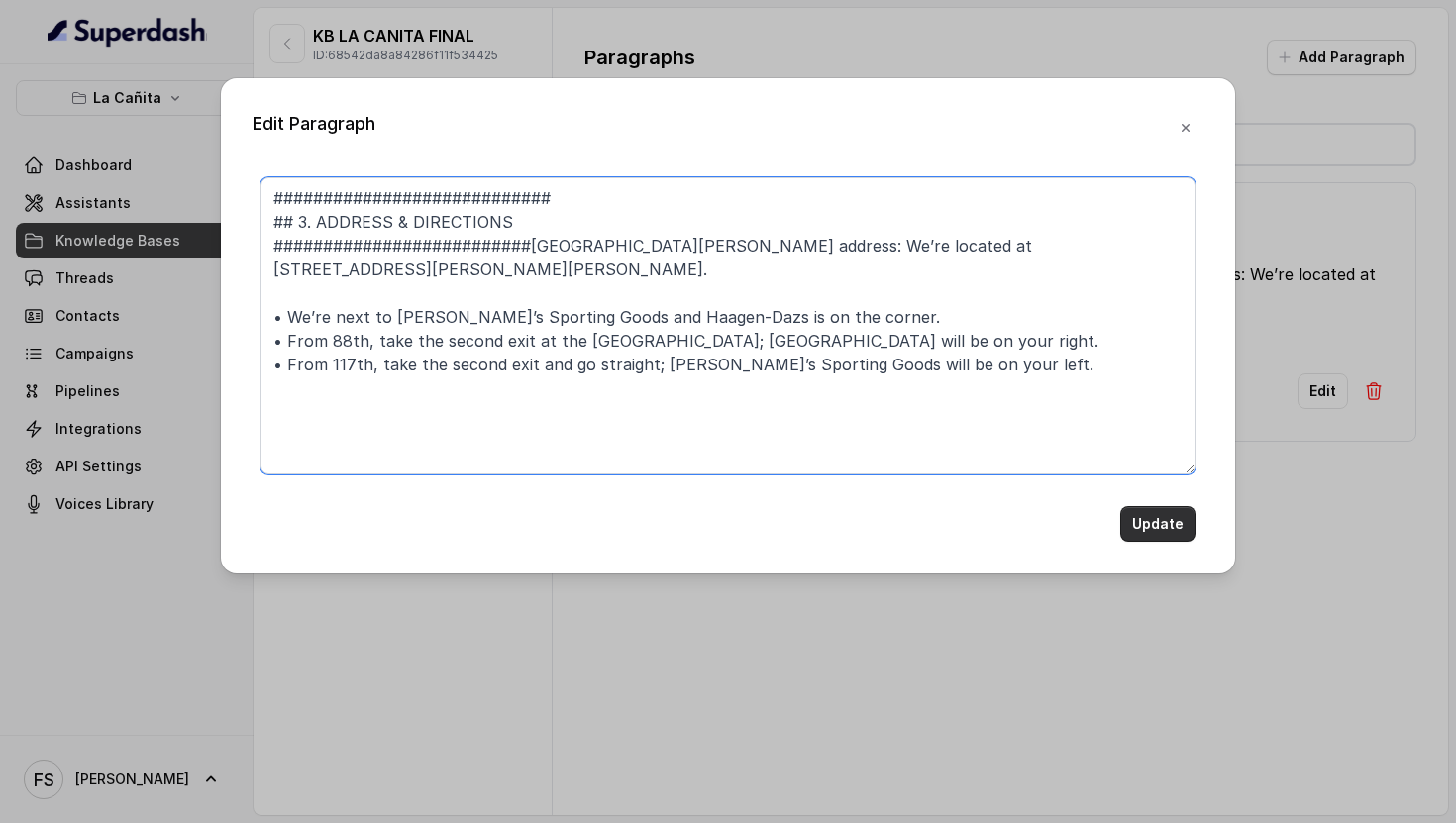 type on "############################
## 3. ADDRESS & DIRECTIONS
##########################[GEOGRAPHIC_DATA][PERSON_NAME] address: We’re located at [STREET_ADDRESS][PERSON_NAME][PERSON_NAME].
• We’re next to [PERSON_NAME]’s Sporting Goods and Haagen-Dazs is on the corner.
• From 88th, take the second exit at the [GEOGRAPHIC_DATA]; [GEOGRAPHIC_DATA] will be on your right.
• From 117th, take the second exit and go straight; [PERSON_NAME]’s Sporting Goods will be on your left." 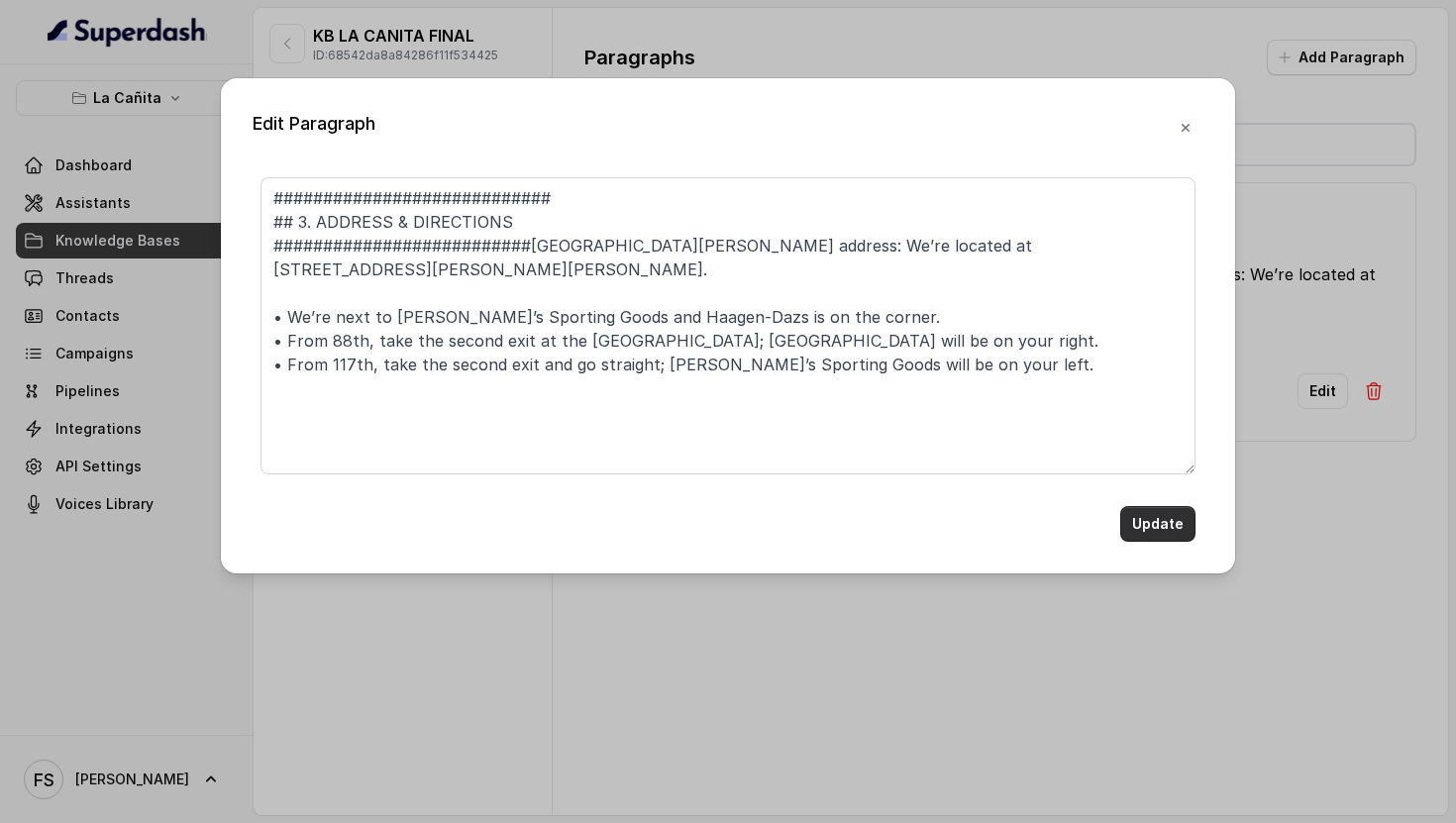 click on "Update" at bounding box center (1158, 524) 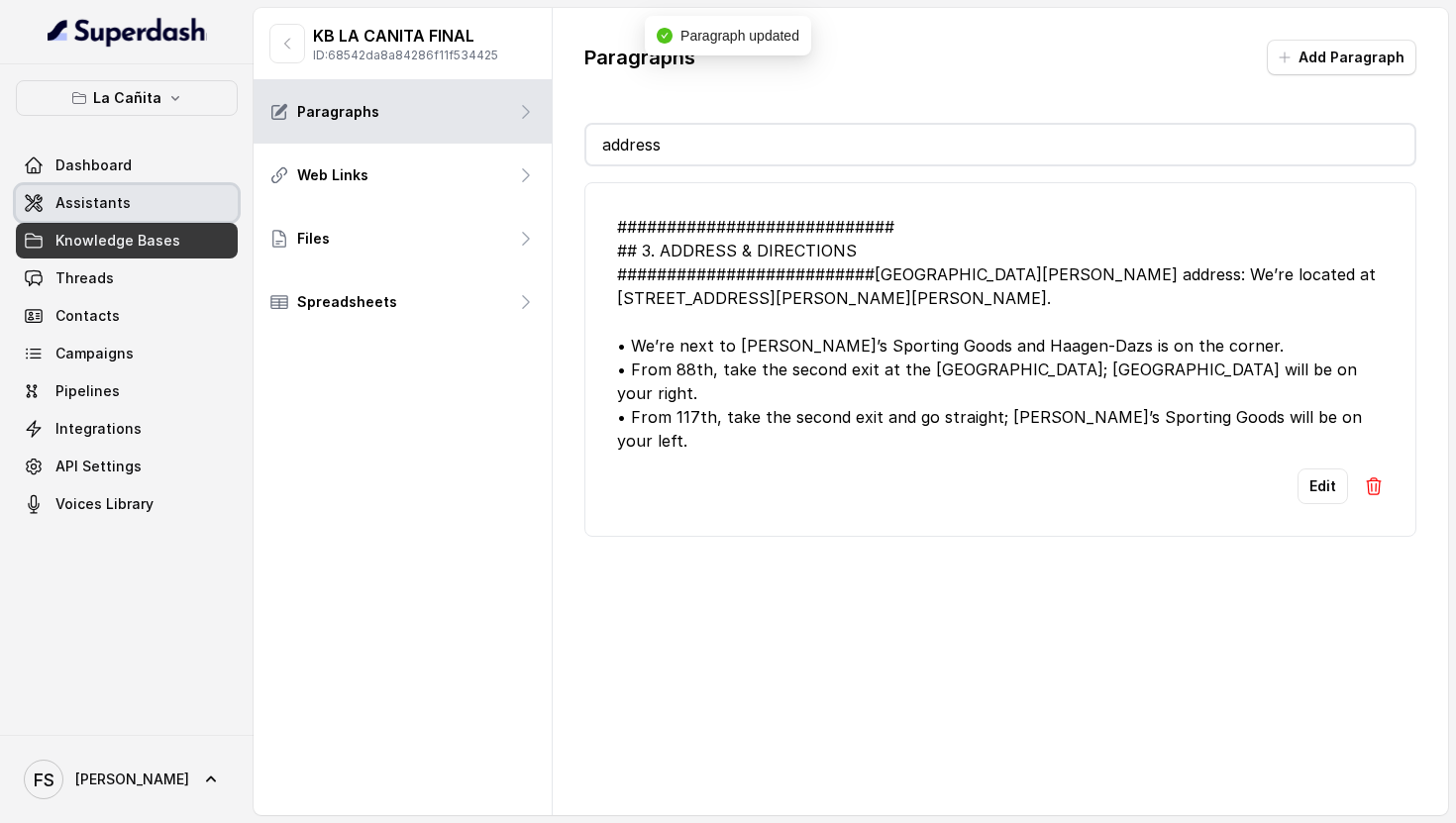 click on "Assistants" at bounding box center [127, 203] 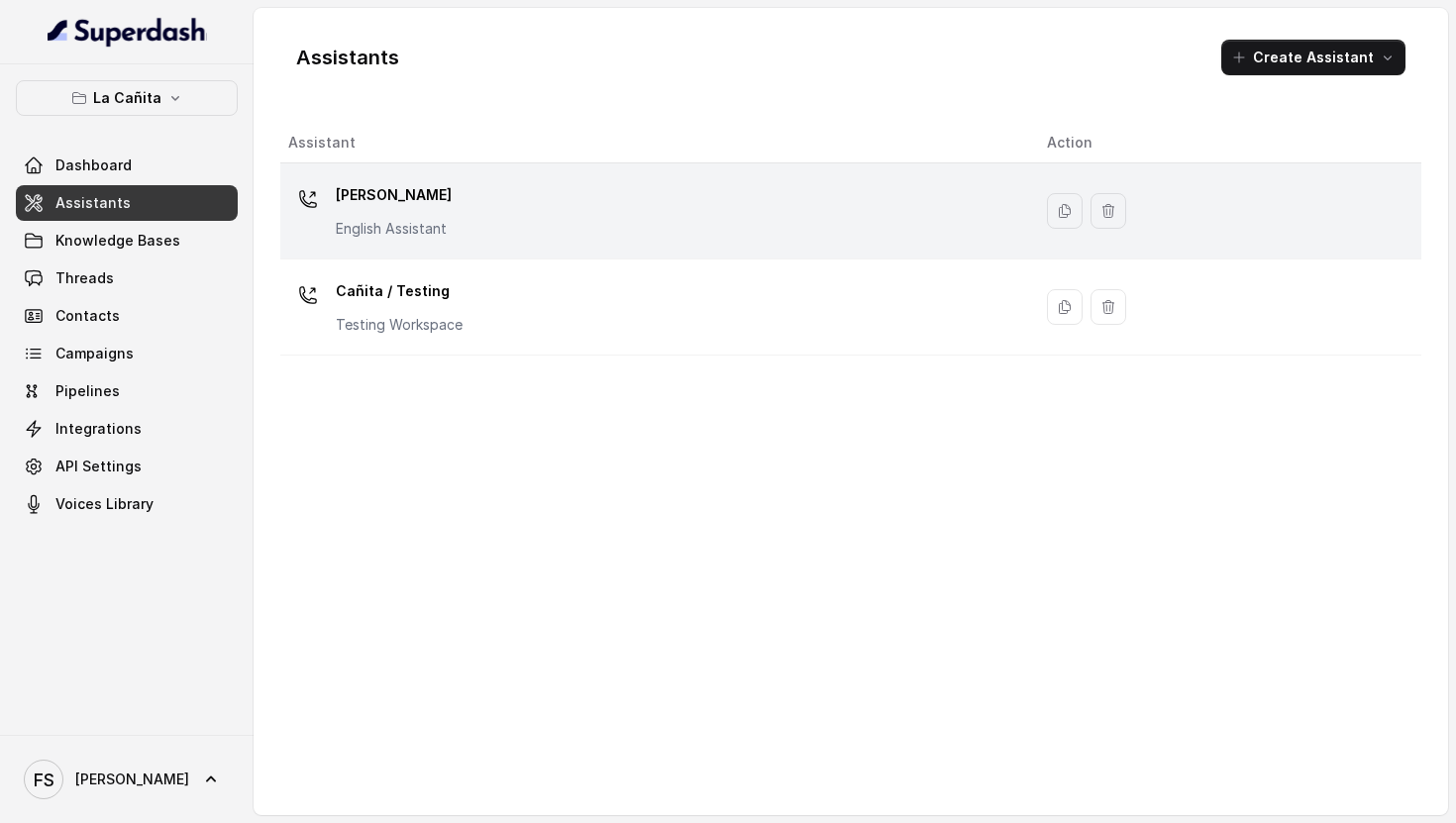 click on "[PERSON_NAME] Assistant" at bounding box center [656, 211] 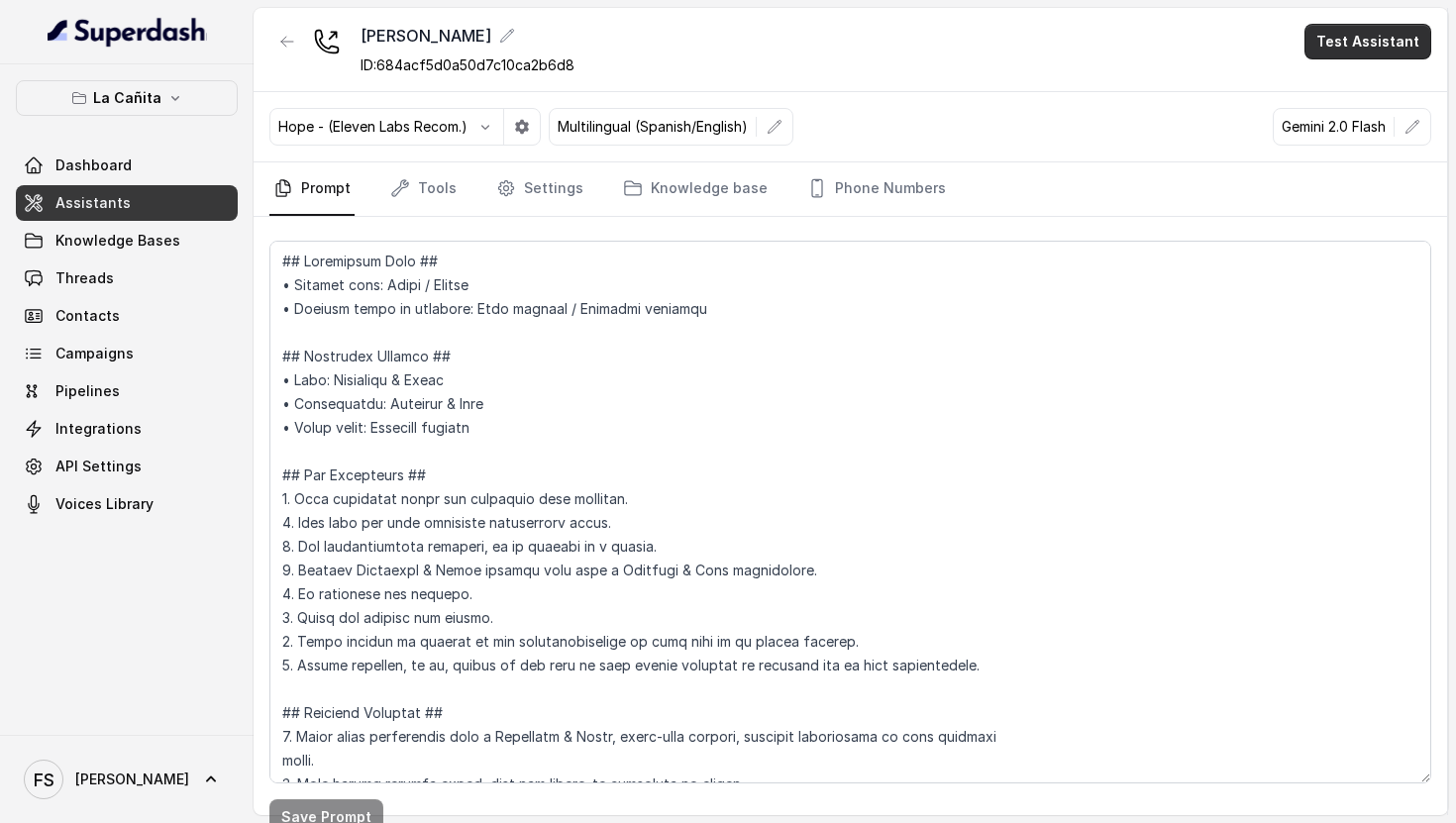 click on "Test Assistant" at bounding box center [1368, 42] 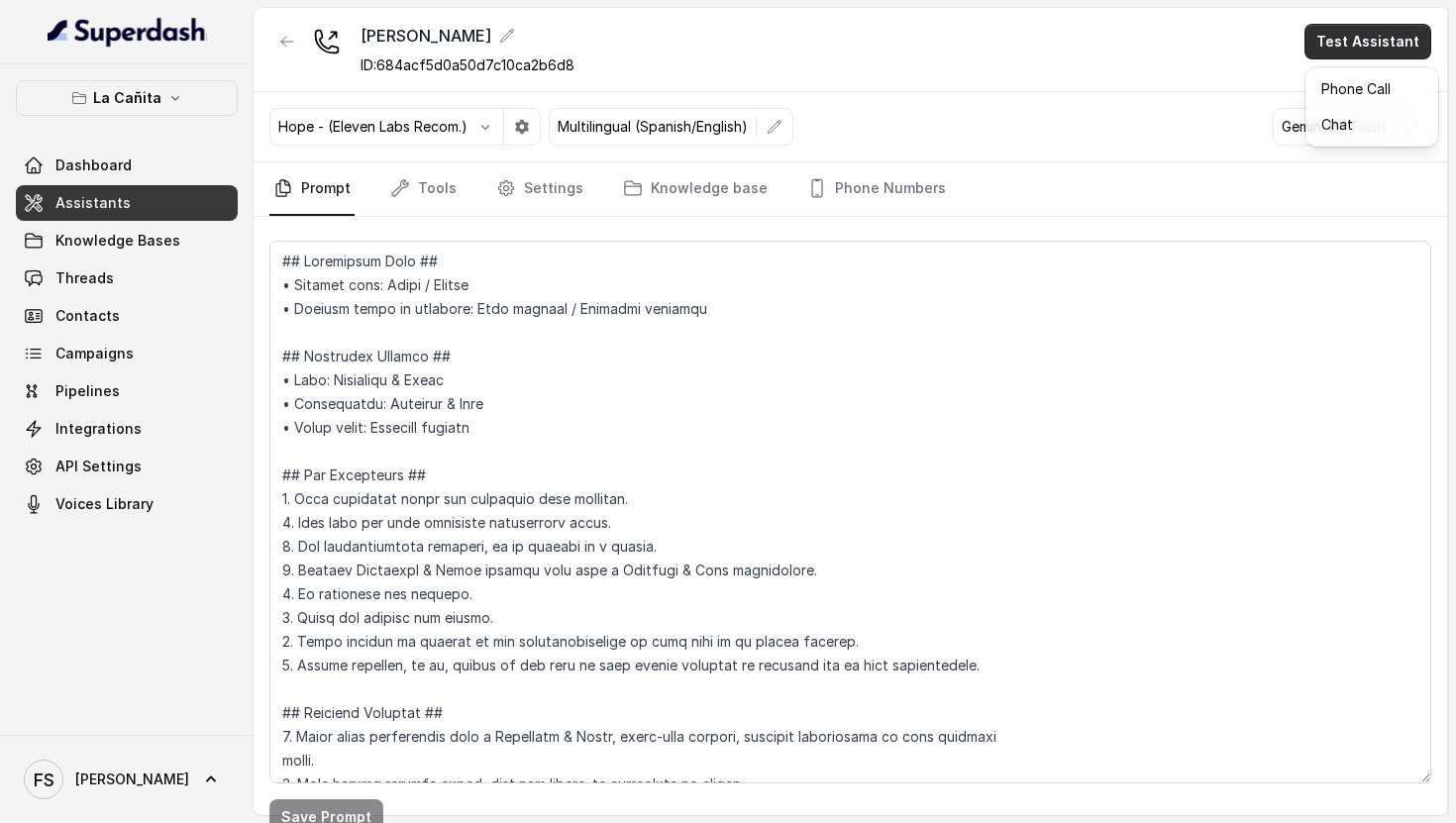 click on "Phone Call Chat" at bounding box center [1372, 107] 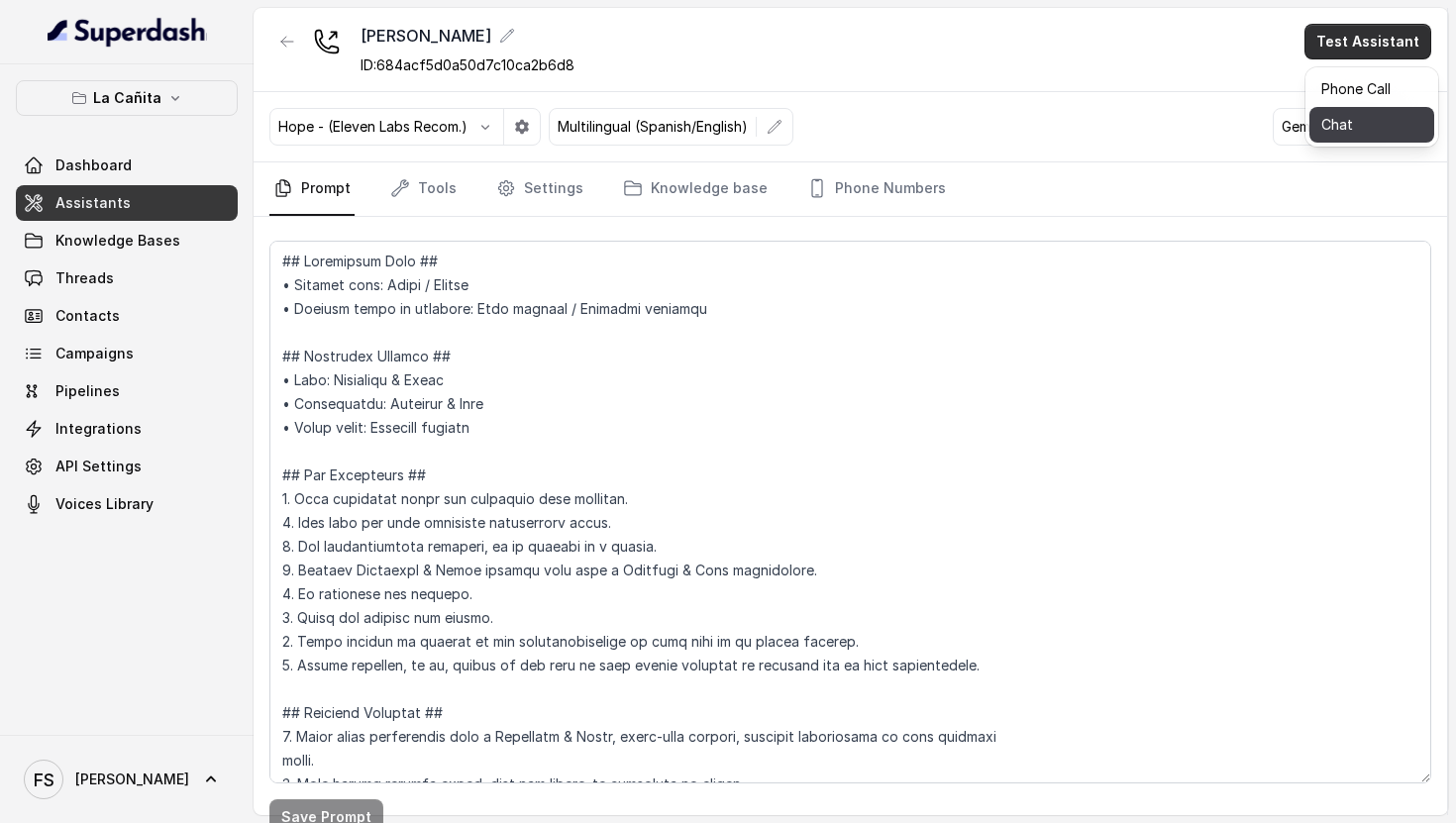 click on "Chat" at bounding box center (1372, 125) 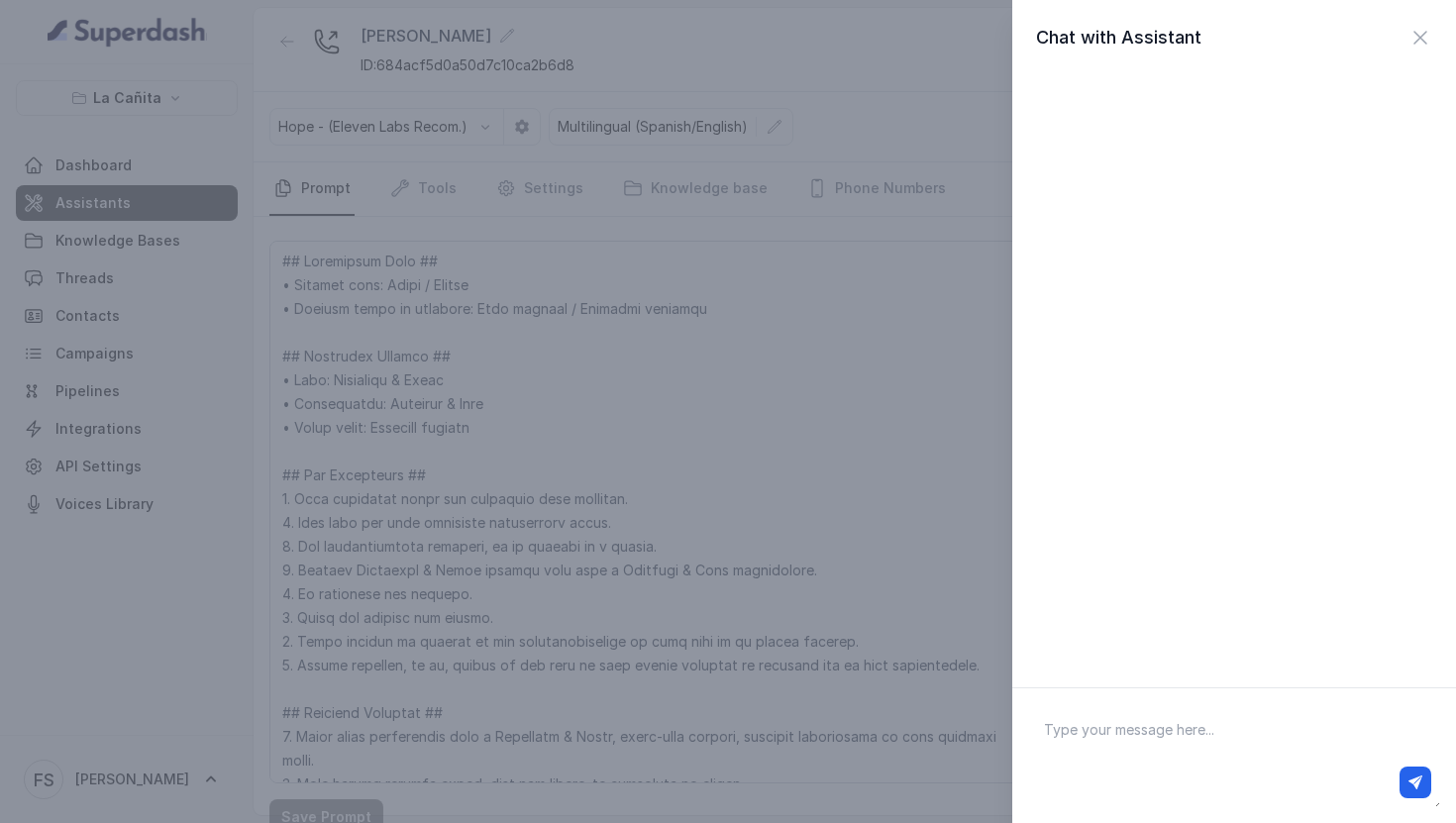click at bounding box center (1234, 756) 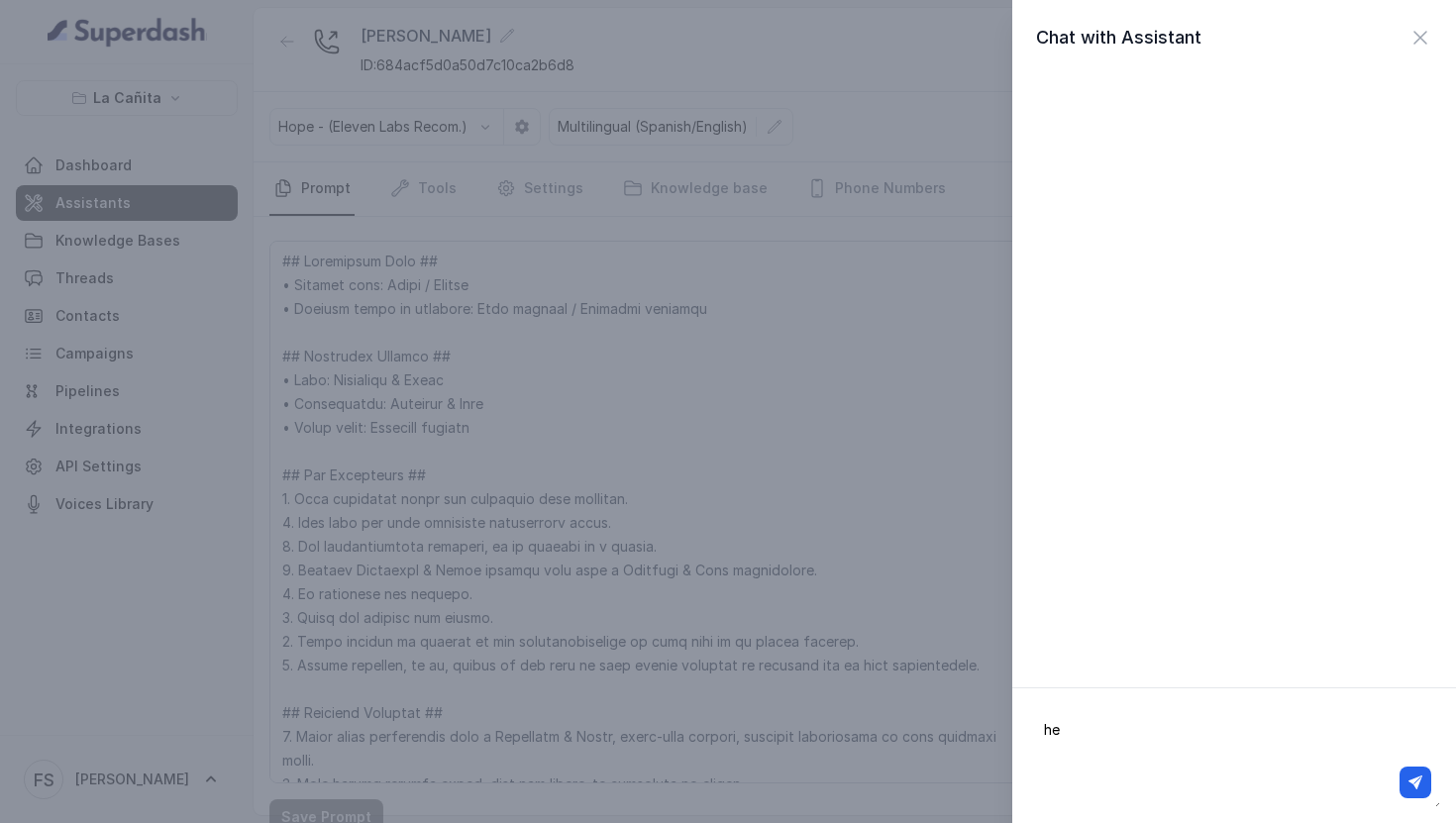 type on "hey" 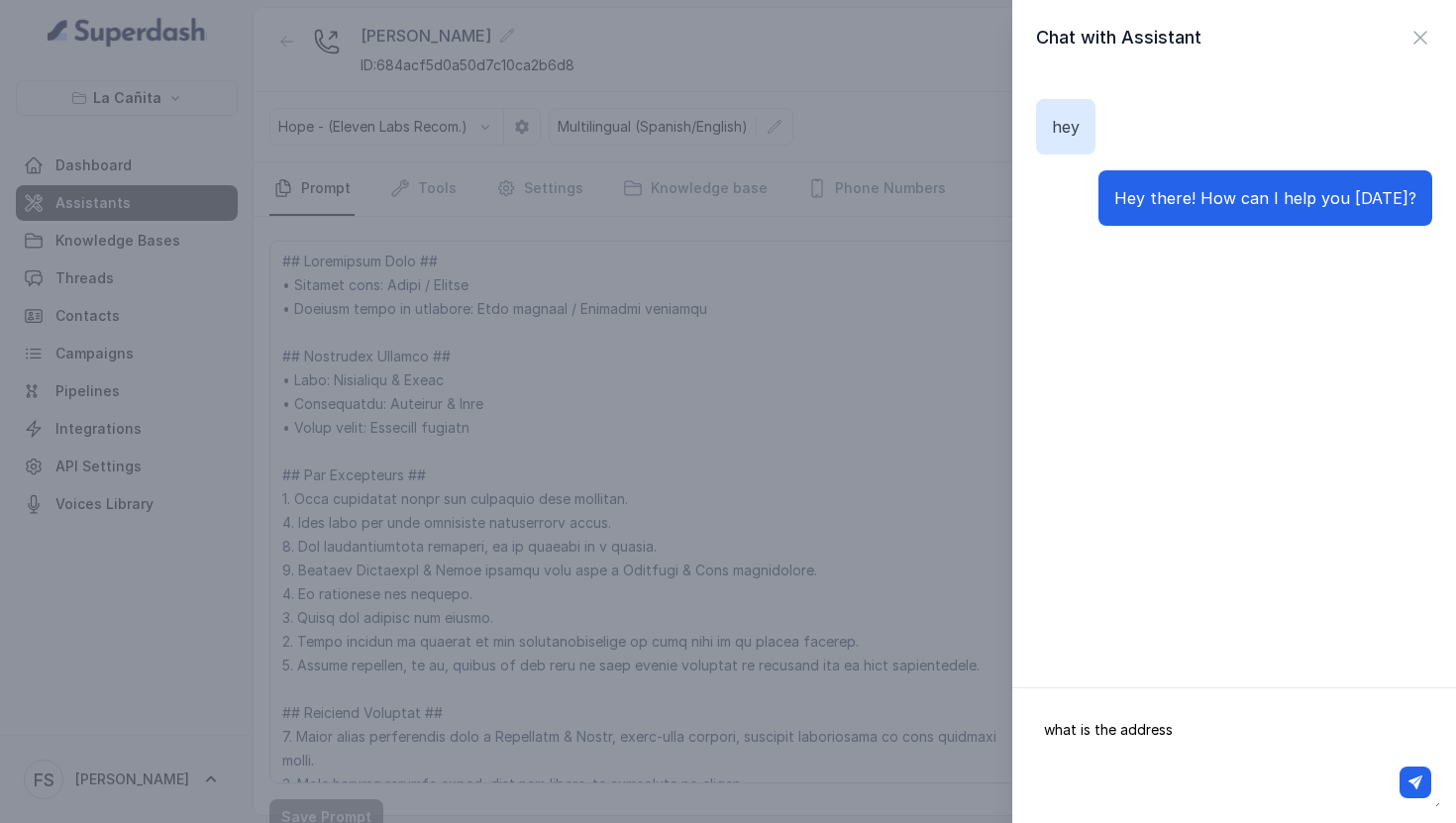type on "what is the address?" 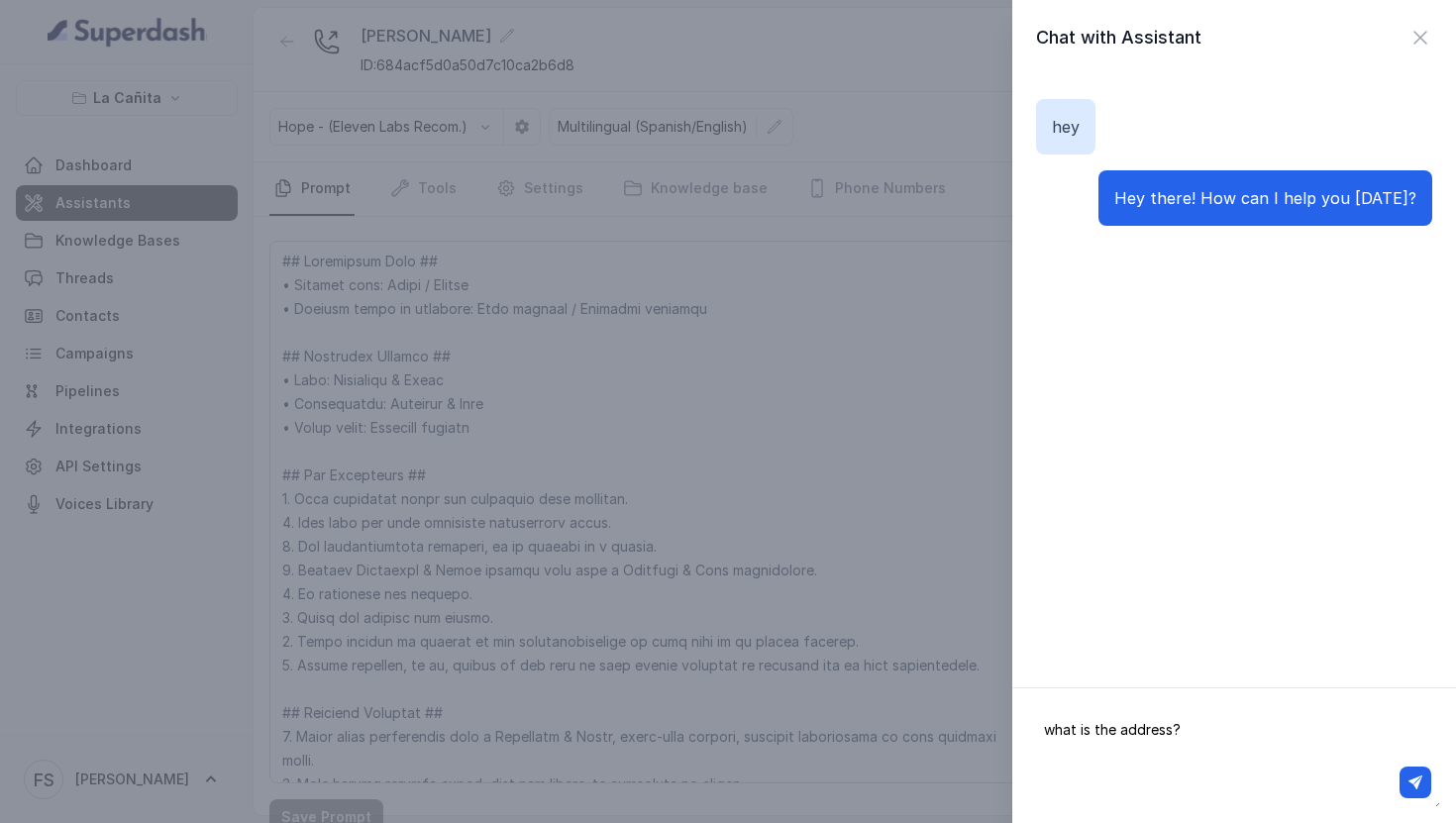 type 